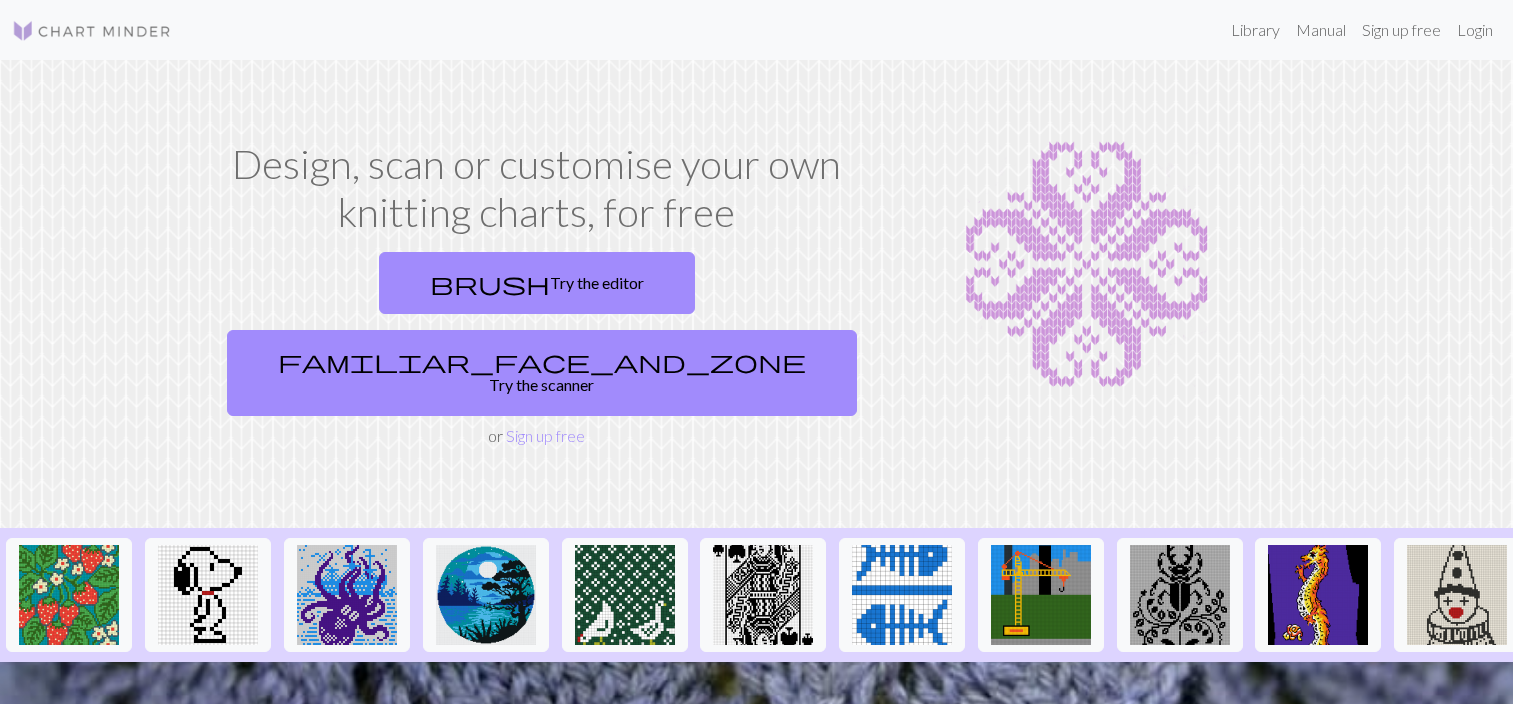 scroll, scrollTop: 0, scrollLeft: 0, axis: both 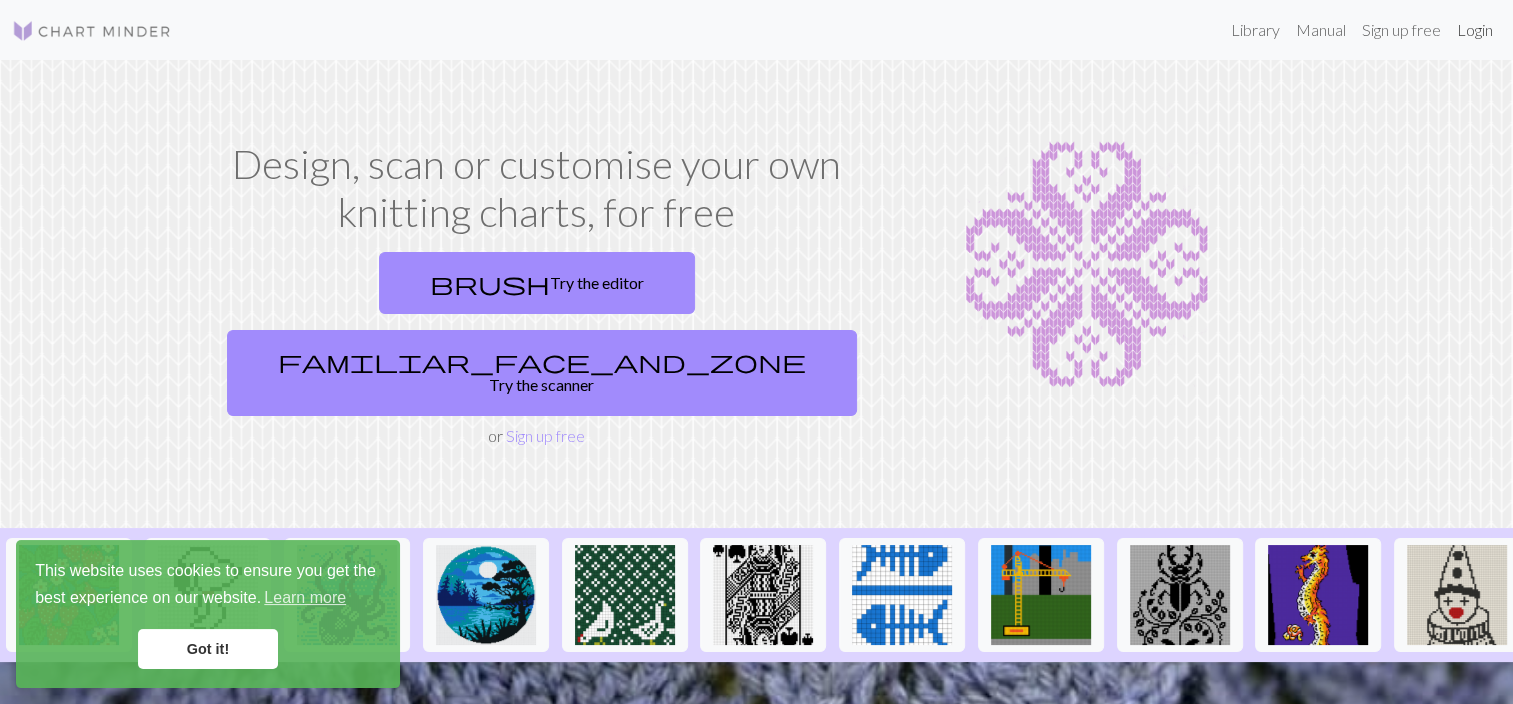 click on "Login" at bounding box center [1475, 30] 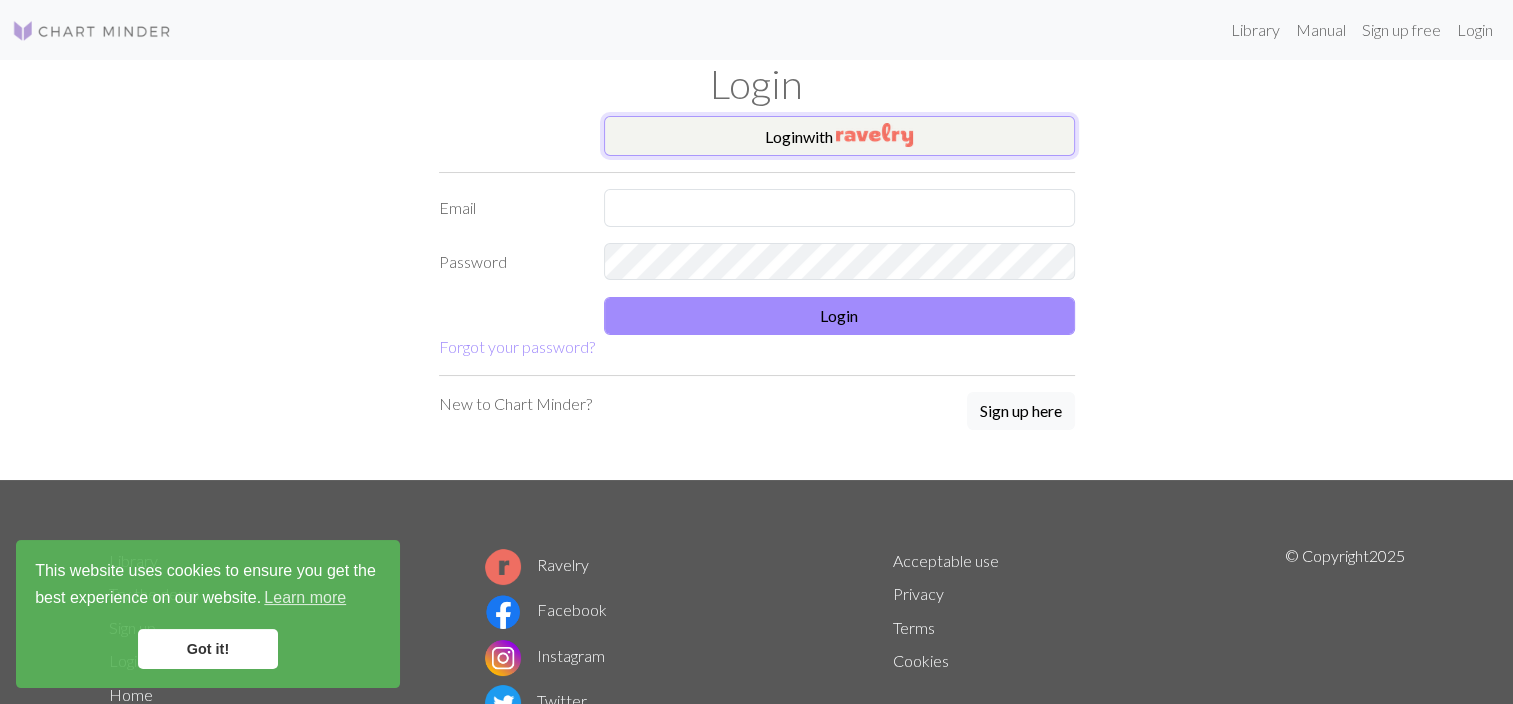 click on "Login  with" at bounding box center [839, 136] 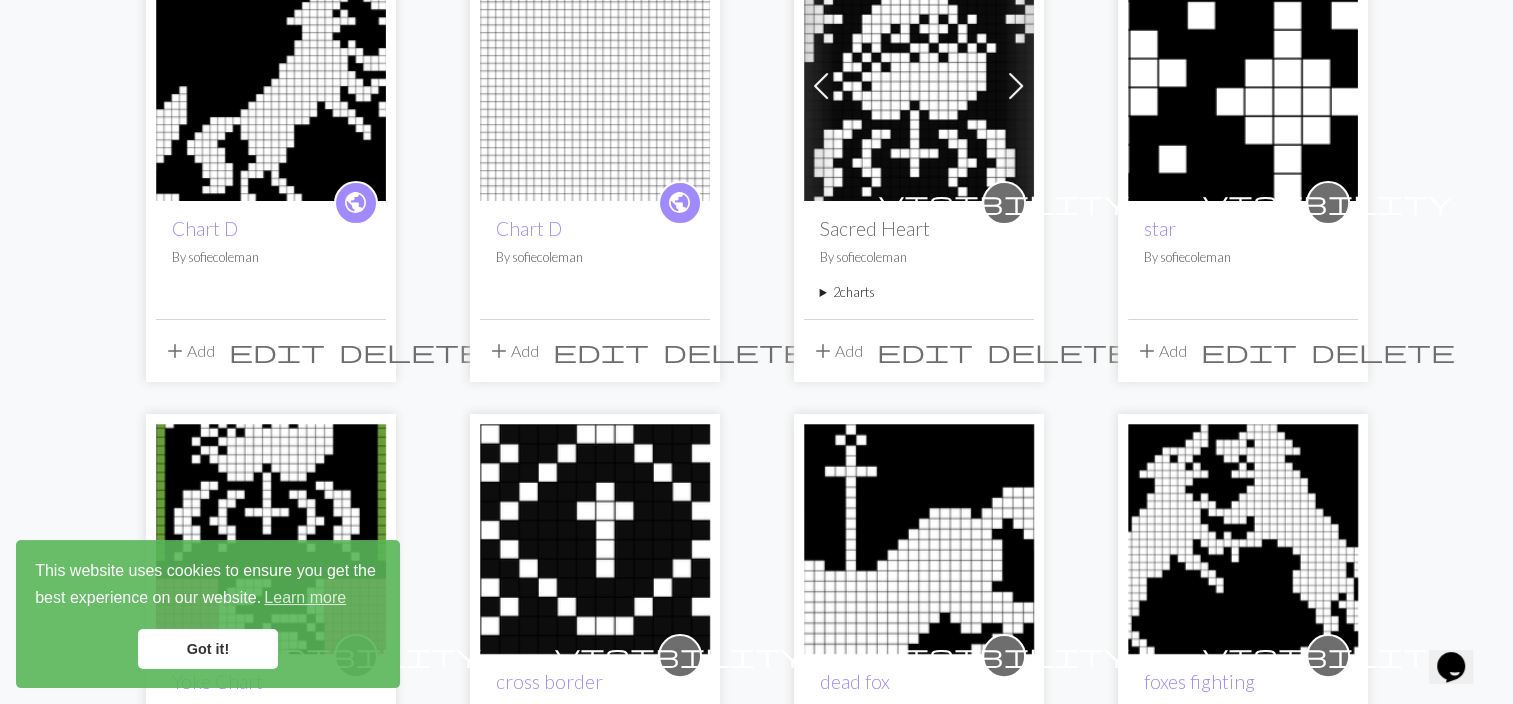 scroll, scrollTop: 302, scrollLeft: 0, axis: vertical 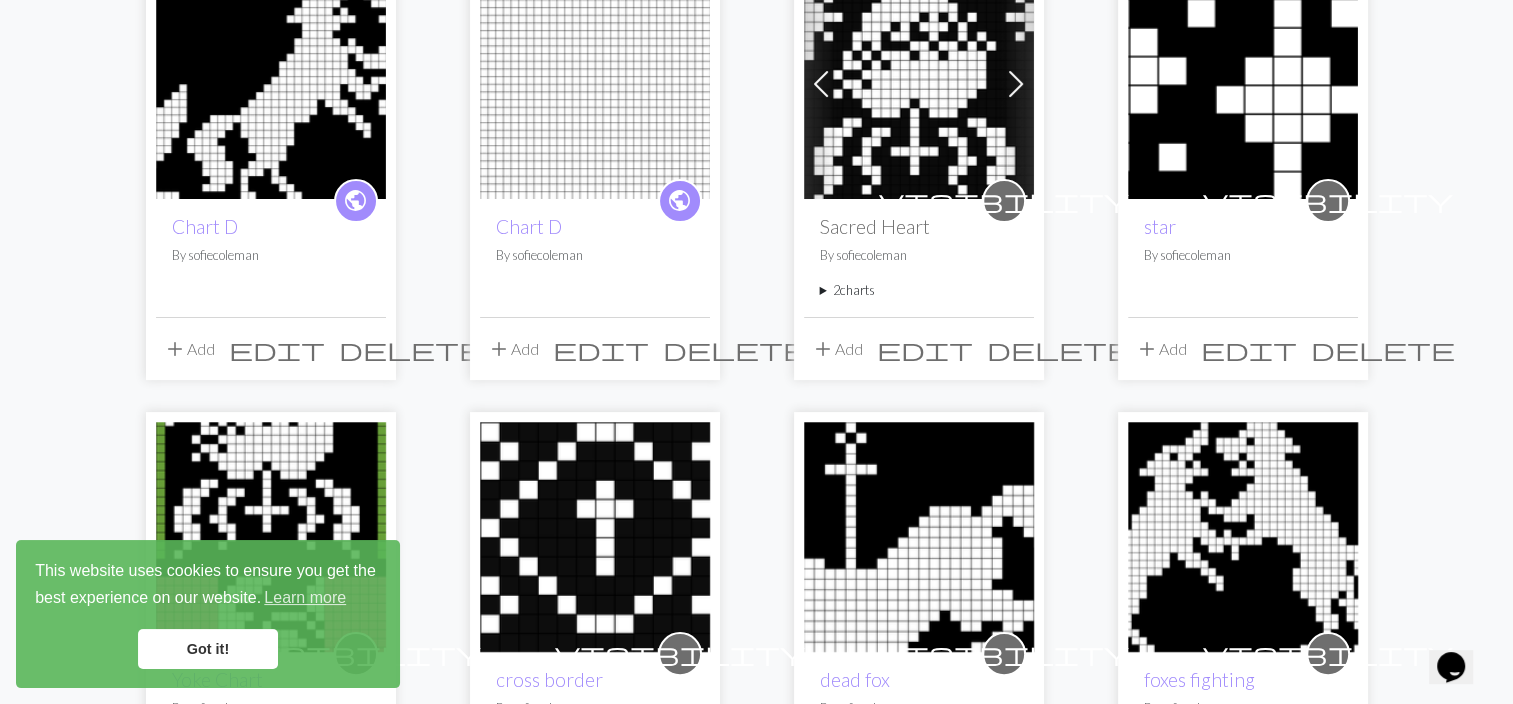 click at bounding box center (919, 84) 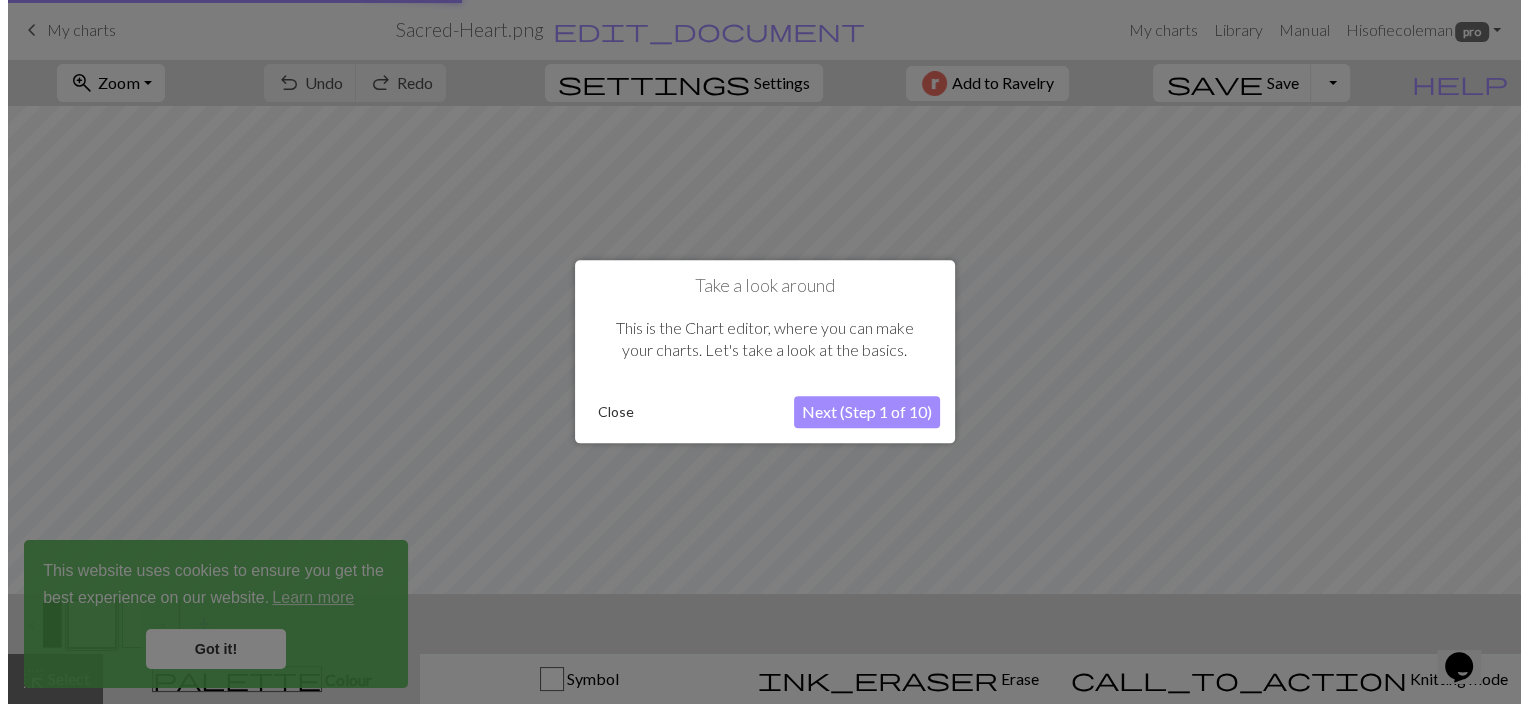 scroll, scrollTop: 0, scrollLeft: 0, axis: both 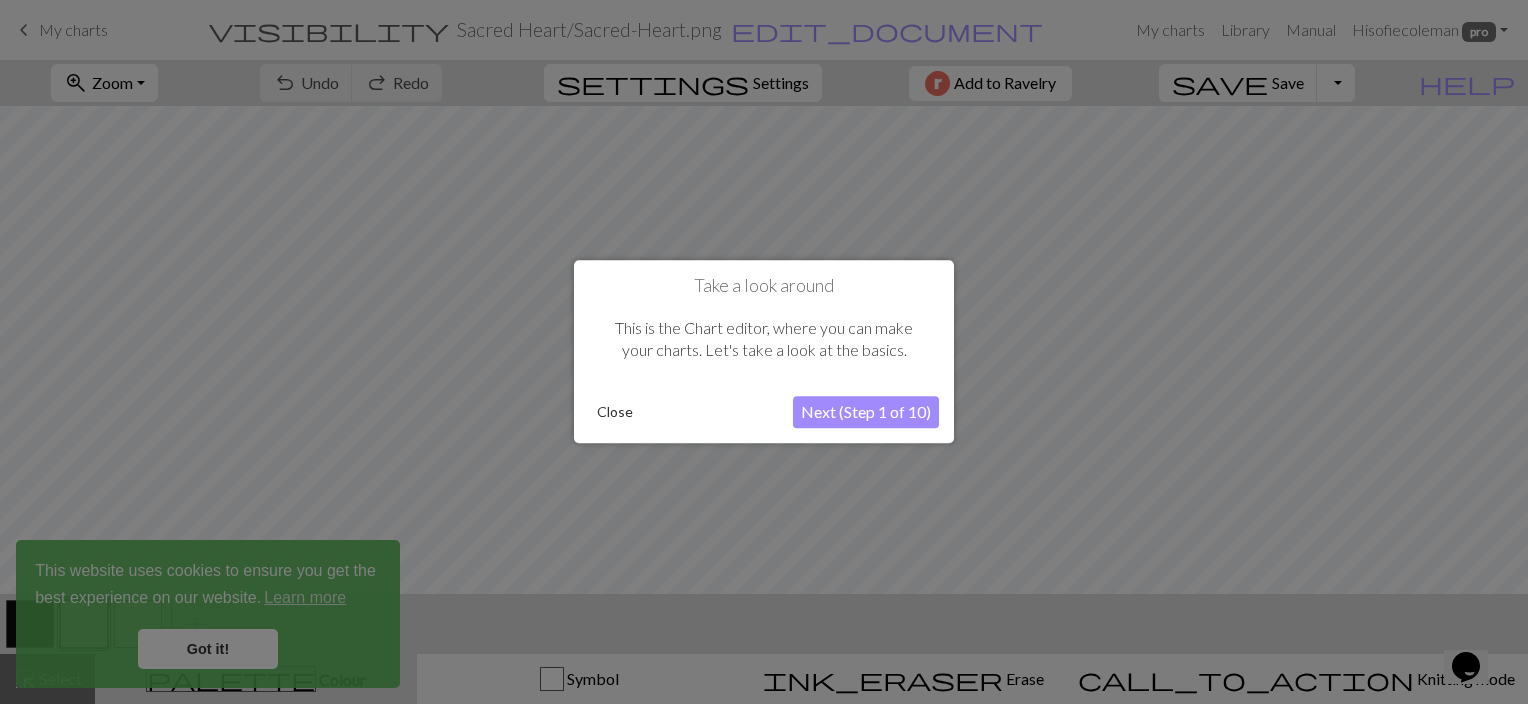 click on "Next (Step 1 of 10)" at bounding box center (866, 413) 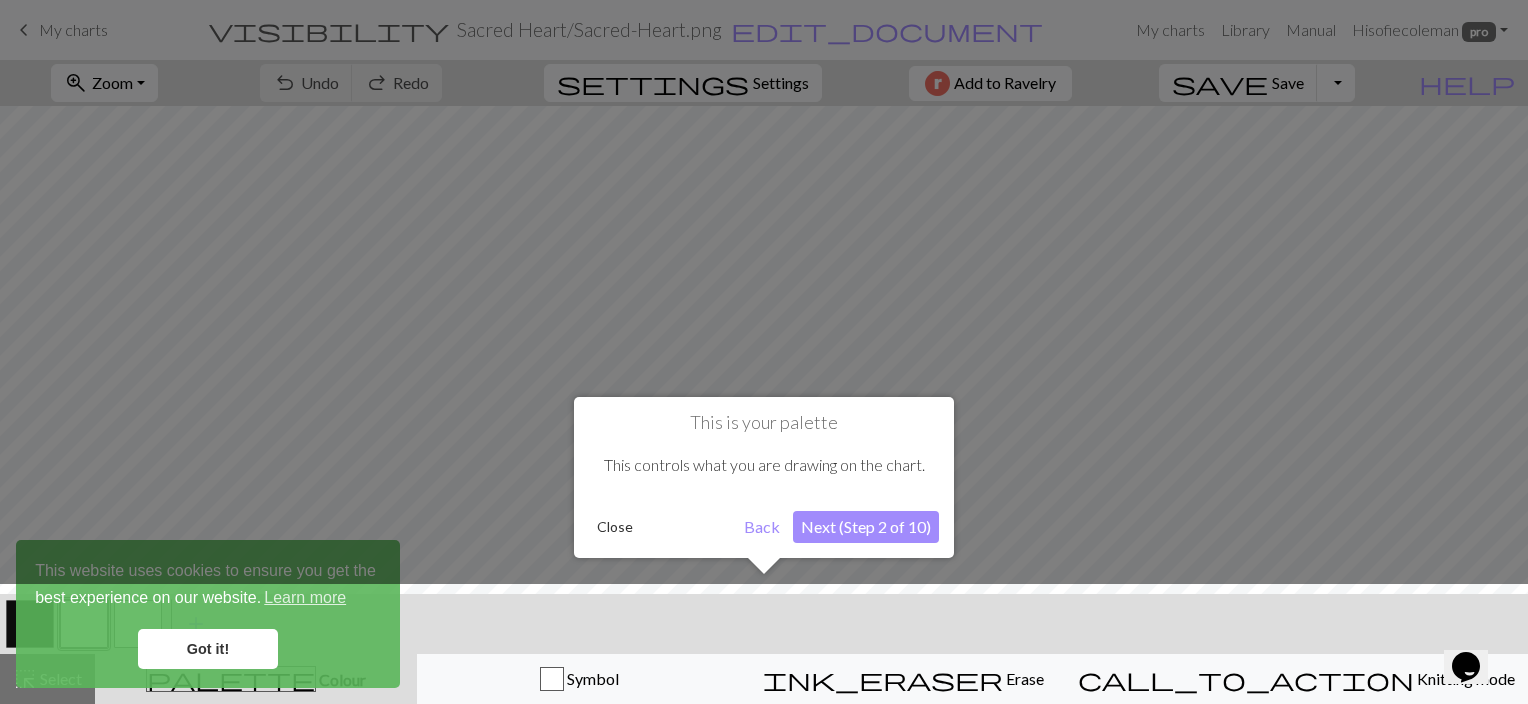click at bounding box center (764, 649) 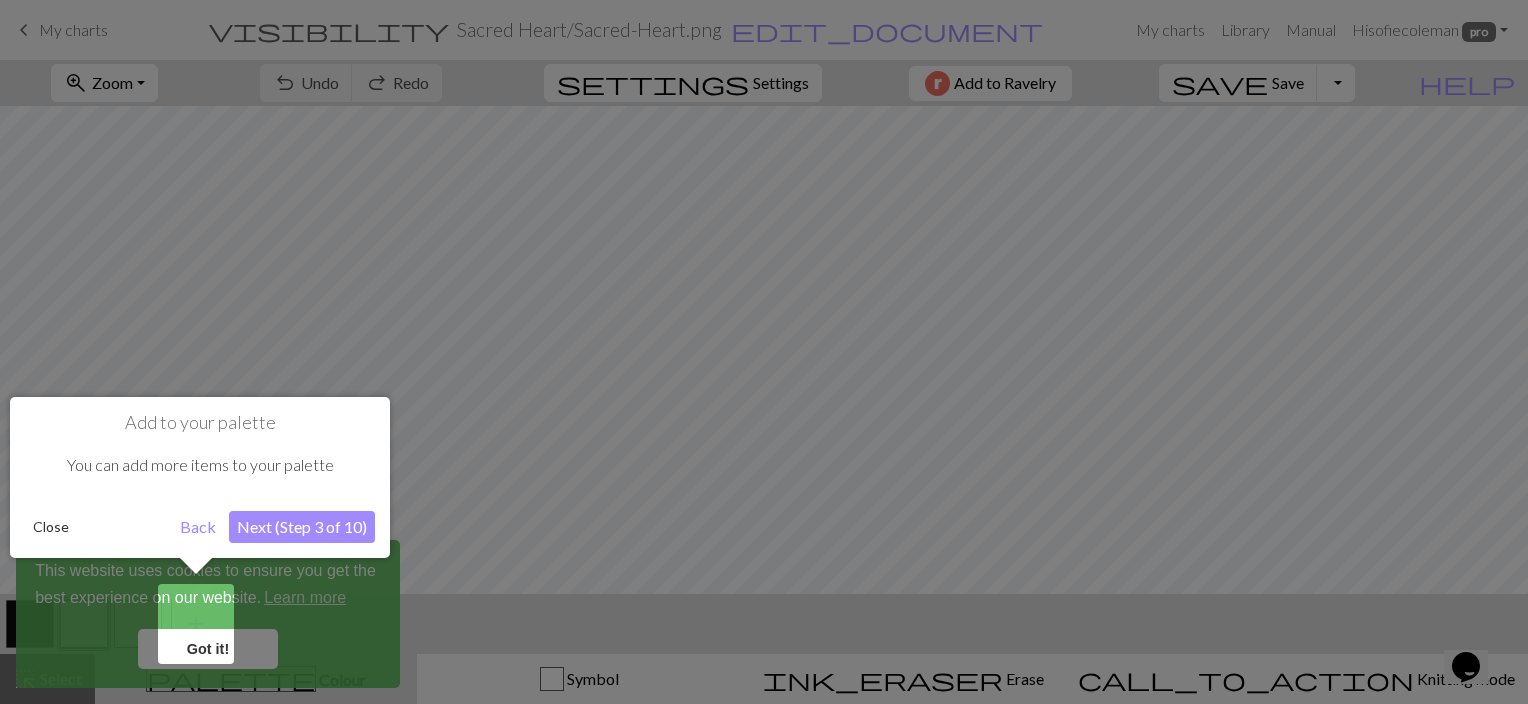 click on "Close" at bounding box center (51, 527) 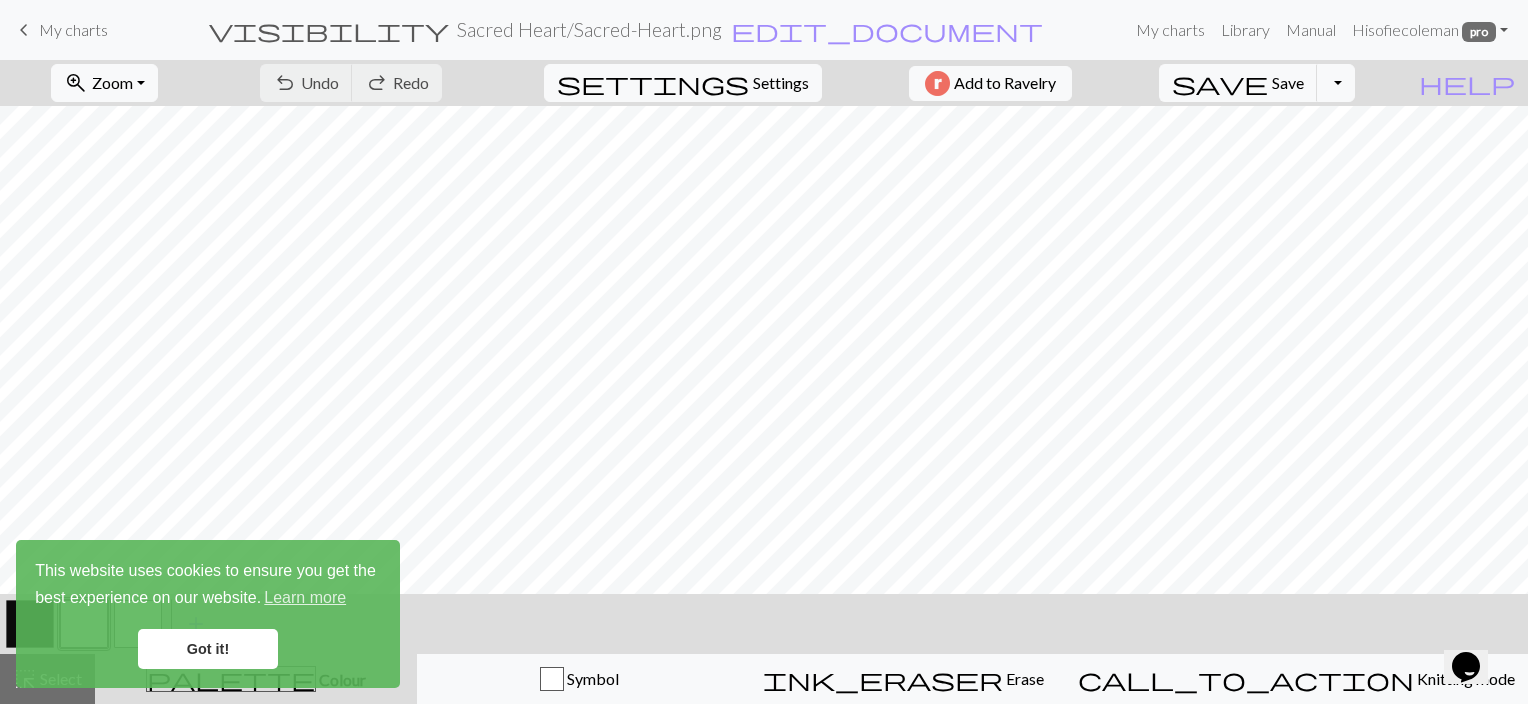 click on "Got it!" at bounding box center (208, 649) 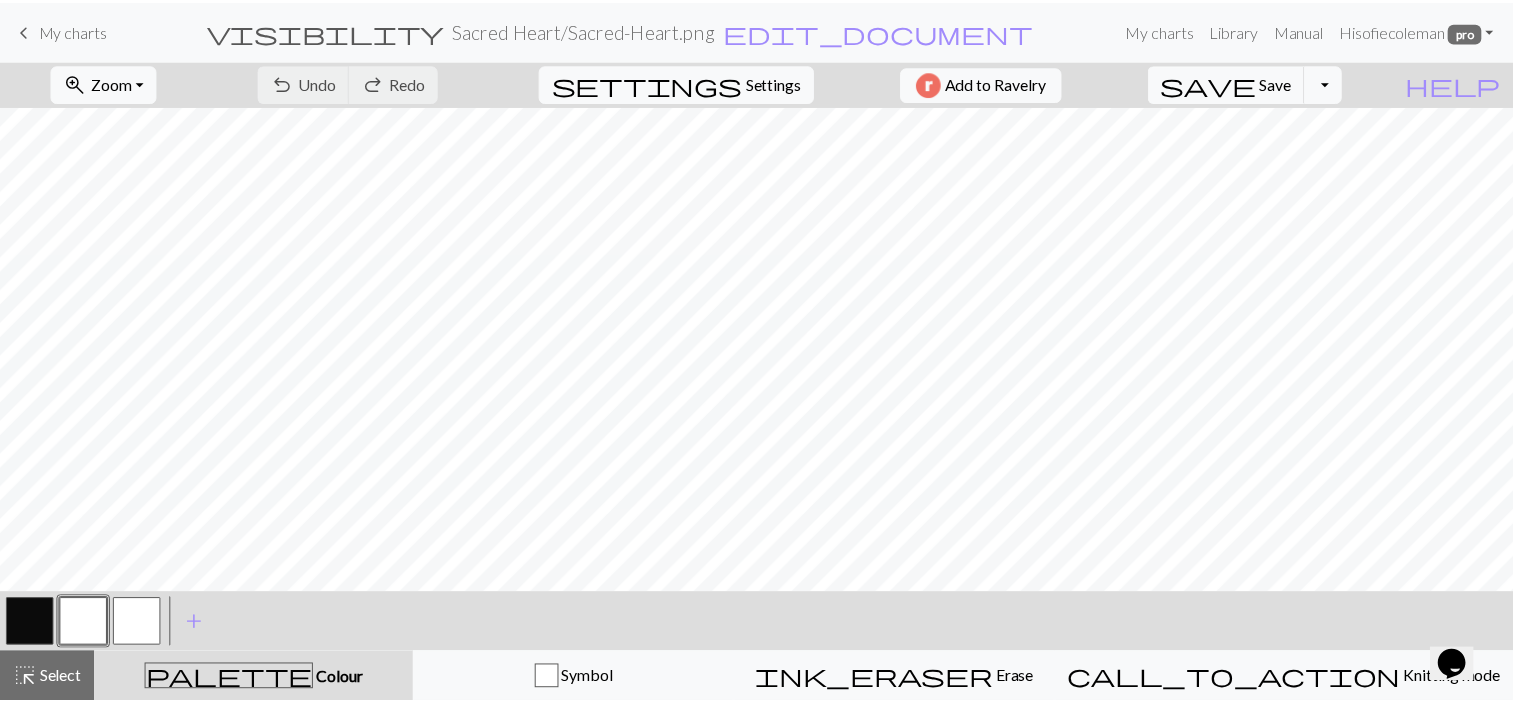 scroll, scrollTop: 116, scrollLeft: 0, axis: vertical 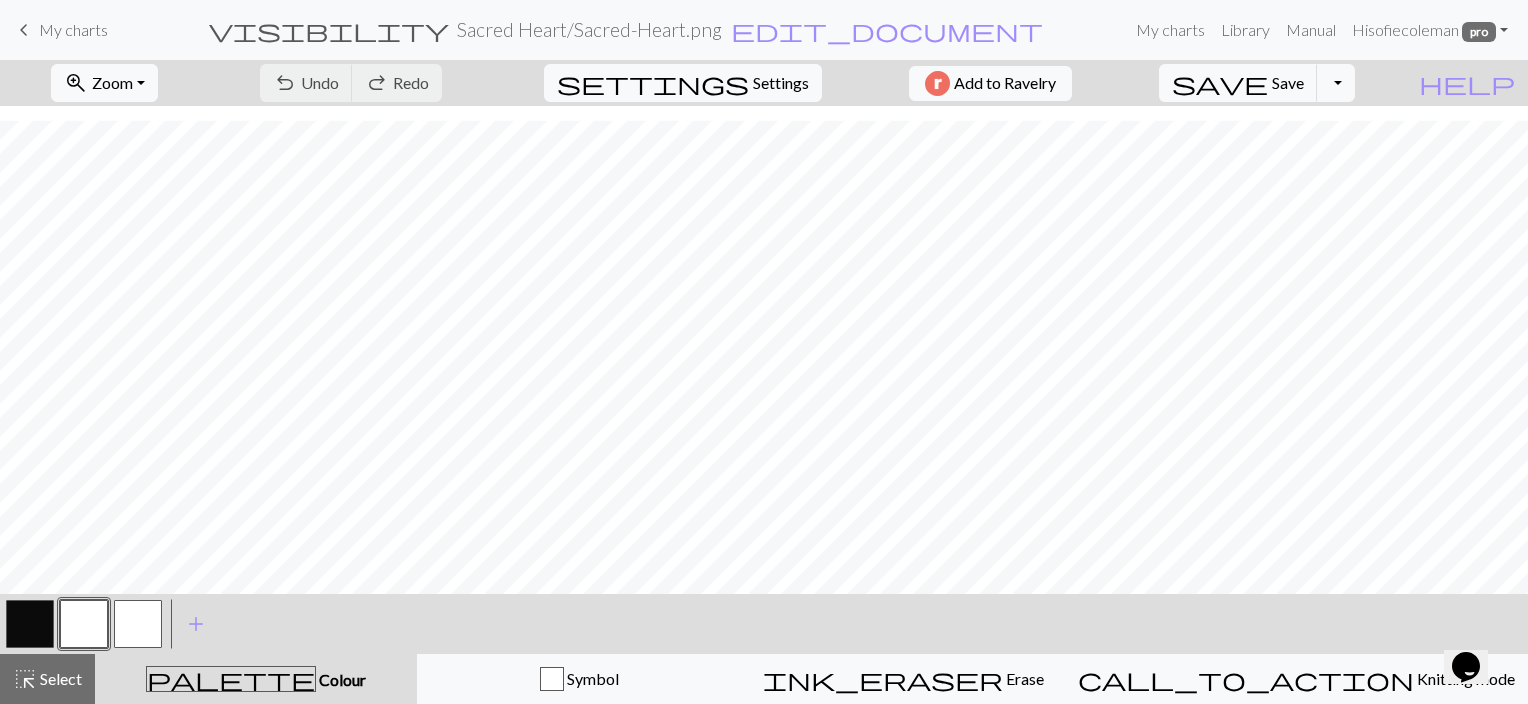 click on "keyboard_arrow_left" at bounding box center (24, 30) 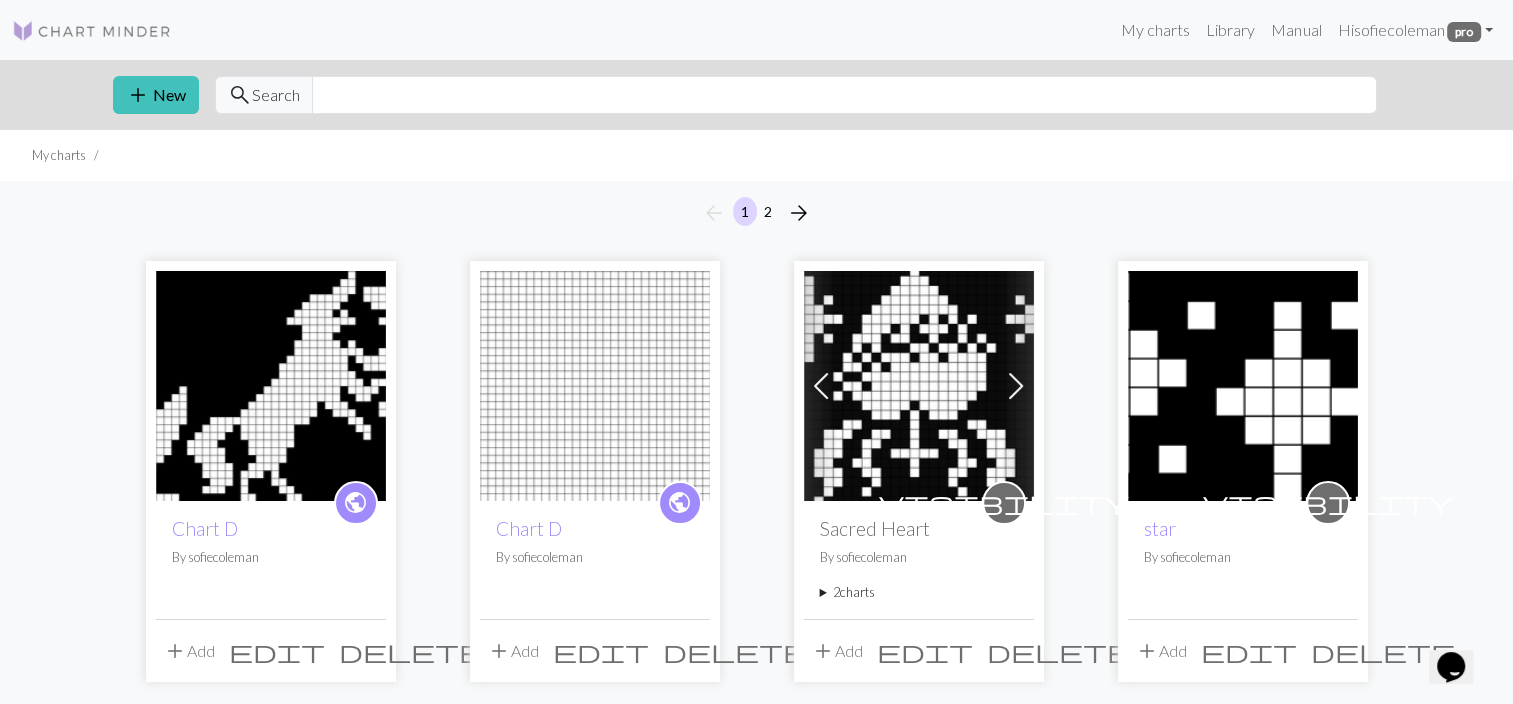 click at bounding box center (1016, 386) 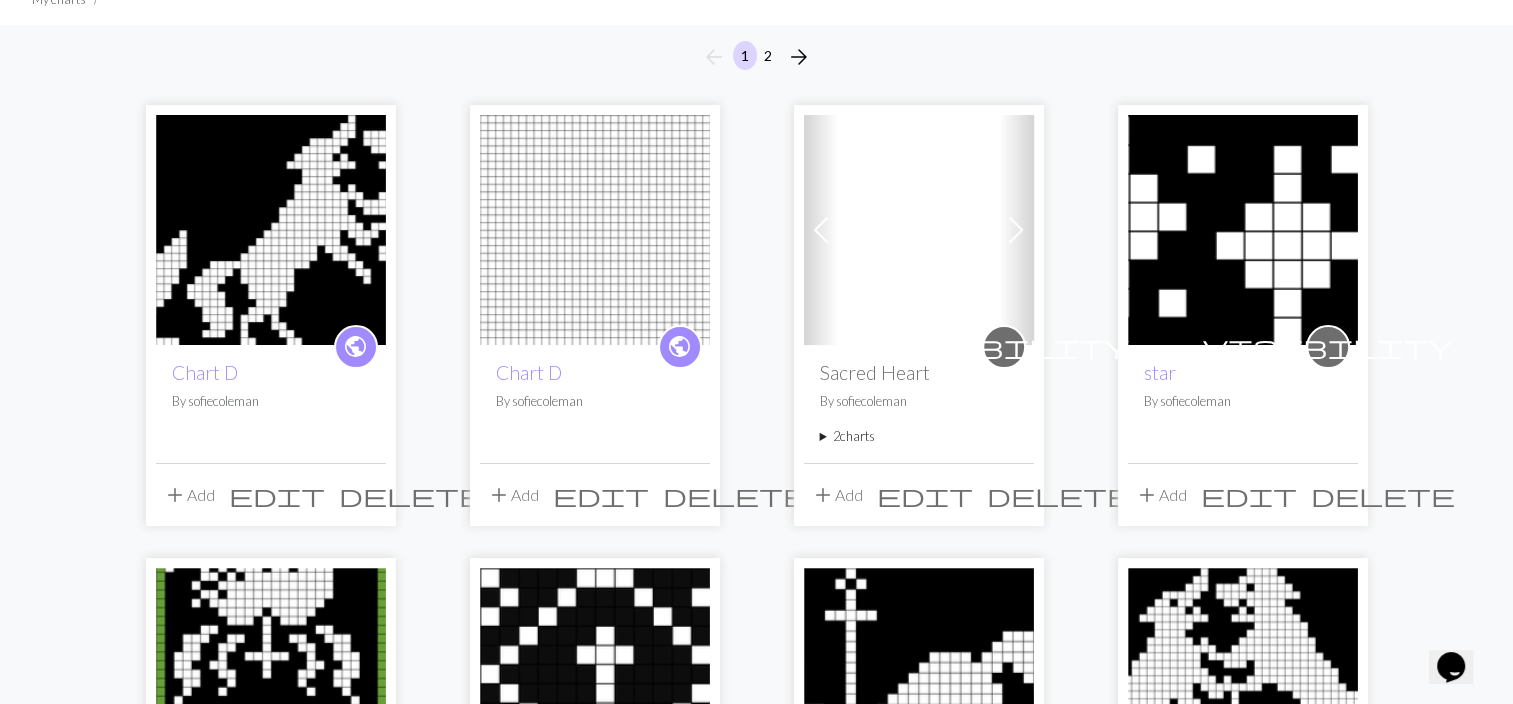 scroll, scrollTop: 0, scrollLeft: 0, axis: both 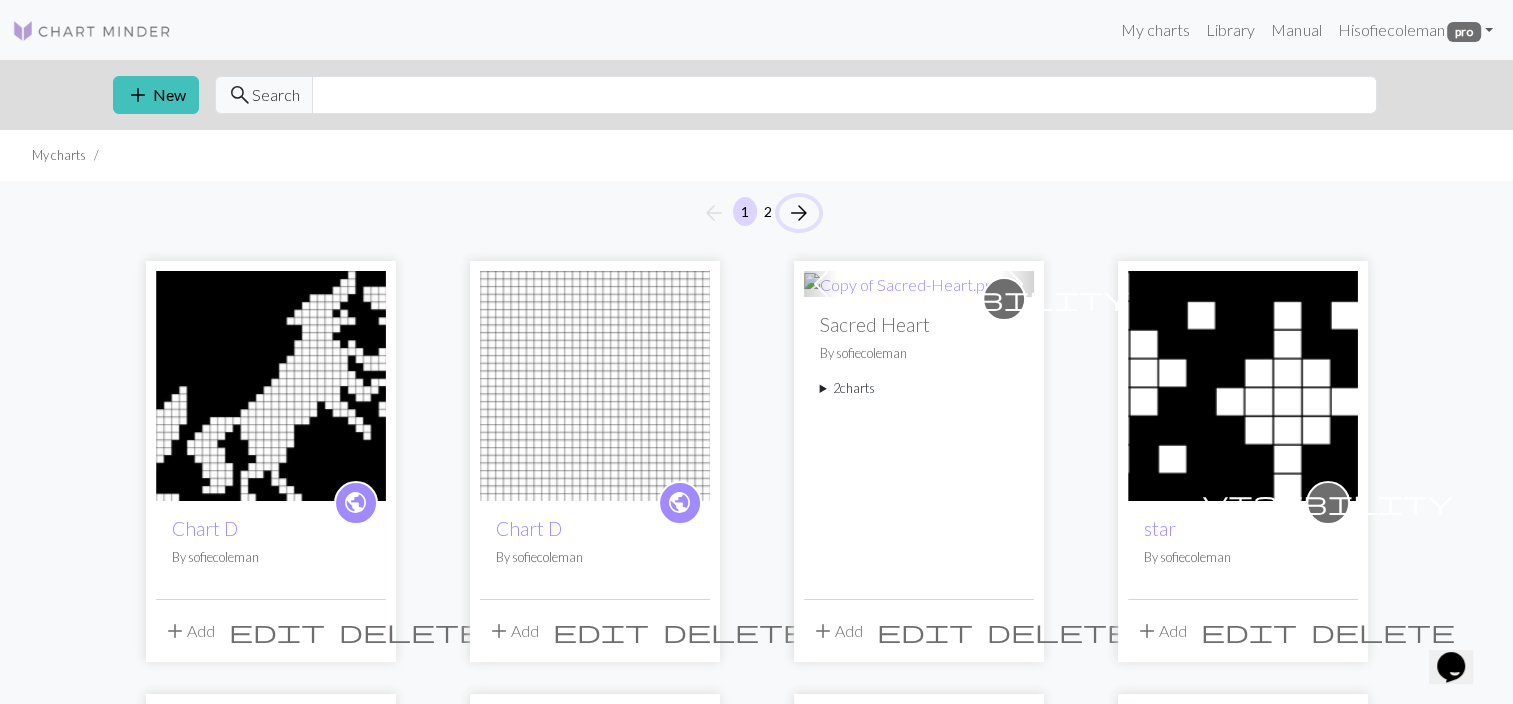 click on "arrow_forward" at bounding box center [799, 213] 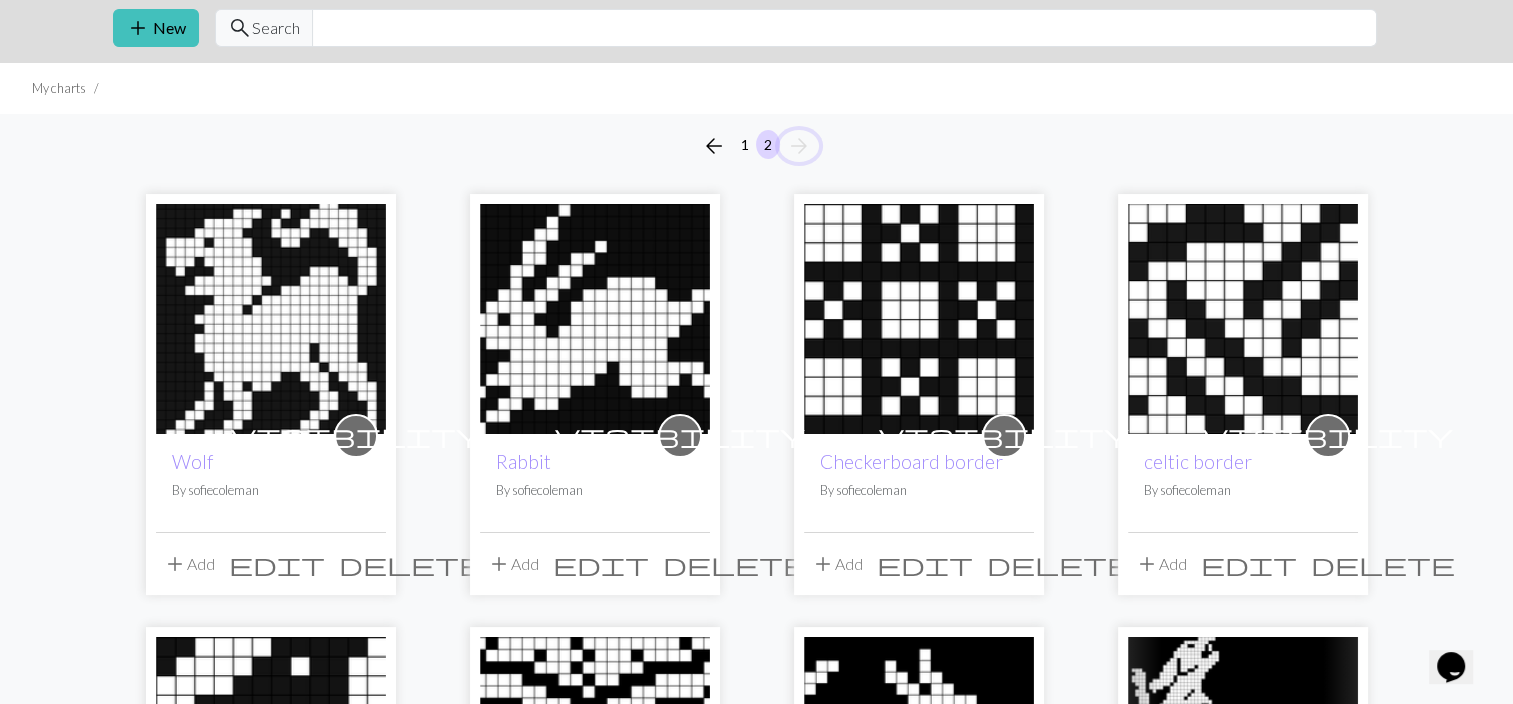 scroll, scrollTop: 0, scrollLeft: 0, axis: both 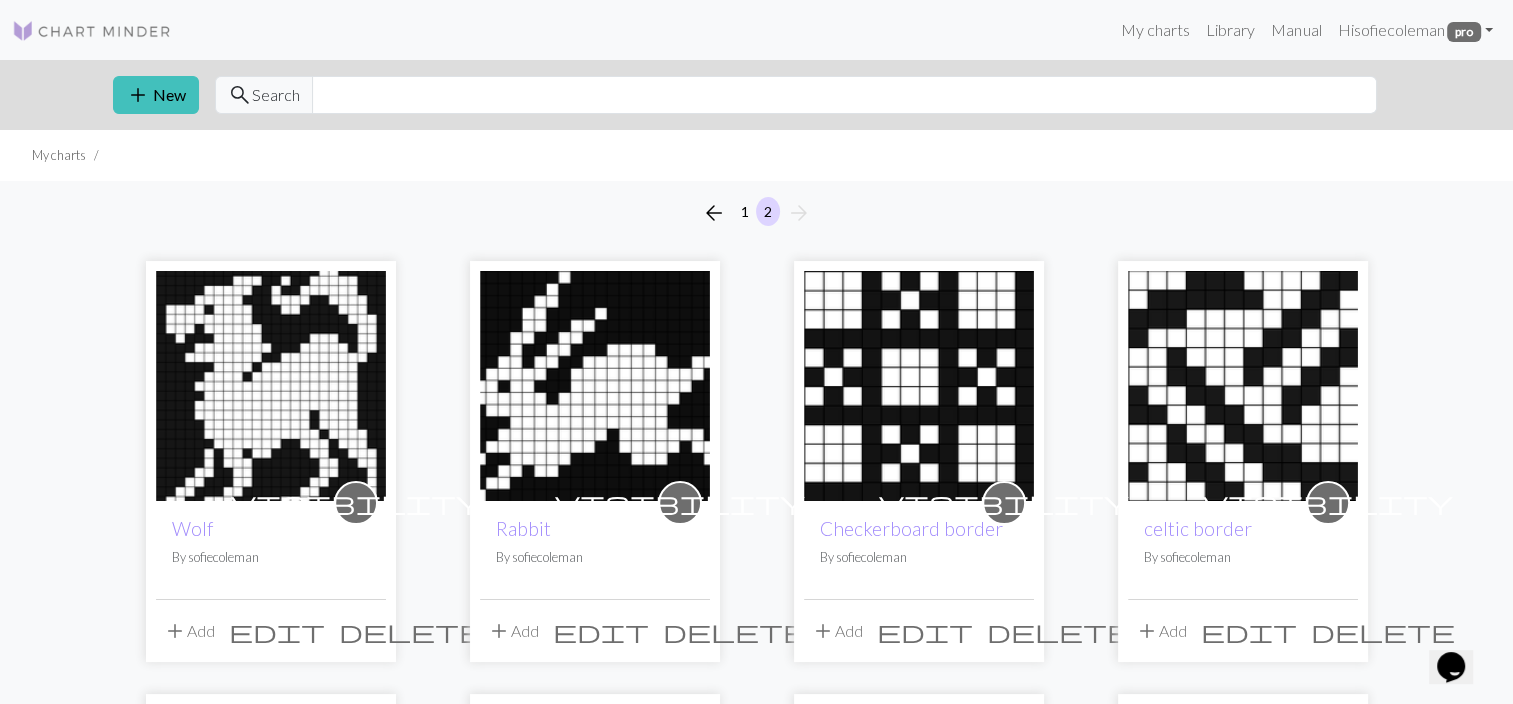 click at bounding box center (92, 31) 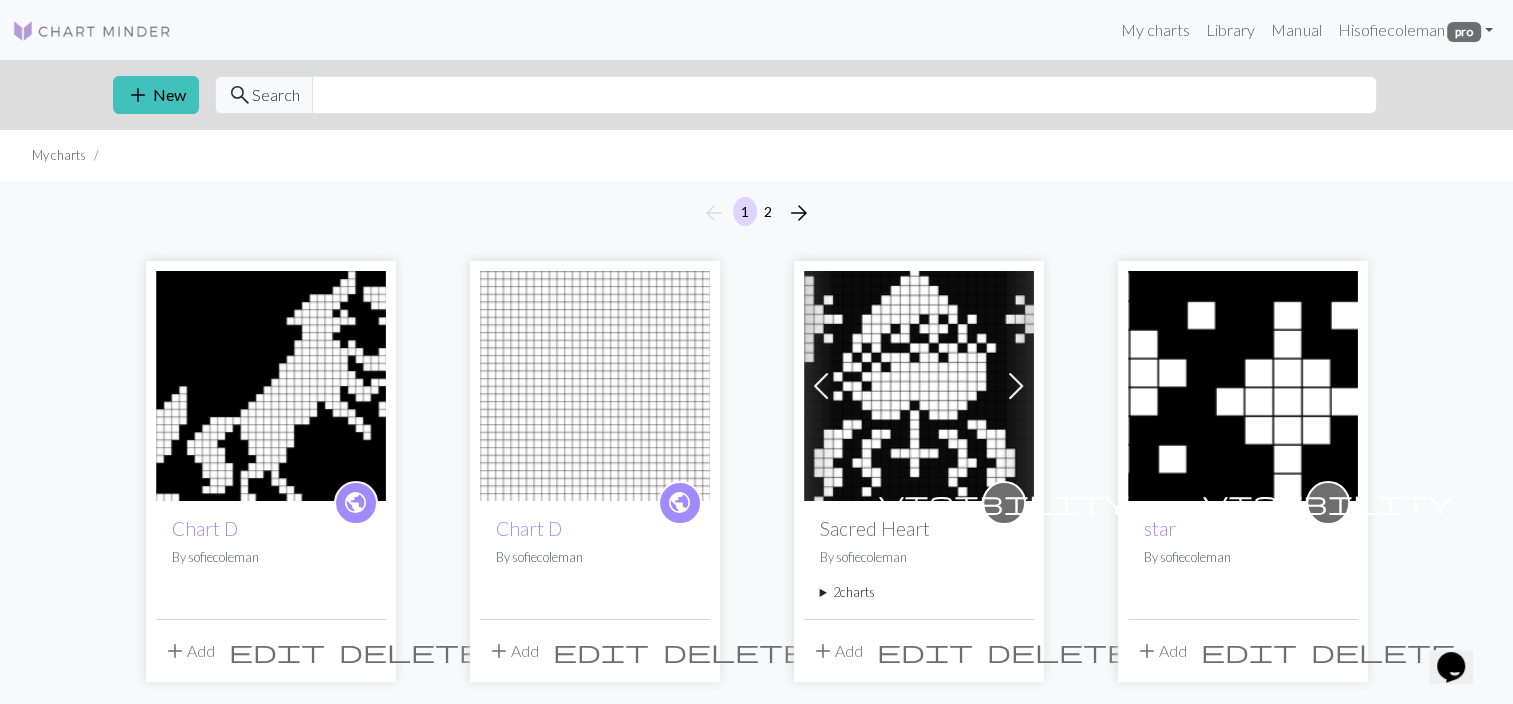click at bounding box center [92, 31] 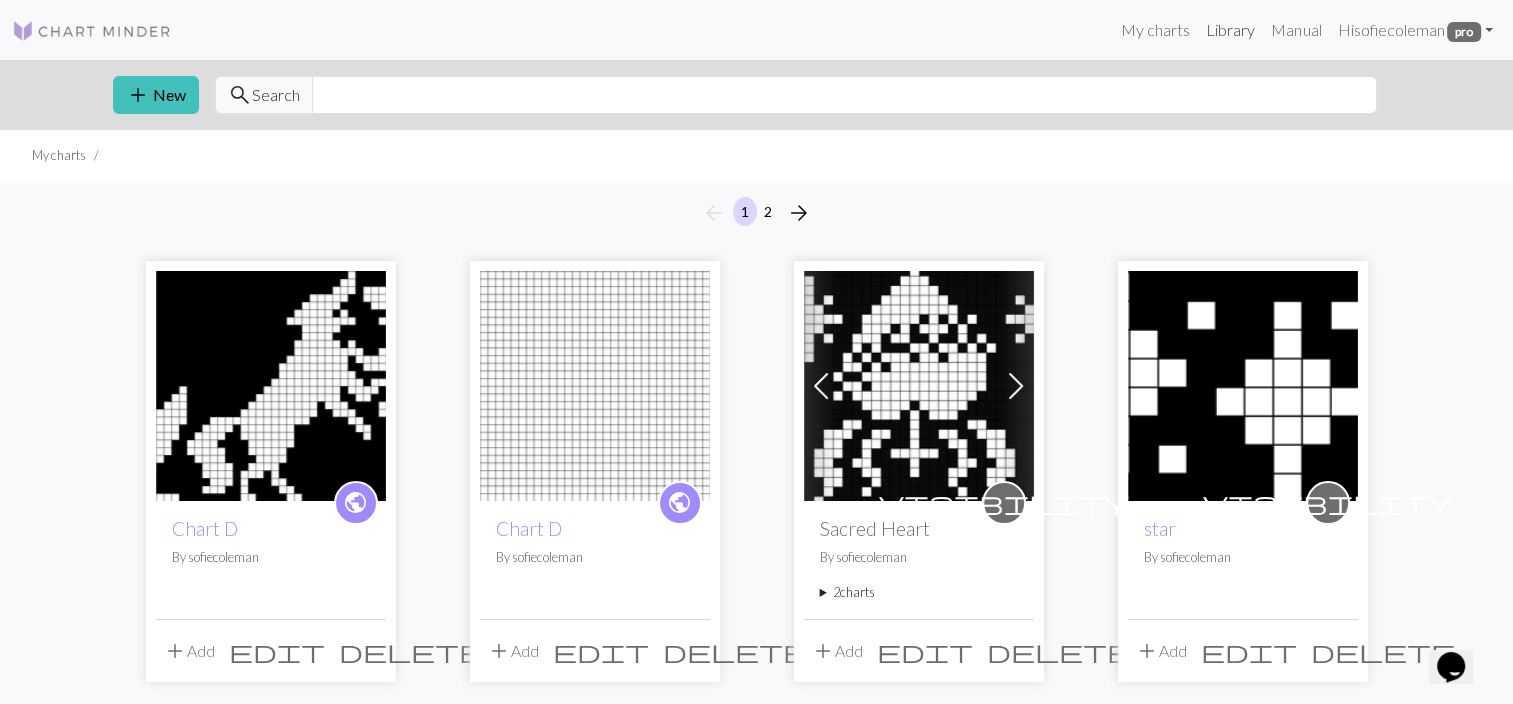 click on "Library" at bounding box center [1230, 30] 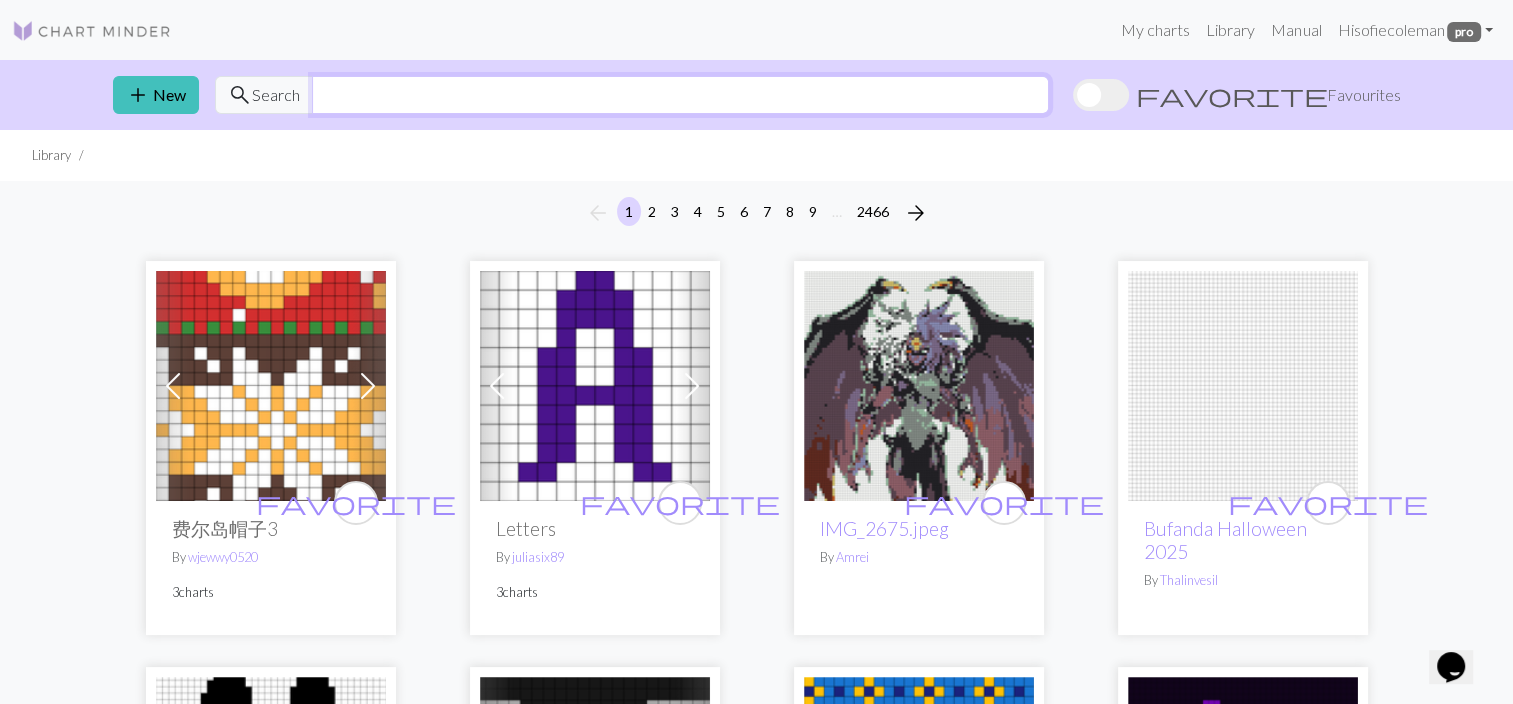 click at bounding box center (680, 95) 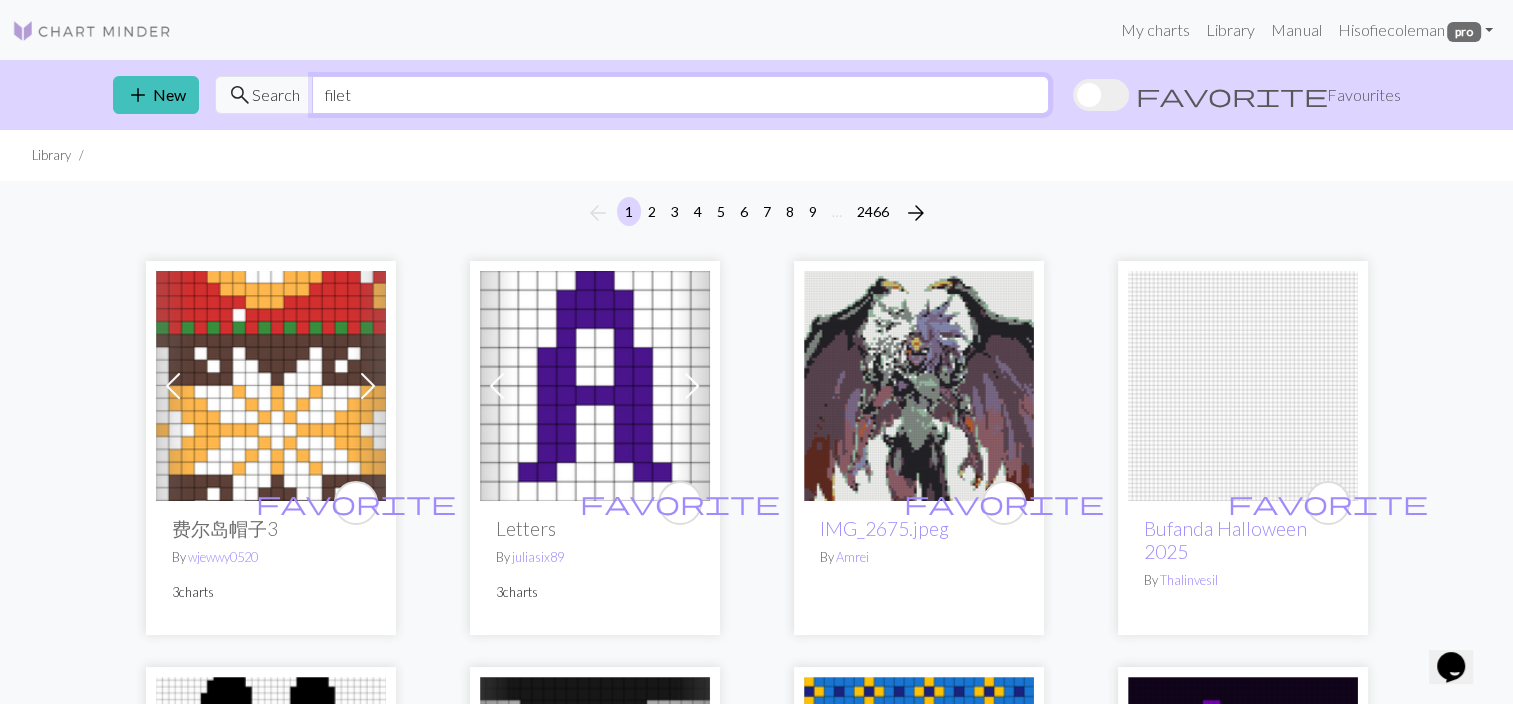 type on "filet" 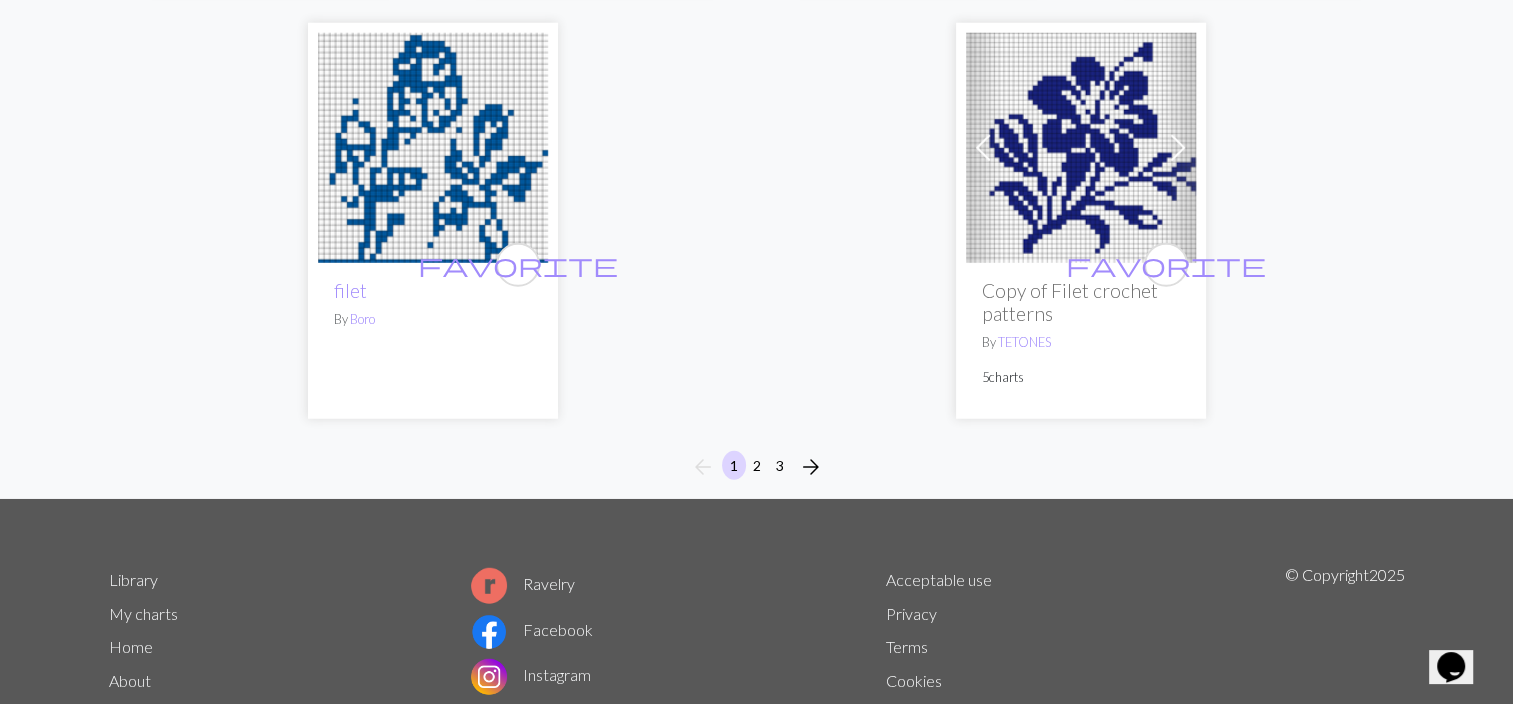 scroll, scrollTop: 5403, scrollLeft: 0, axis: vertical 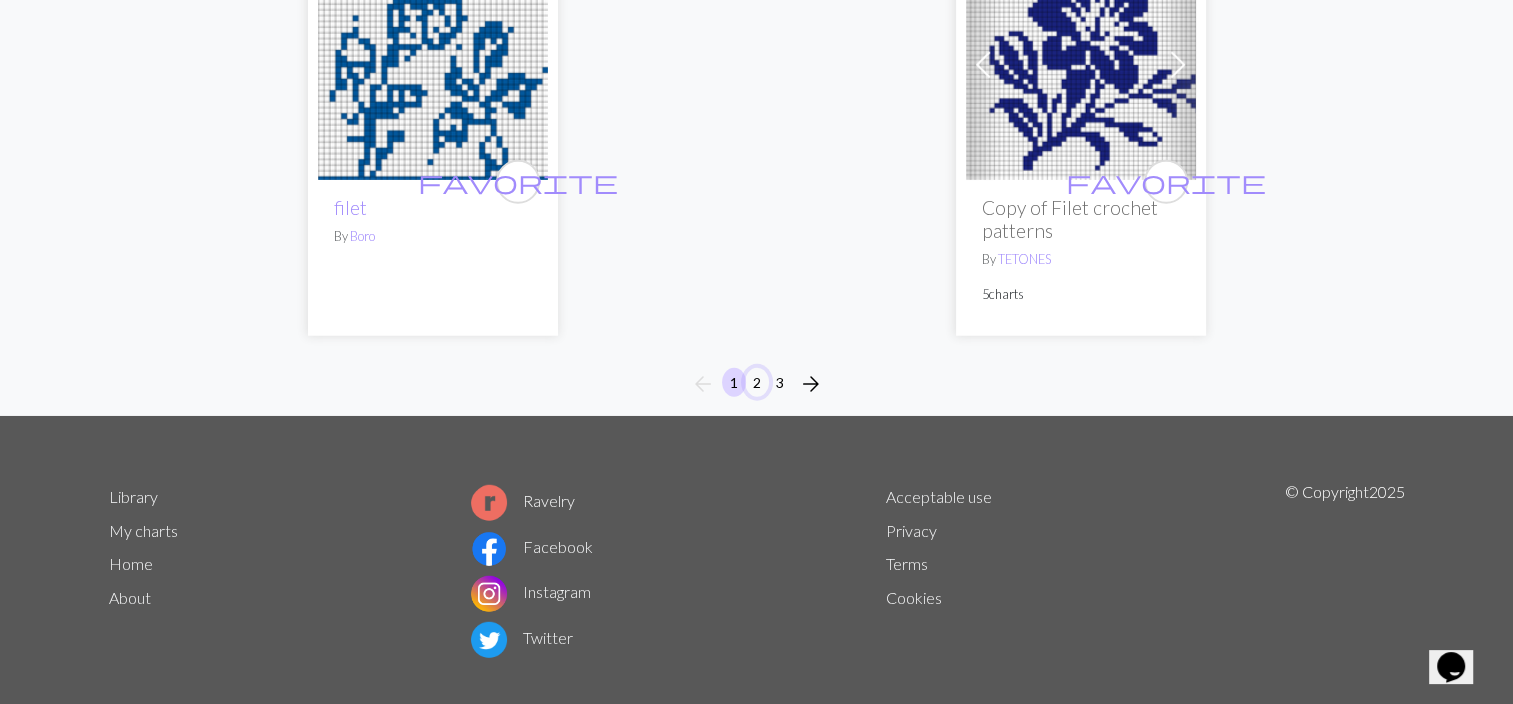 click on "2" at bounding box center (757, 382) 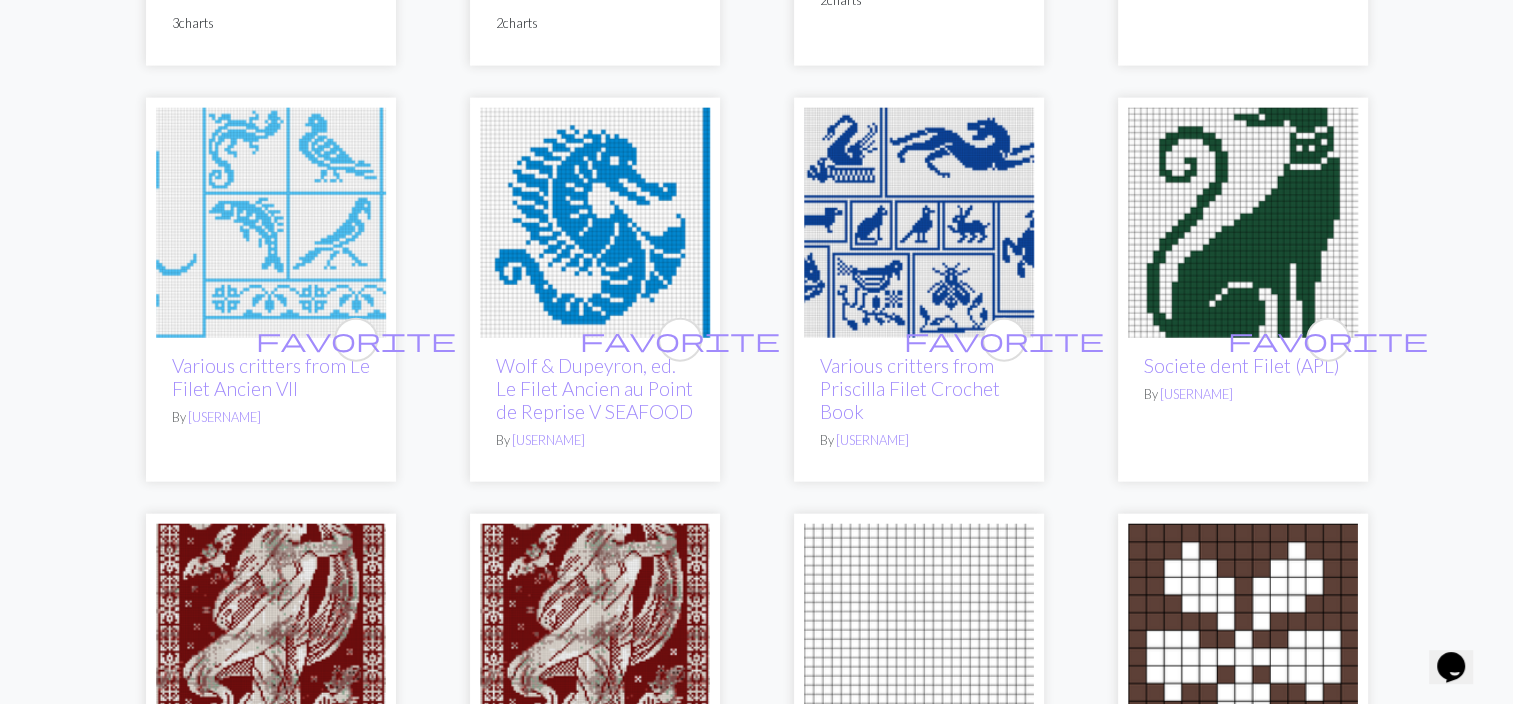 scroll, scrollTop: 4608, scrollLeft: 0, axis: vertical 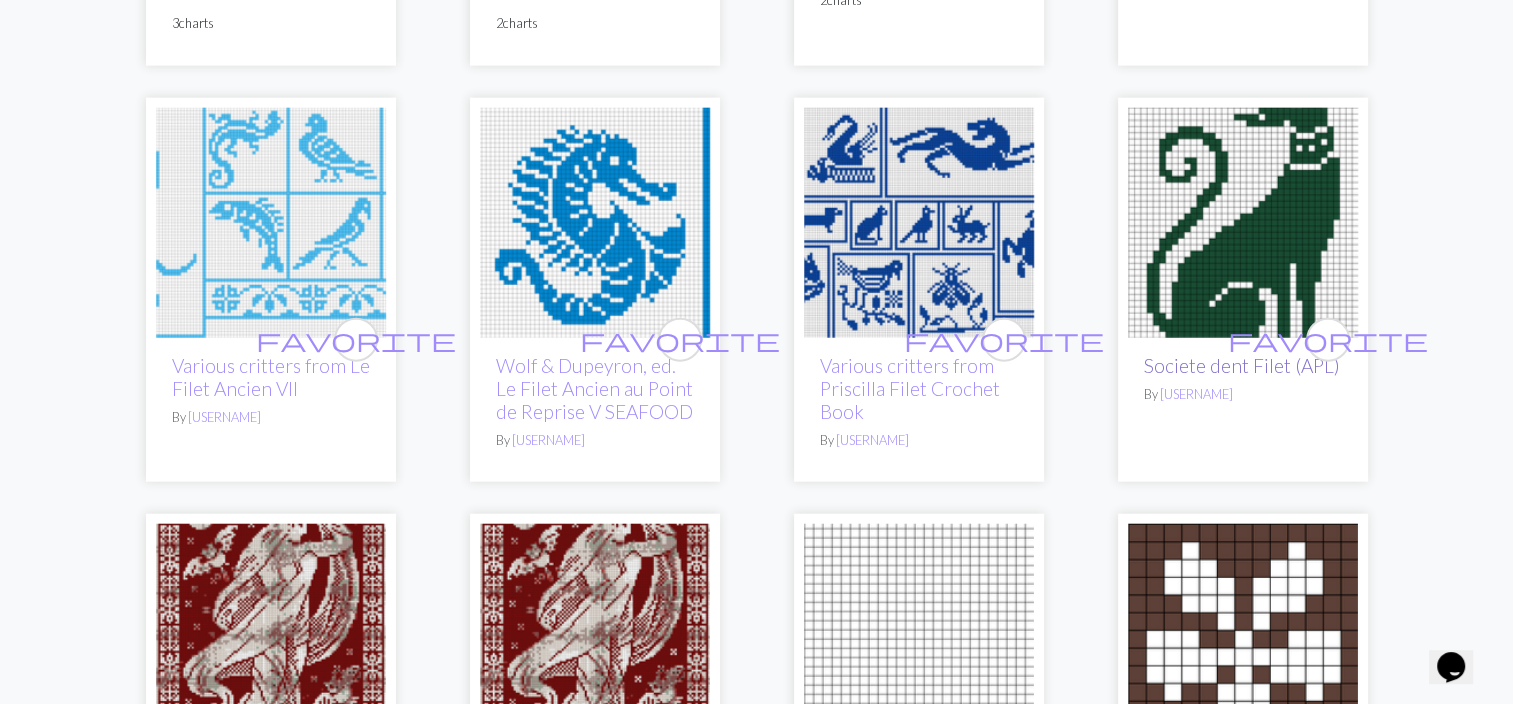 click on "Societe dent Filet (APL)" at bounding box center [1242, 365] 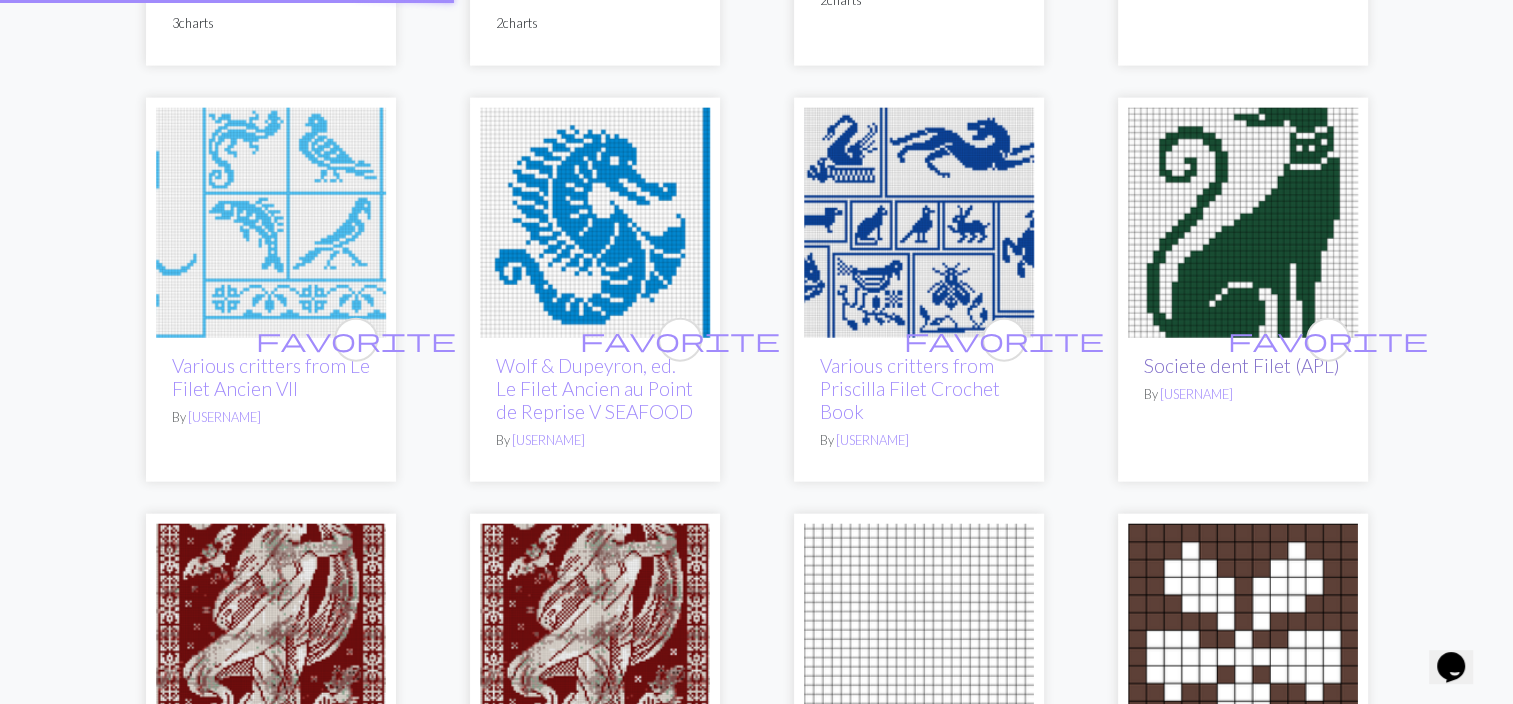 scroll, scrollTop: 0, scrollLeft: 0, axis: both 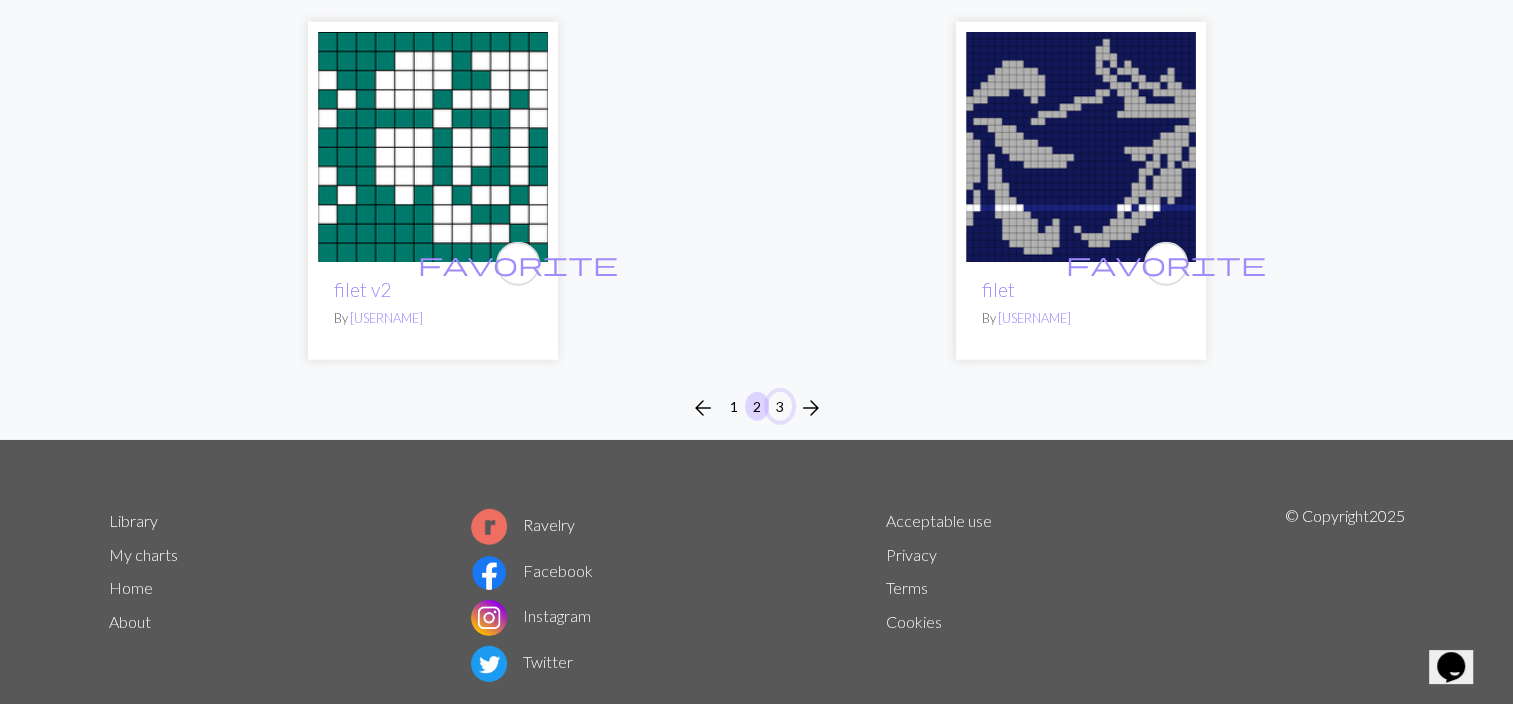 click on "3" at bounding box center (780, 406) 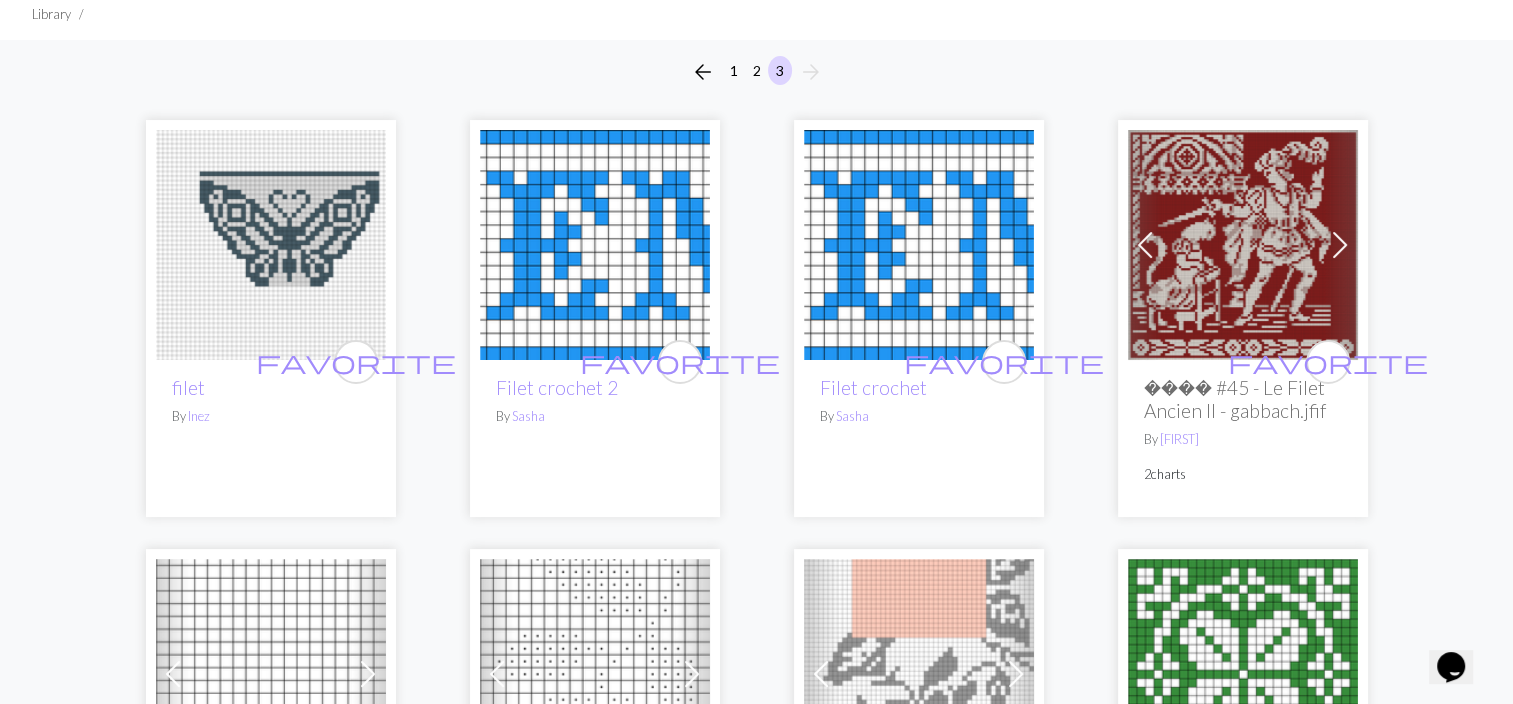 scroll, scrollTop: 0, scrollLeft: 0, axis: both 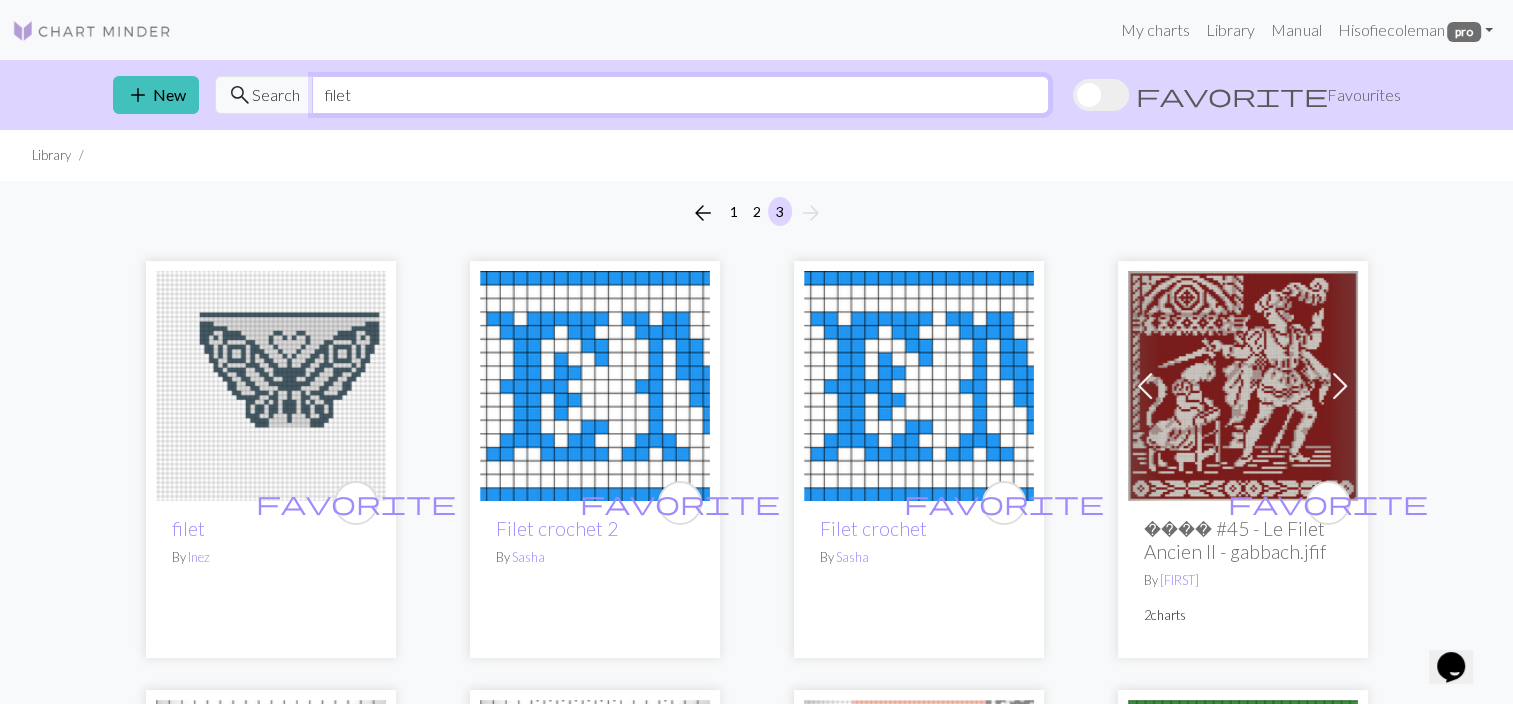 drag, startPoint x: 352, startPoint y: 93, endPoint x: 186, endPoint y: 24, distance: 179.7693 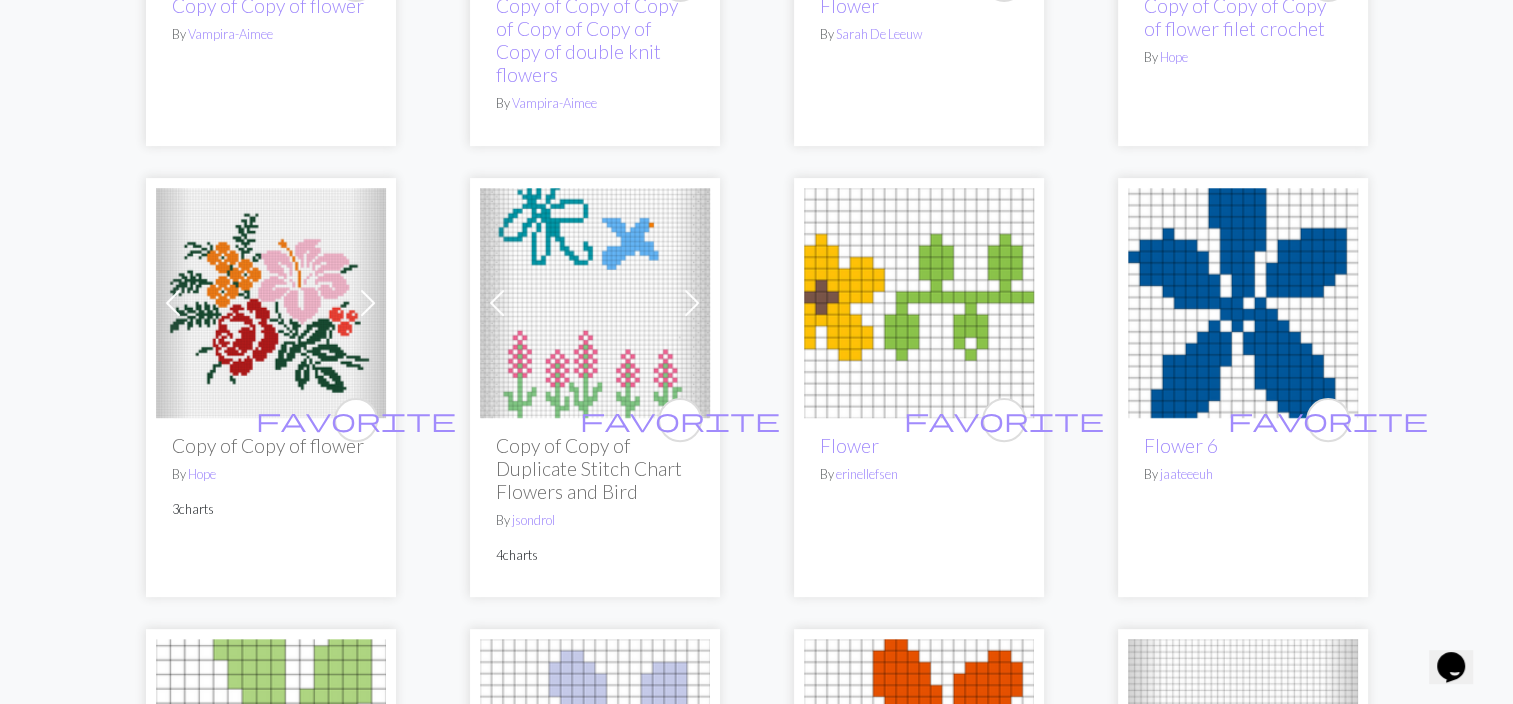 scroll, scrollTop: 0, scrollLeft: 0, axis: both 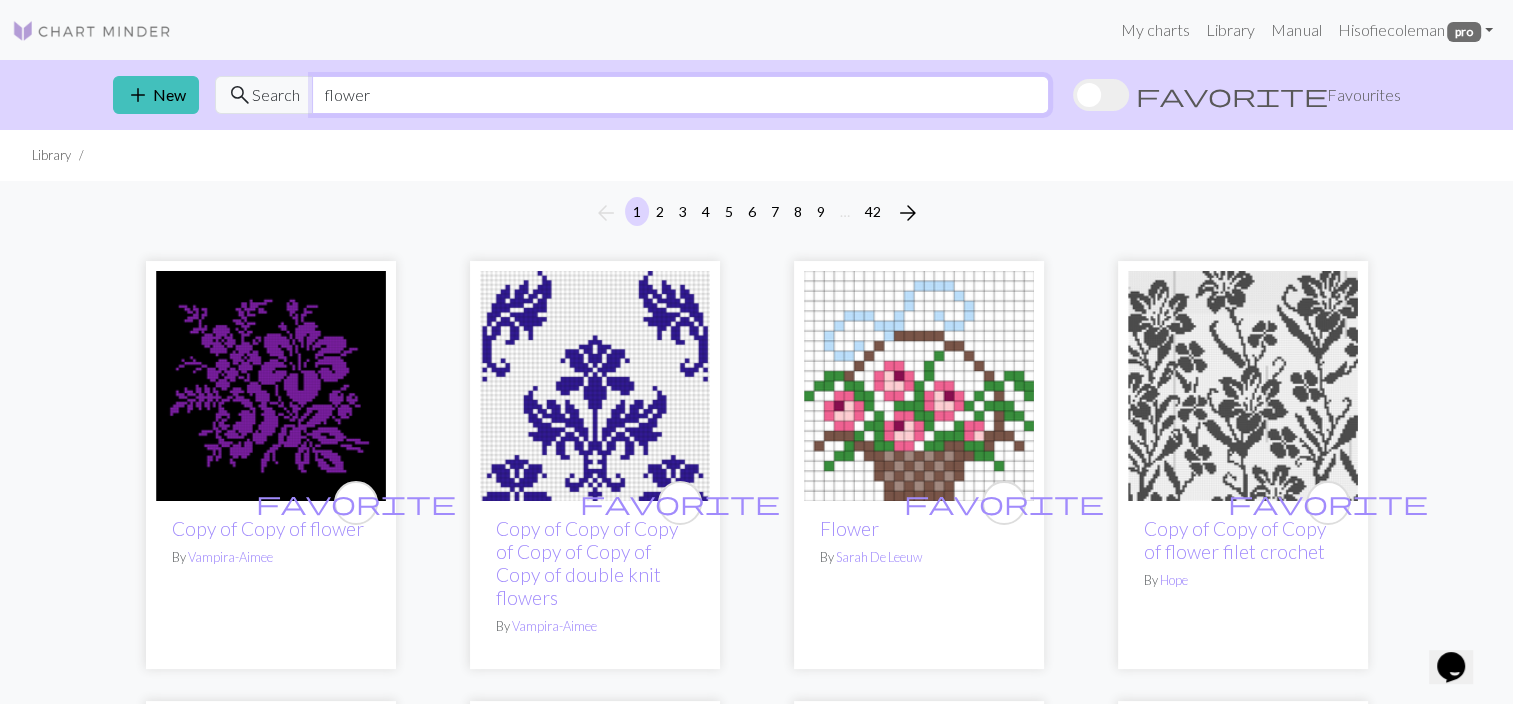 drag, startPoint x: 371, startPoint y: 99, endPoint x: 208, endPoint y: 99, distance: 163 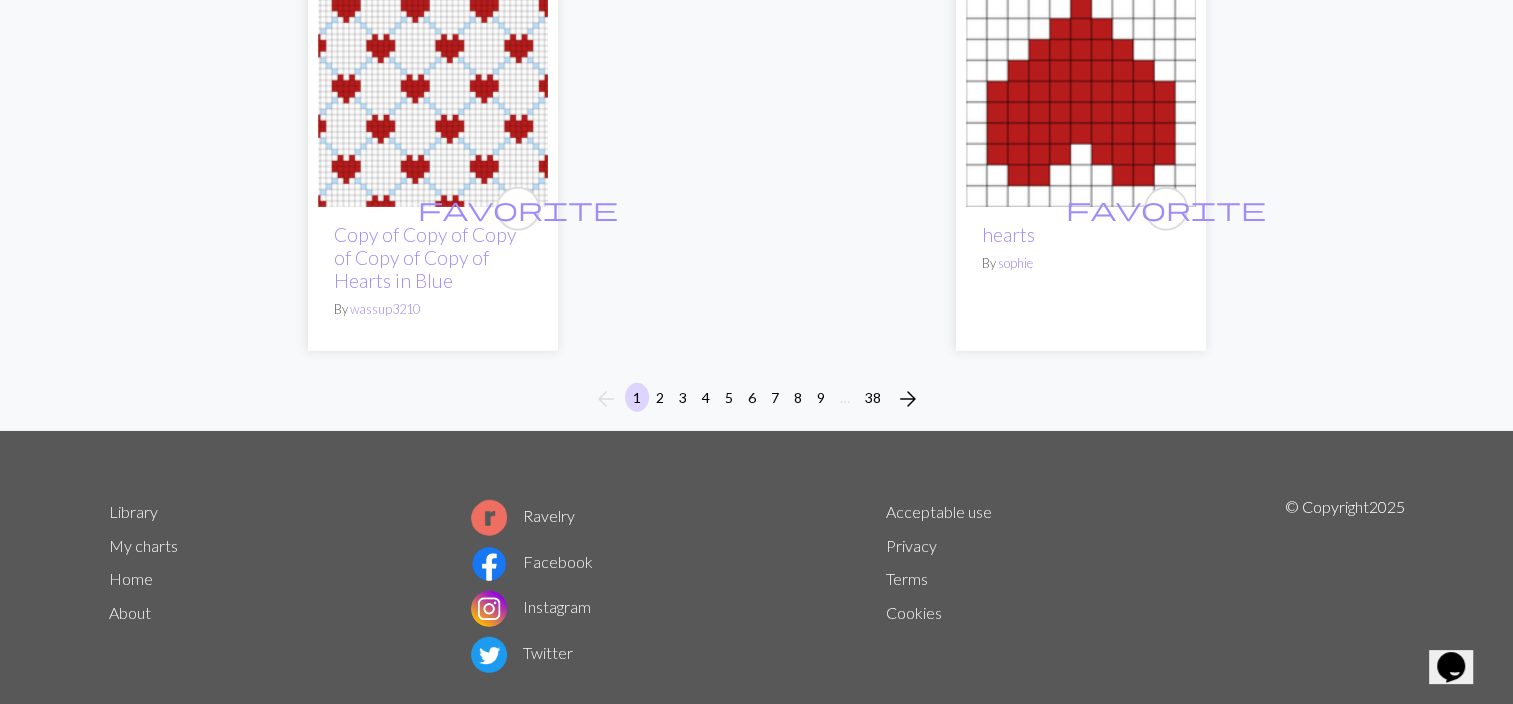 scroll, scrollTop: 5300, scrollLeft: 0, axis: vertical 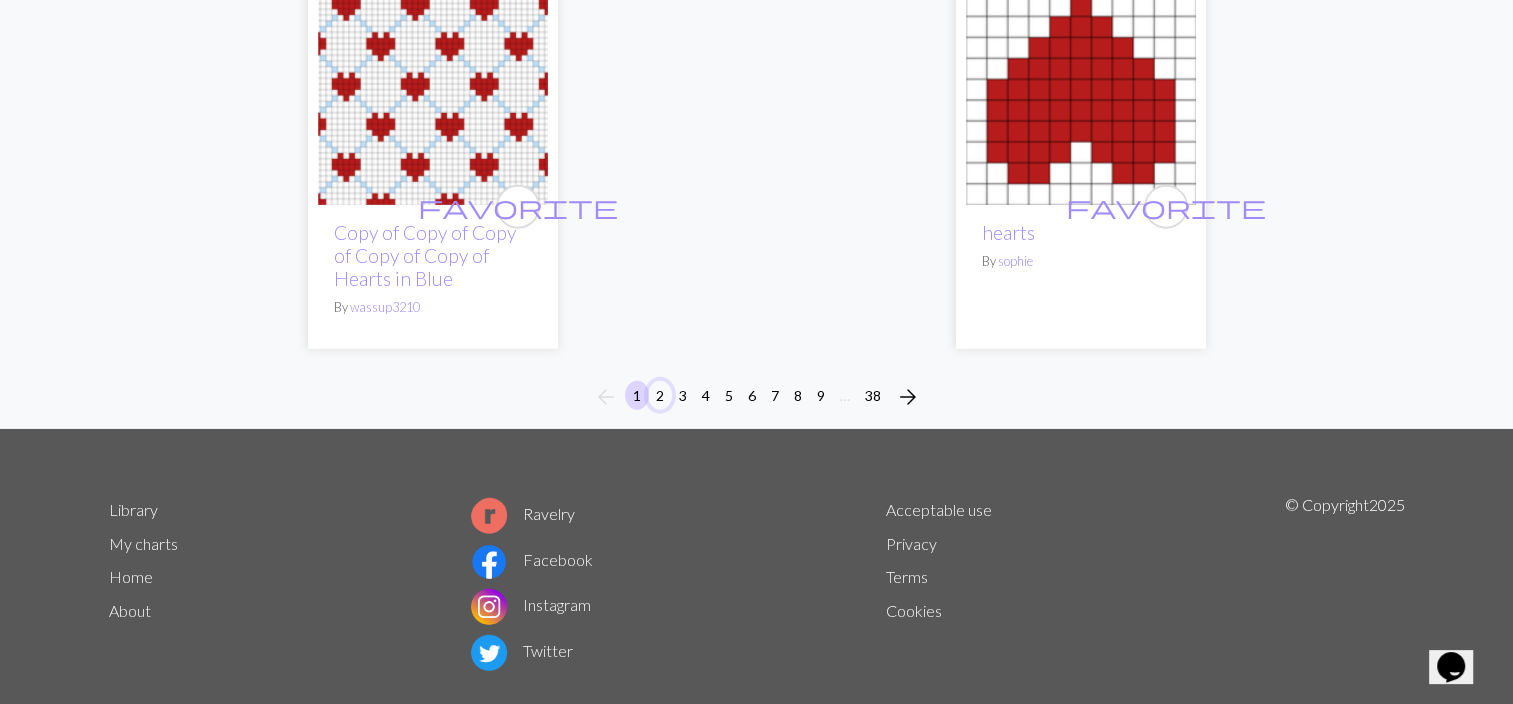 click on "2" at bounding box center (660, 395) 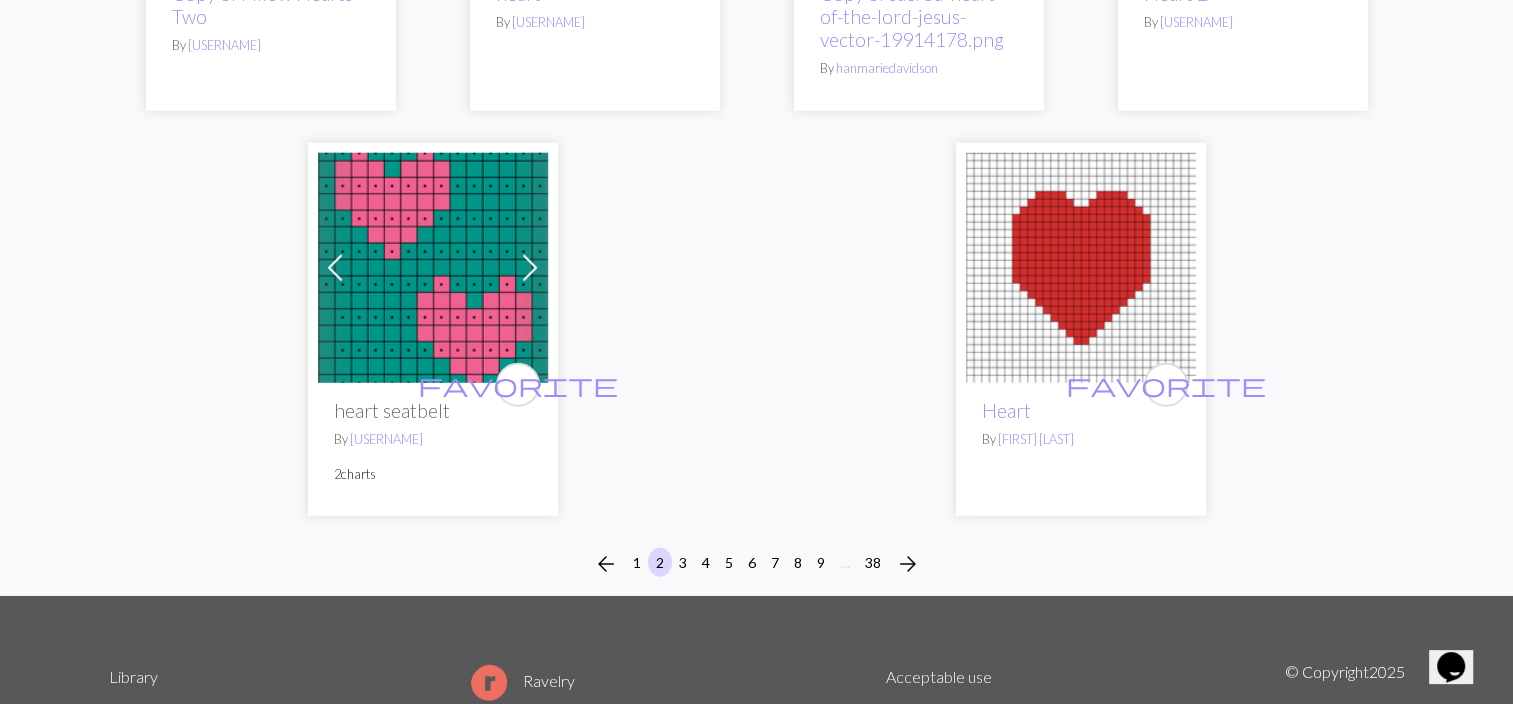 scroll, scrollTop: 5245, scrollLeft: 0, axis: vertical 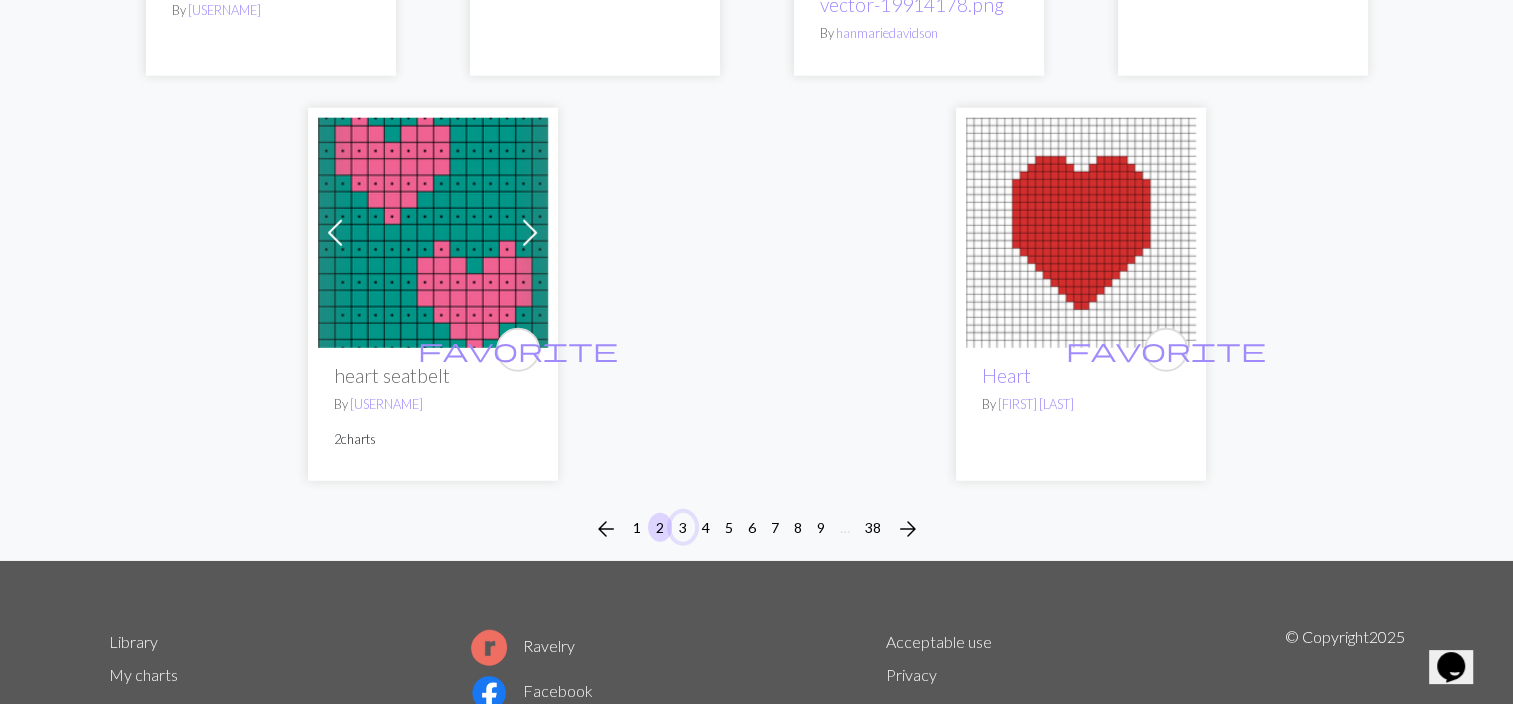 click on "3" at bounding box center (683, 527) 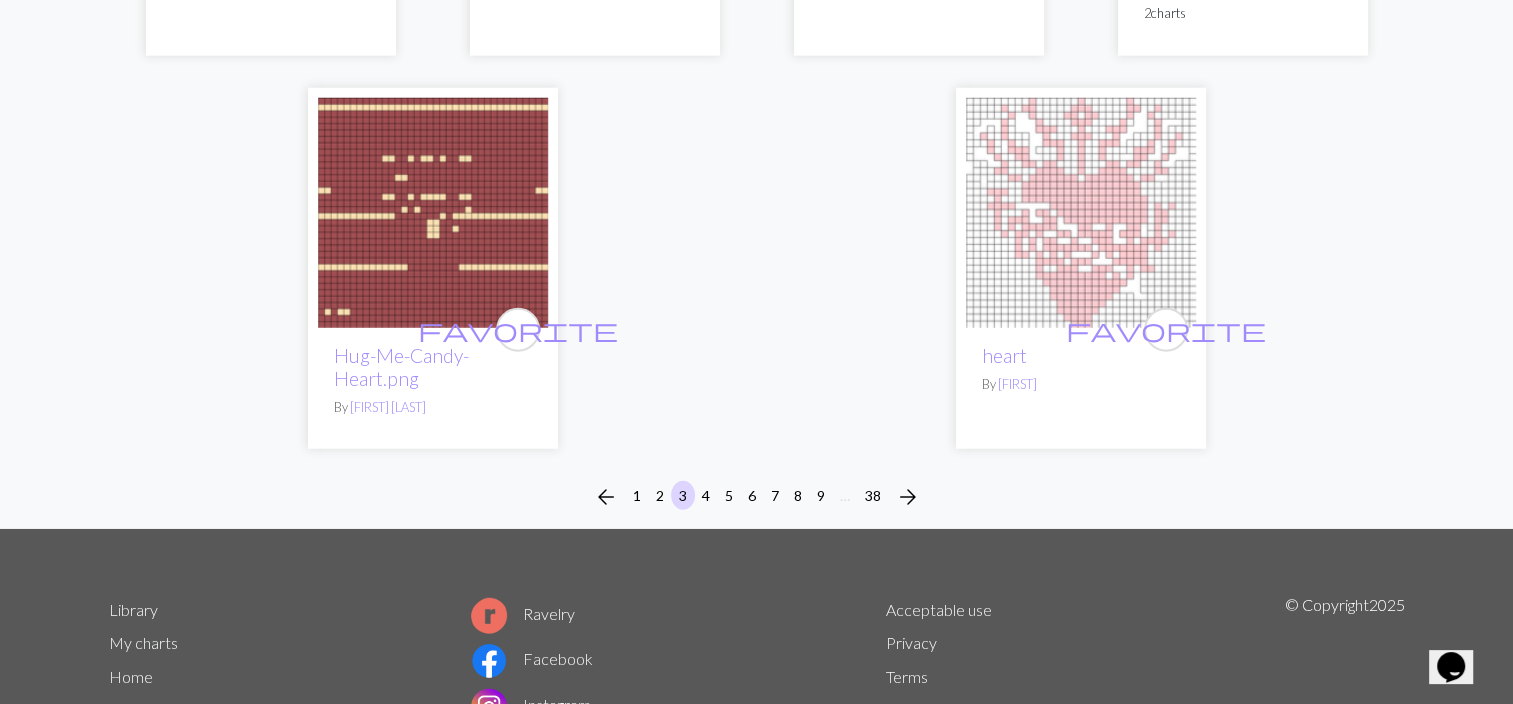 scroll, scrollTop: 5152, scrollLeft: 0, axis: vertical 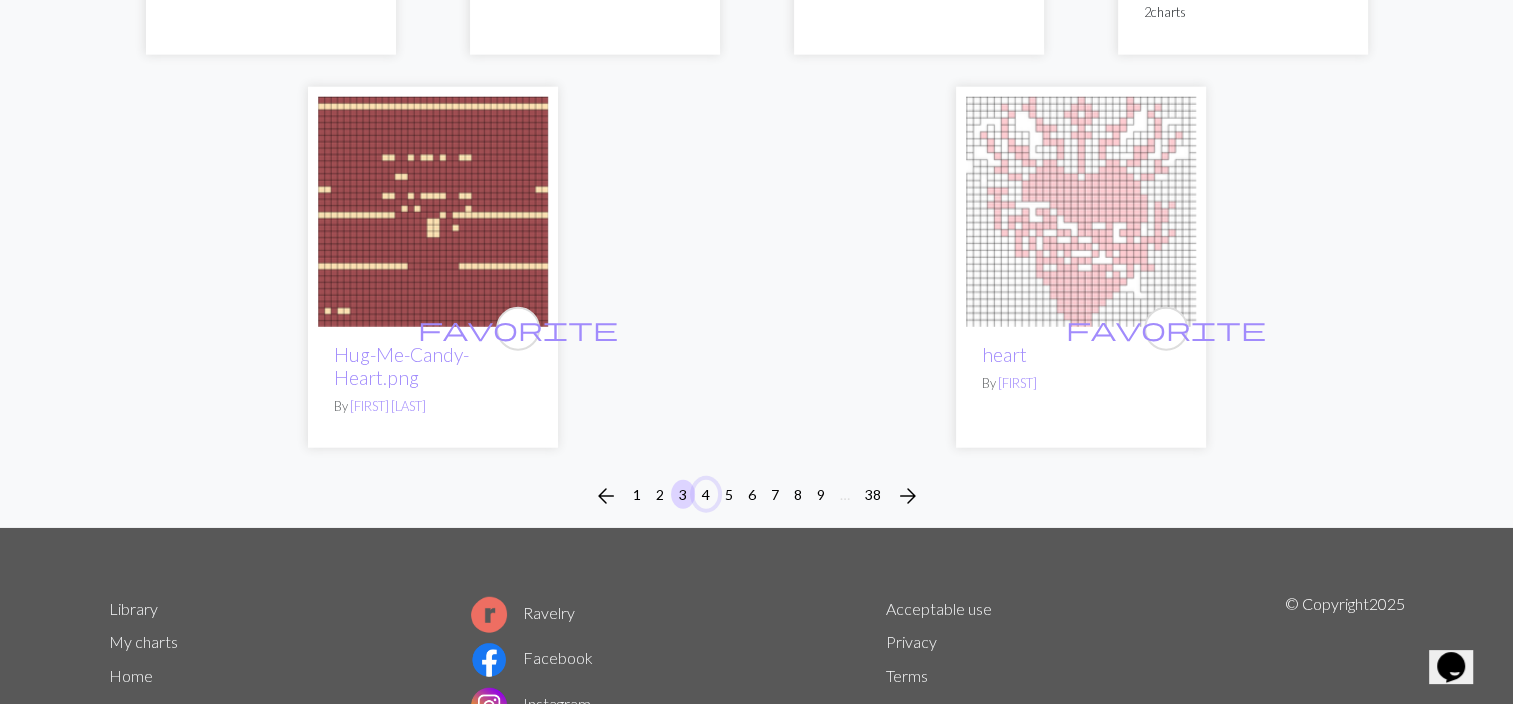 click on "4" at bounding box center [706, 494] 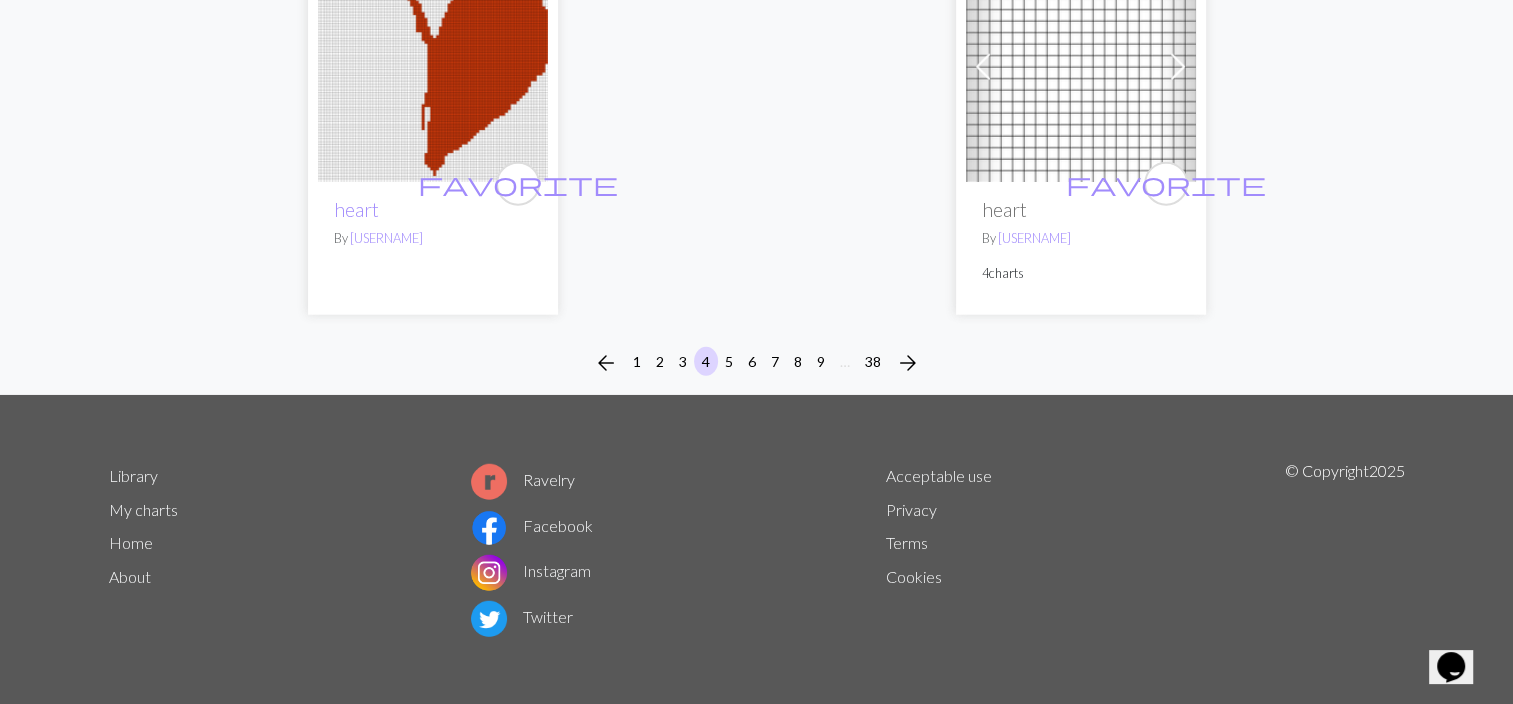 scroll, scrollTop: 5249, scrollLeft: 0, axis: vertical 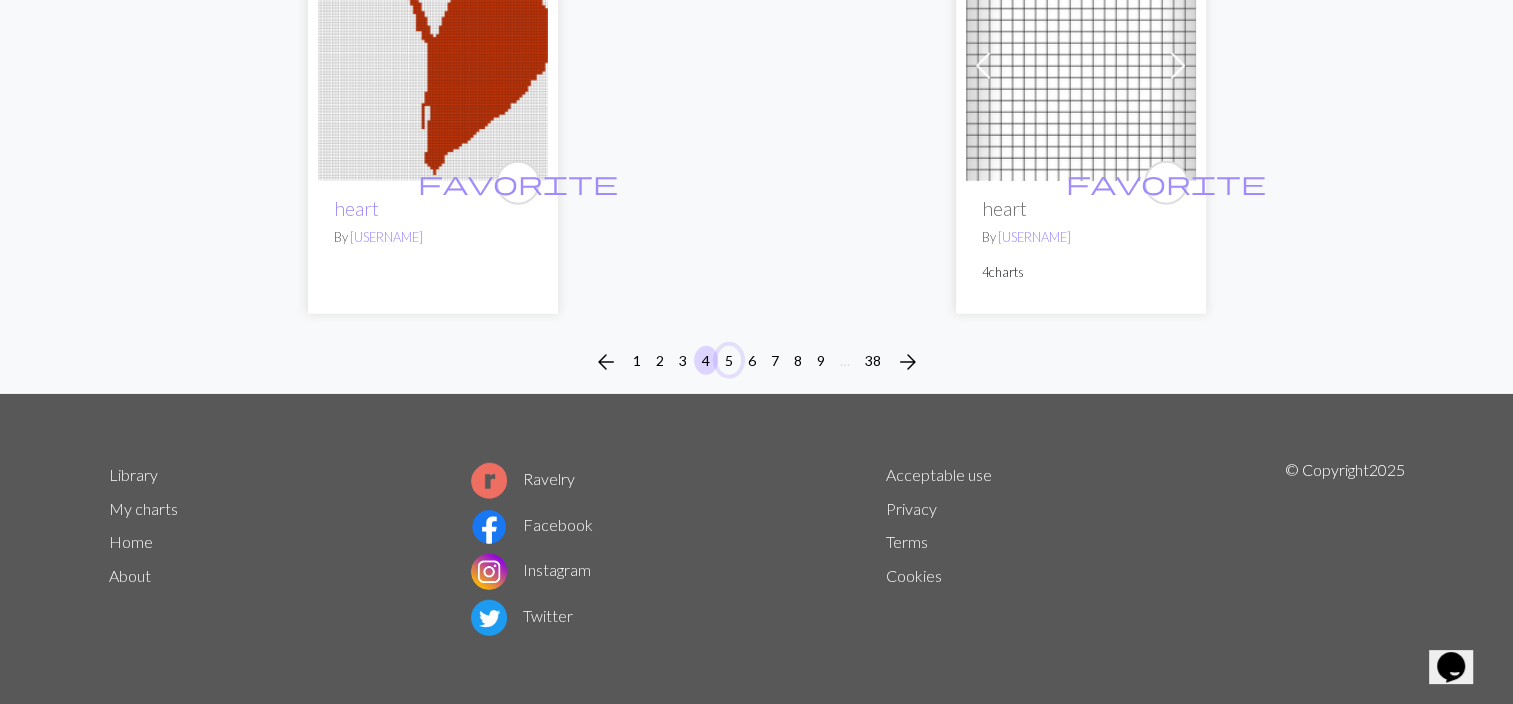 click on "5" at bounding box center [729, 360] 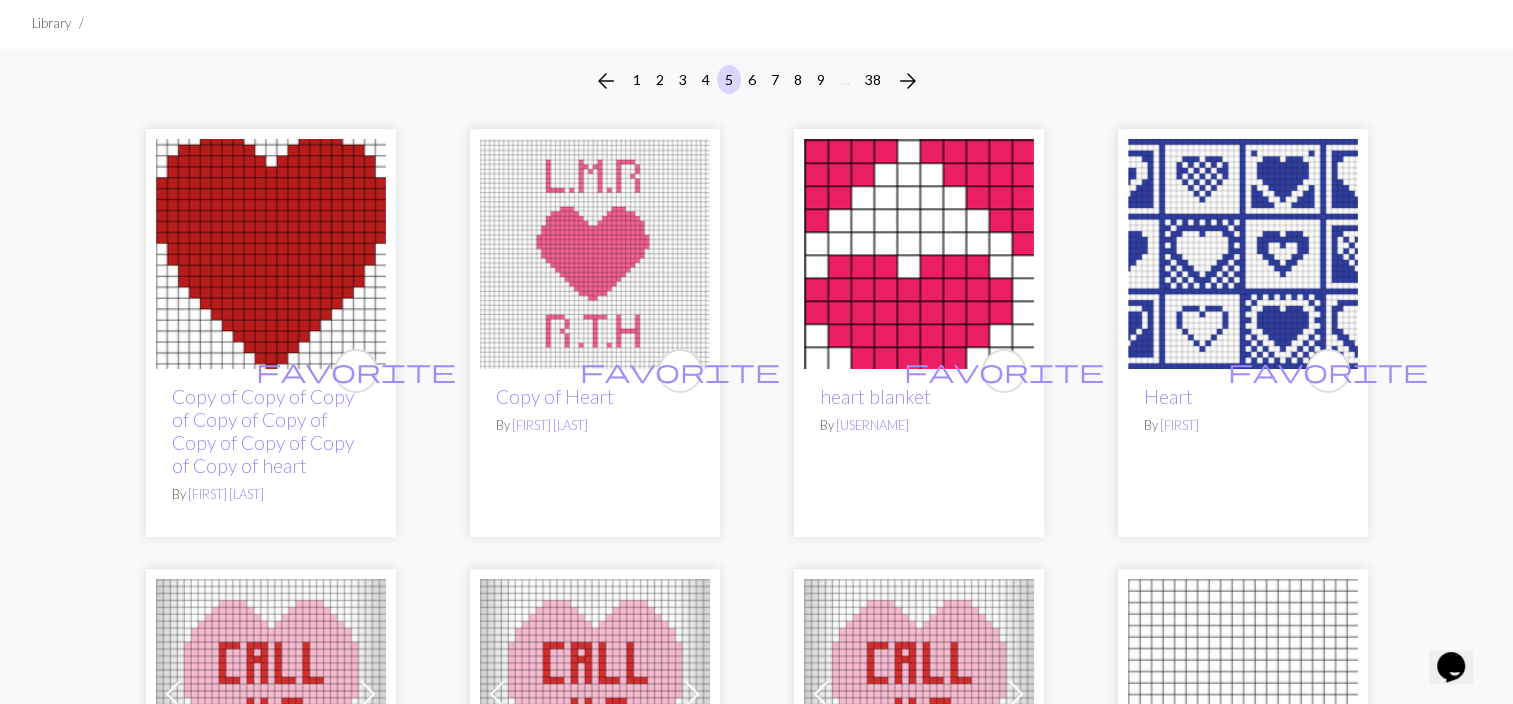 scroll, scrollTop: 0, scrollLeft: 0, axis: both 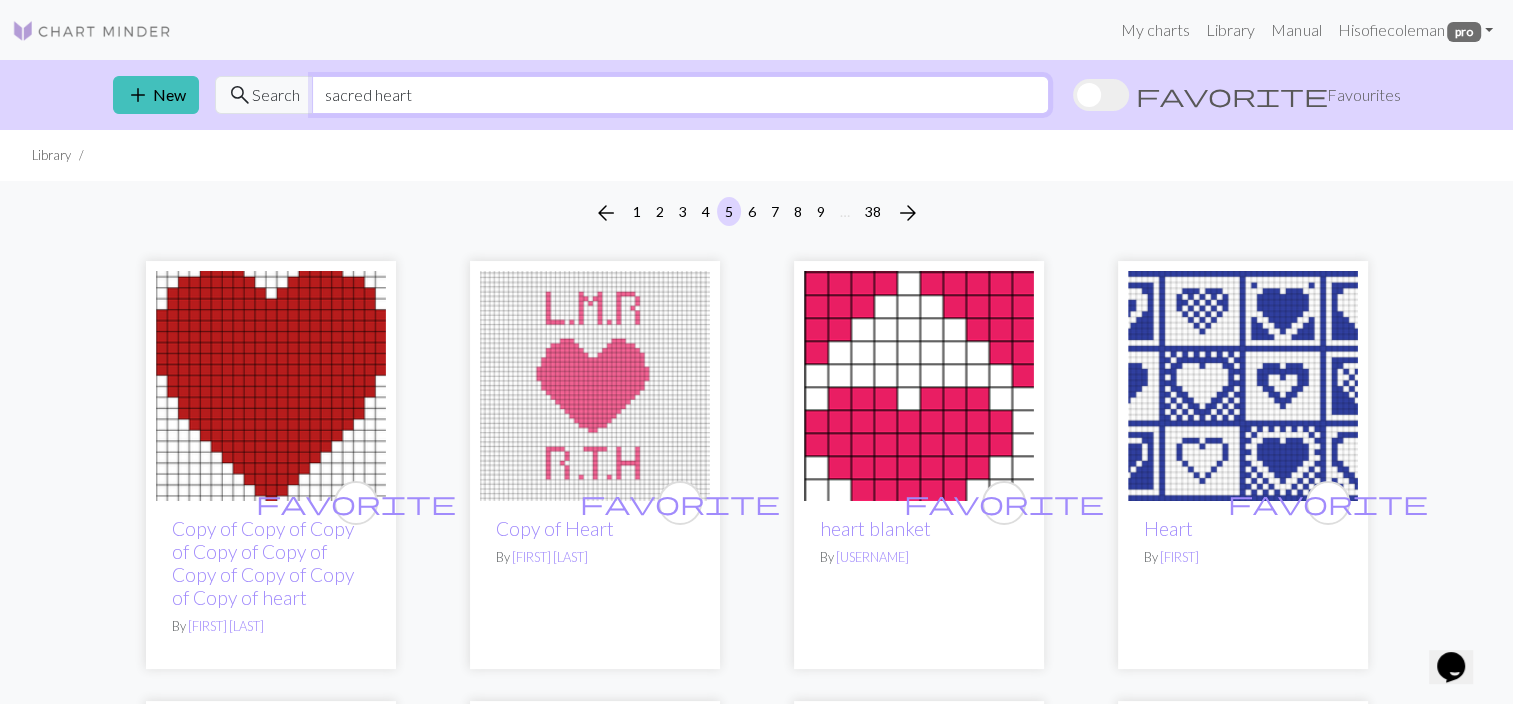 drag, startPoint x: 463, startPoint y: 102, endPoint x: 228, endPoint y: 69, distance: 237.30571 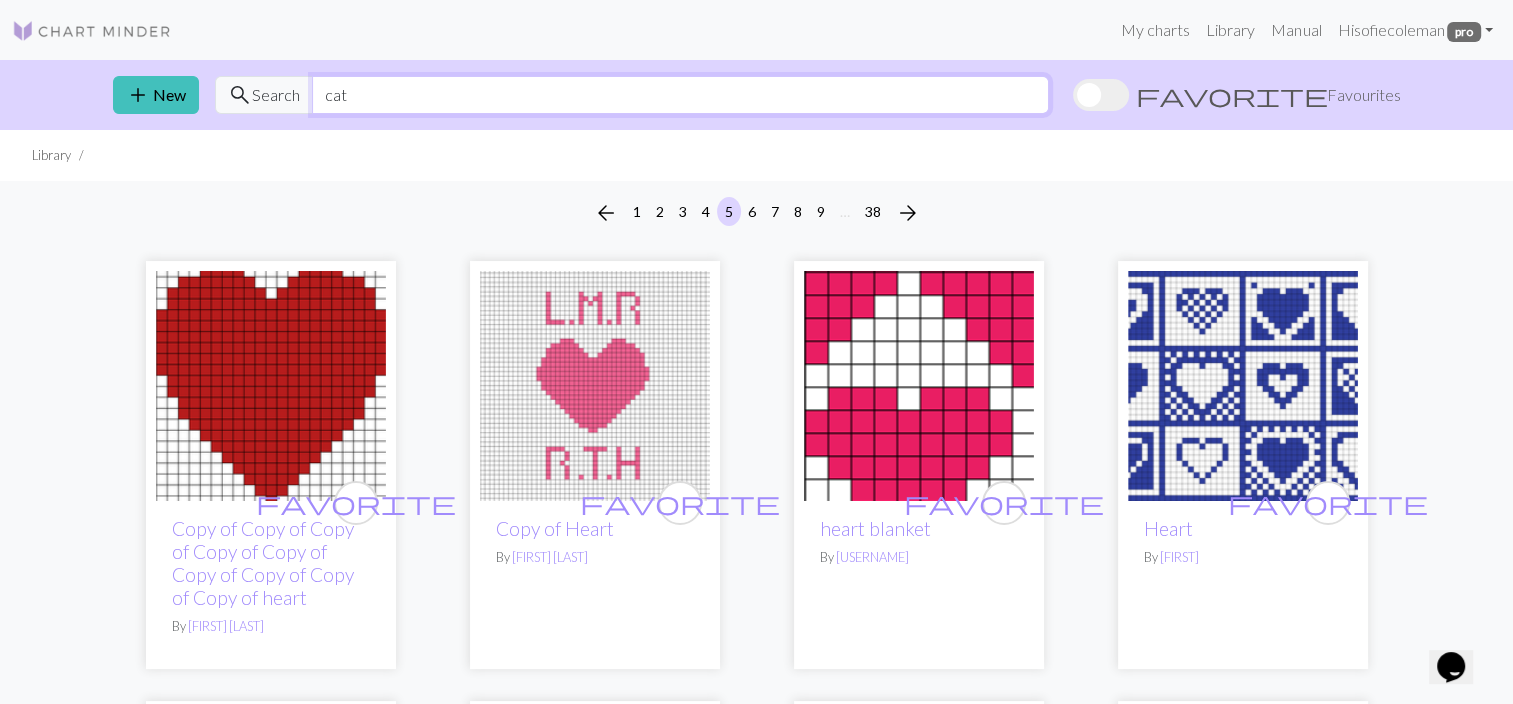 type on "cat" 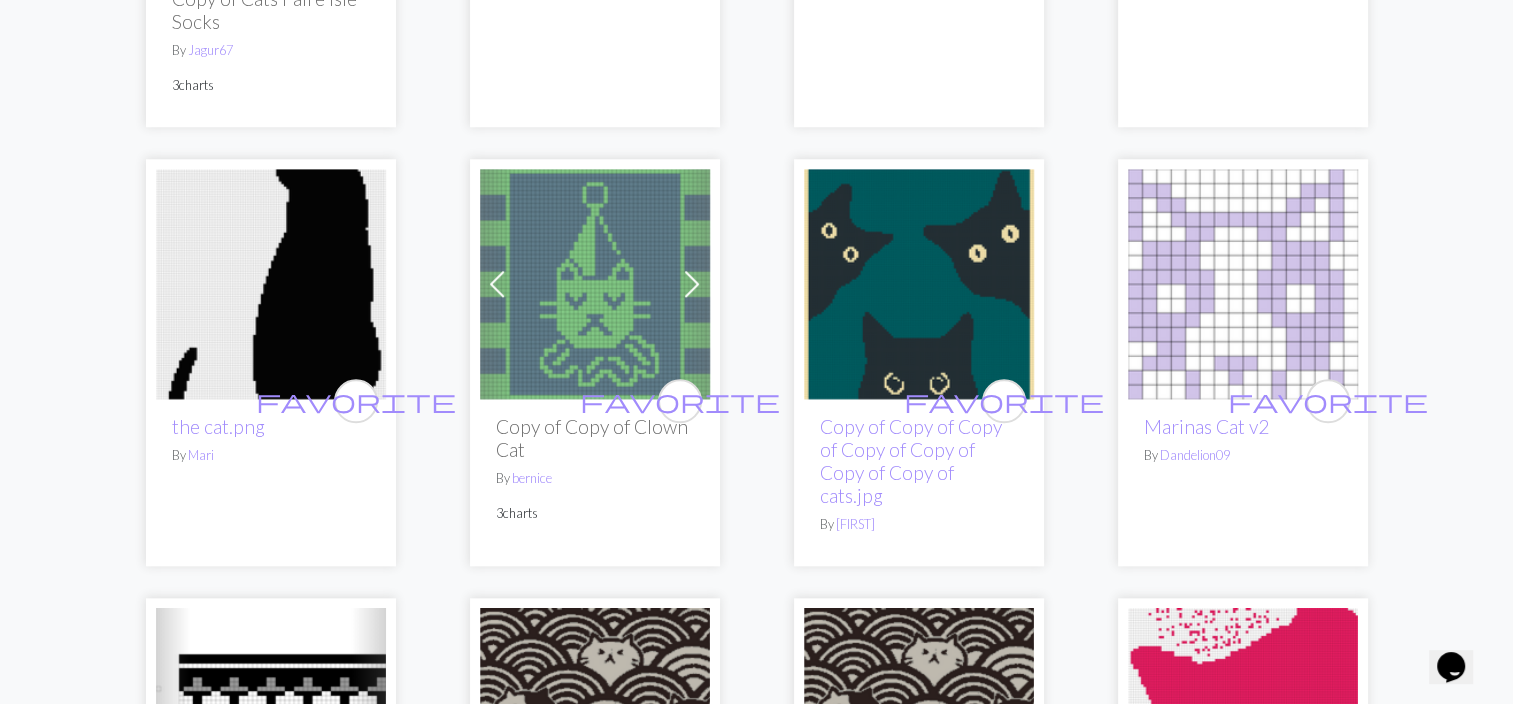 scroll, scrollTop: 1923, scrollLeft: 0, axis: vertical 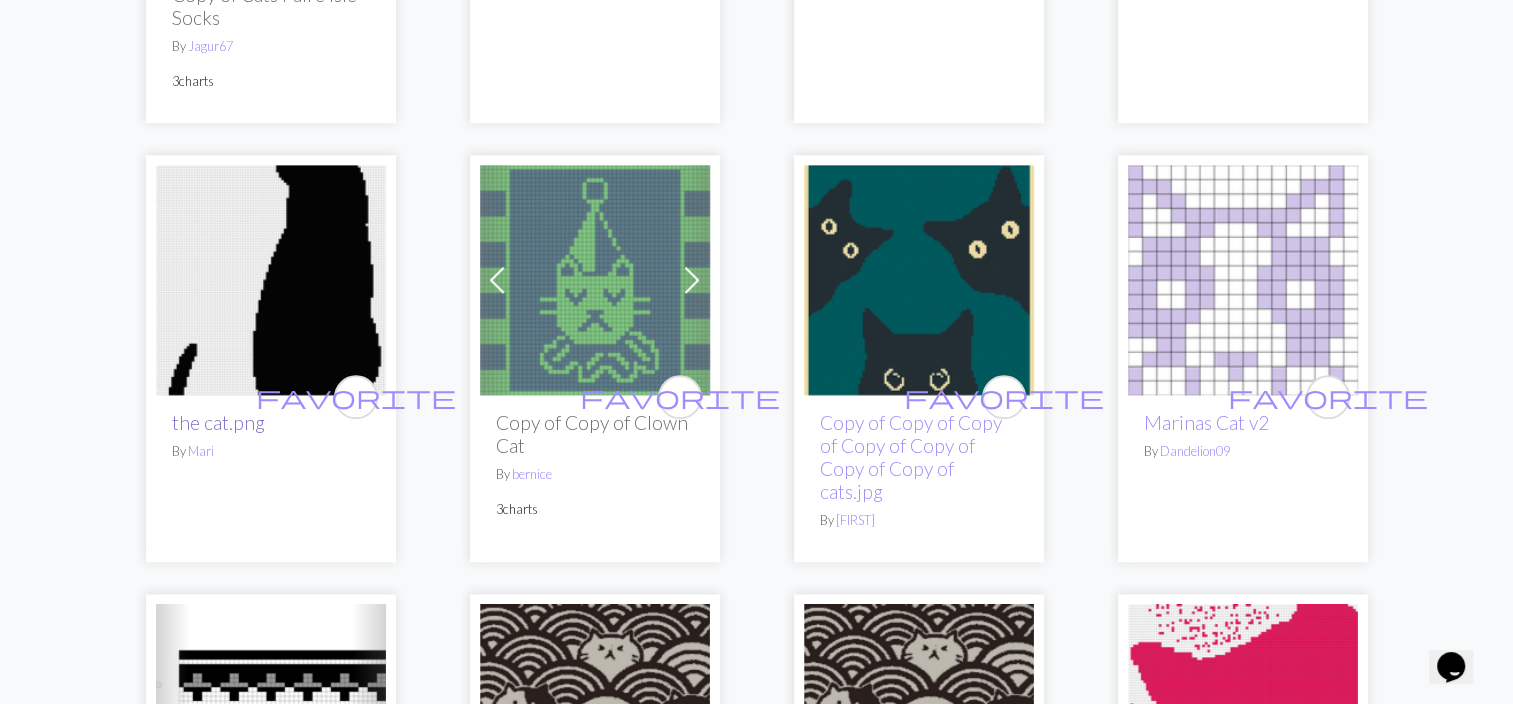 click on "the cat.png" at bounding box center (218, 422) 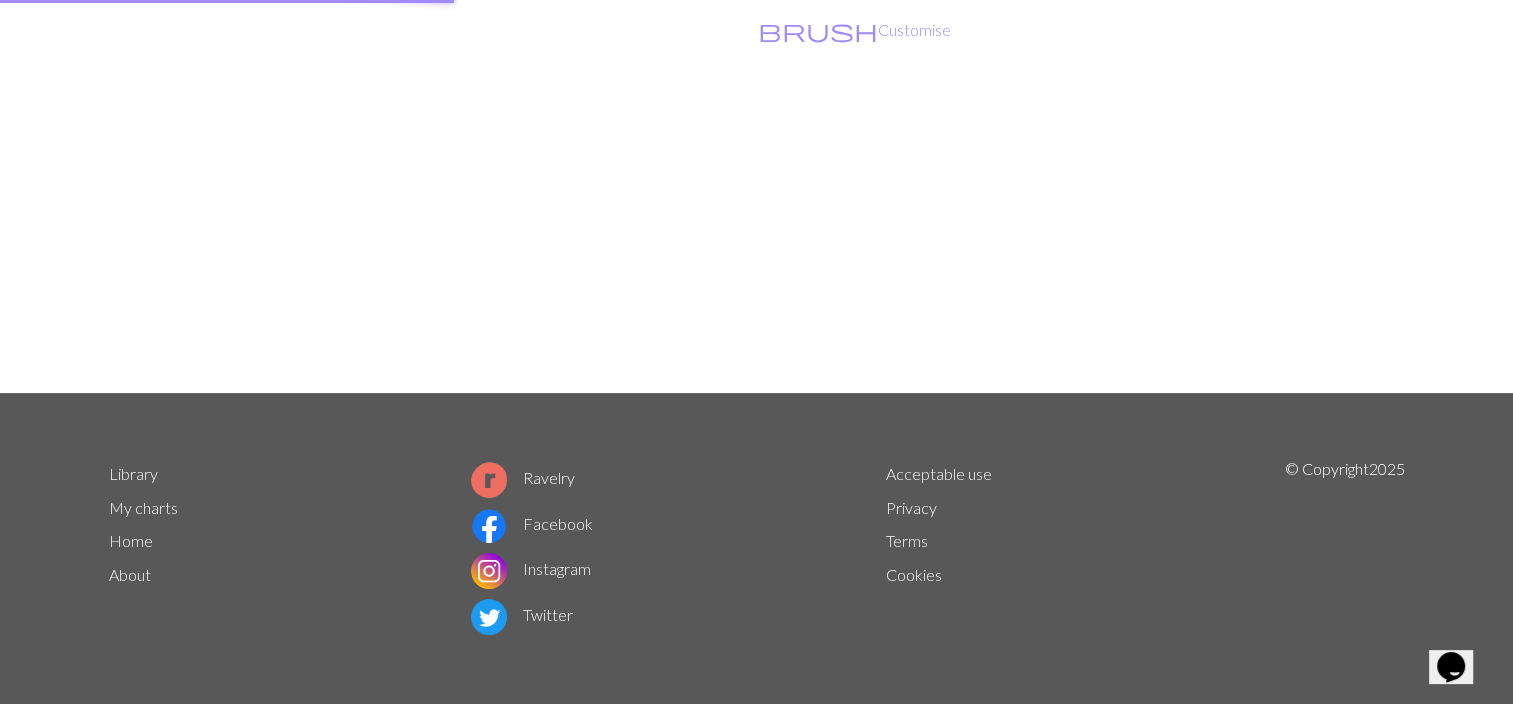 scroll, scrollTop: 0, scrollLeft: 0, axis: both 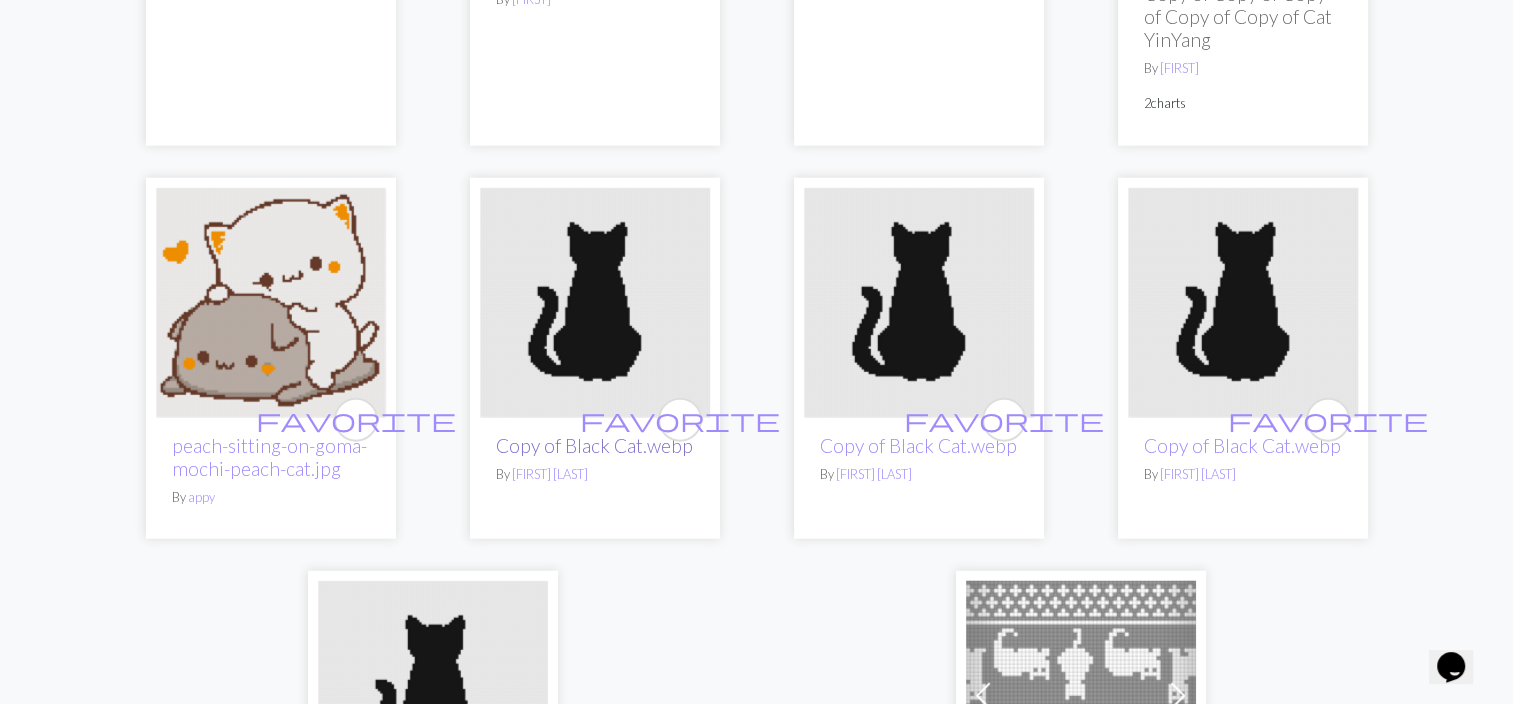 click on "Copy of Black Cat.webp" at bounding box center [594, 445] 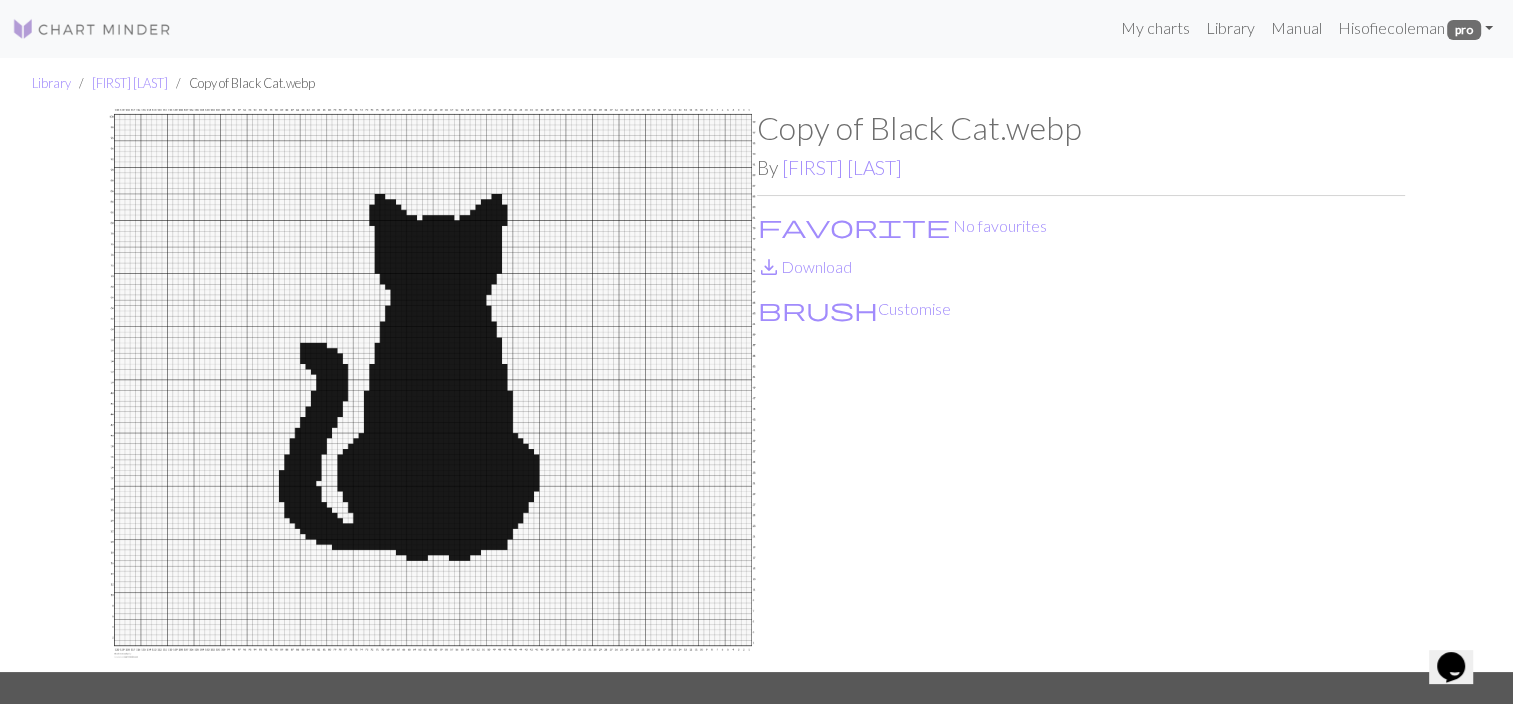 scroll, scrollTop: 3, scrollLeft: 0, axis: vertical 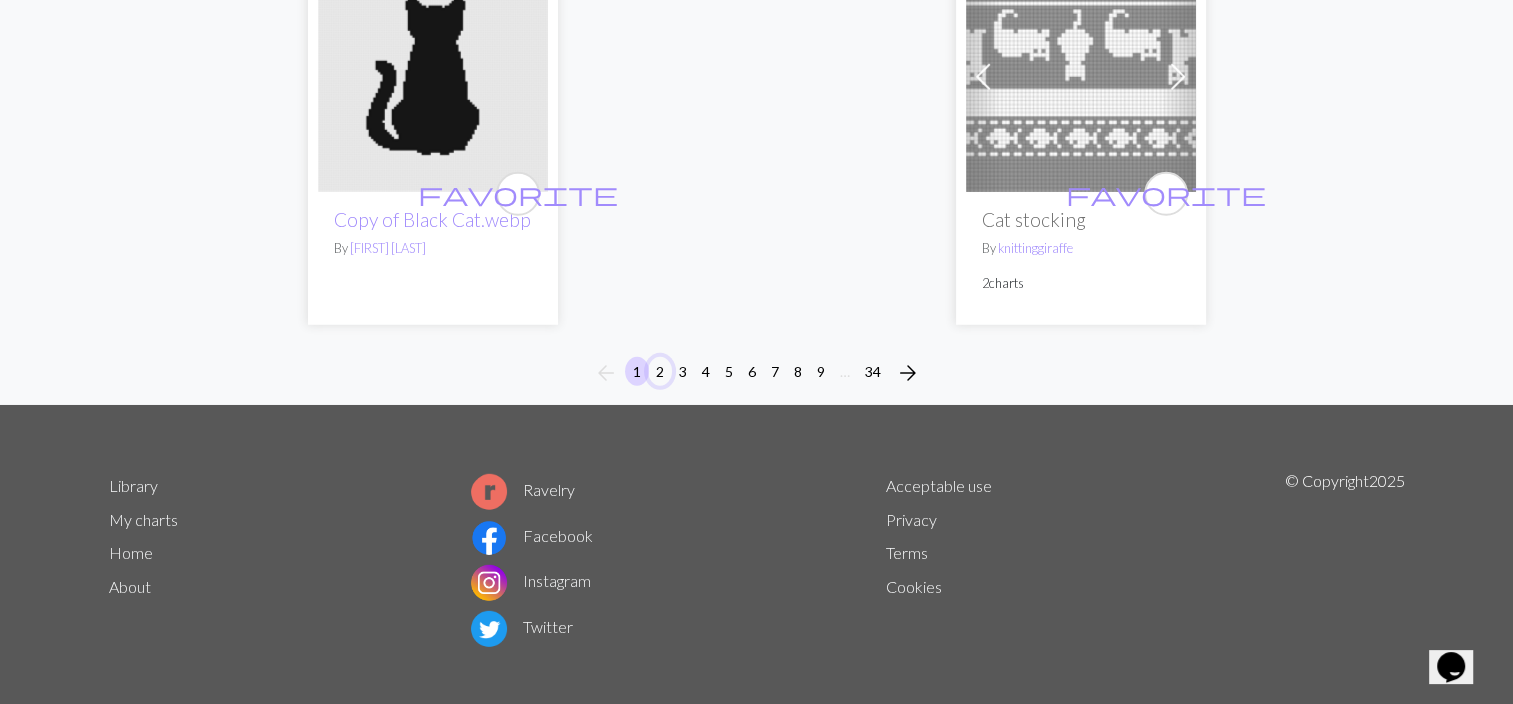 click on "2" at bounding box center [660, 371] 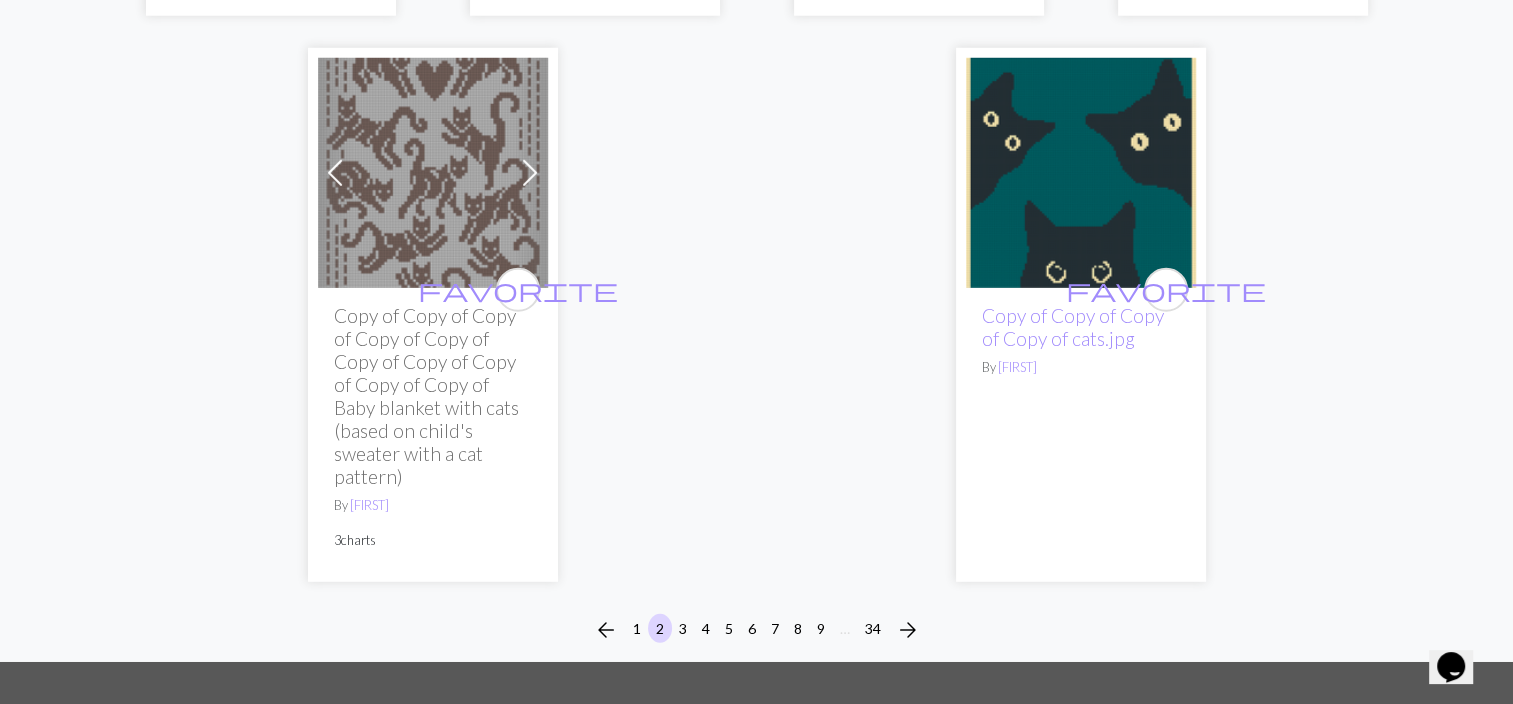scroll, scrollTop: 5723, scrollLeft: 0, axis: vertical 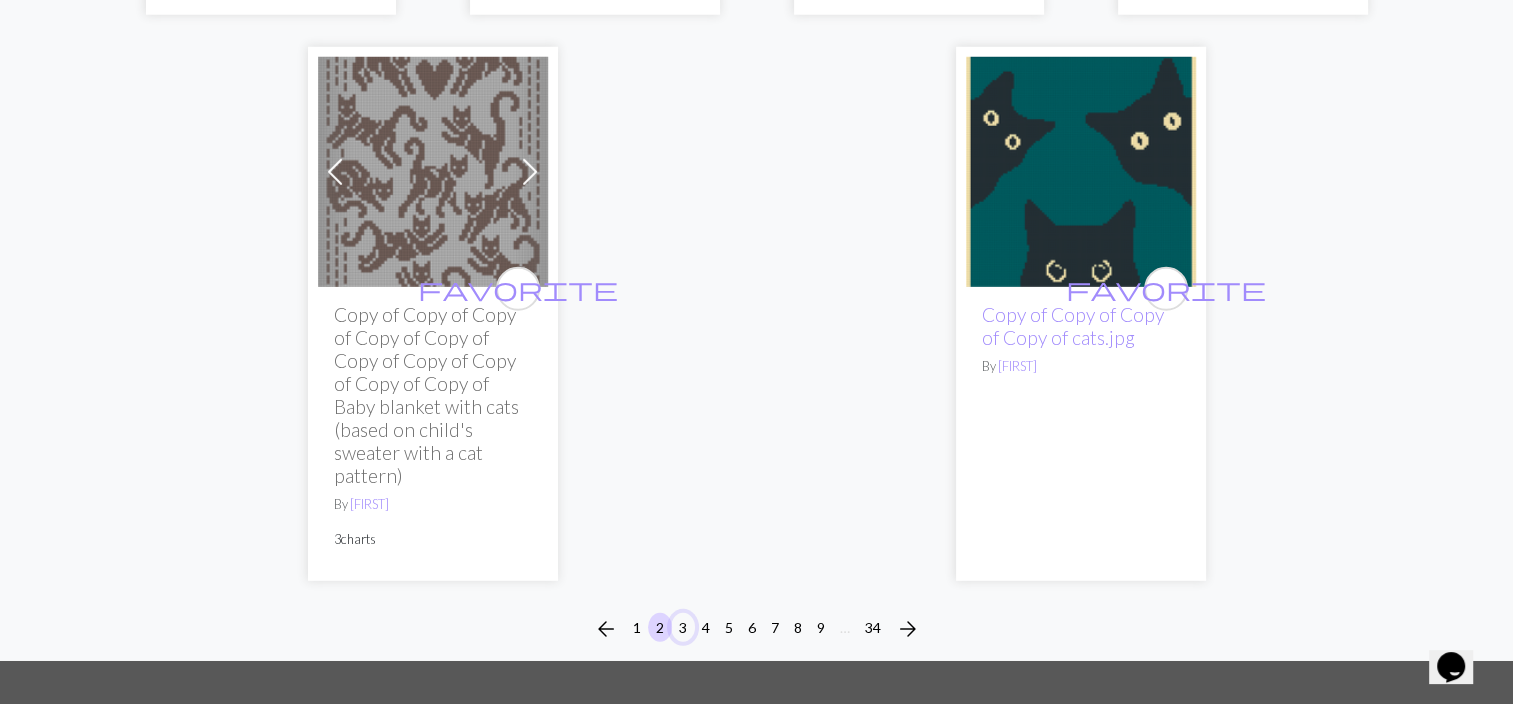 click on "3" at bounding box center [683, 627] 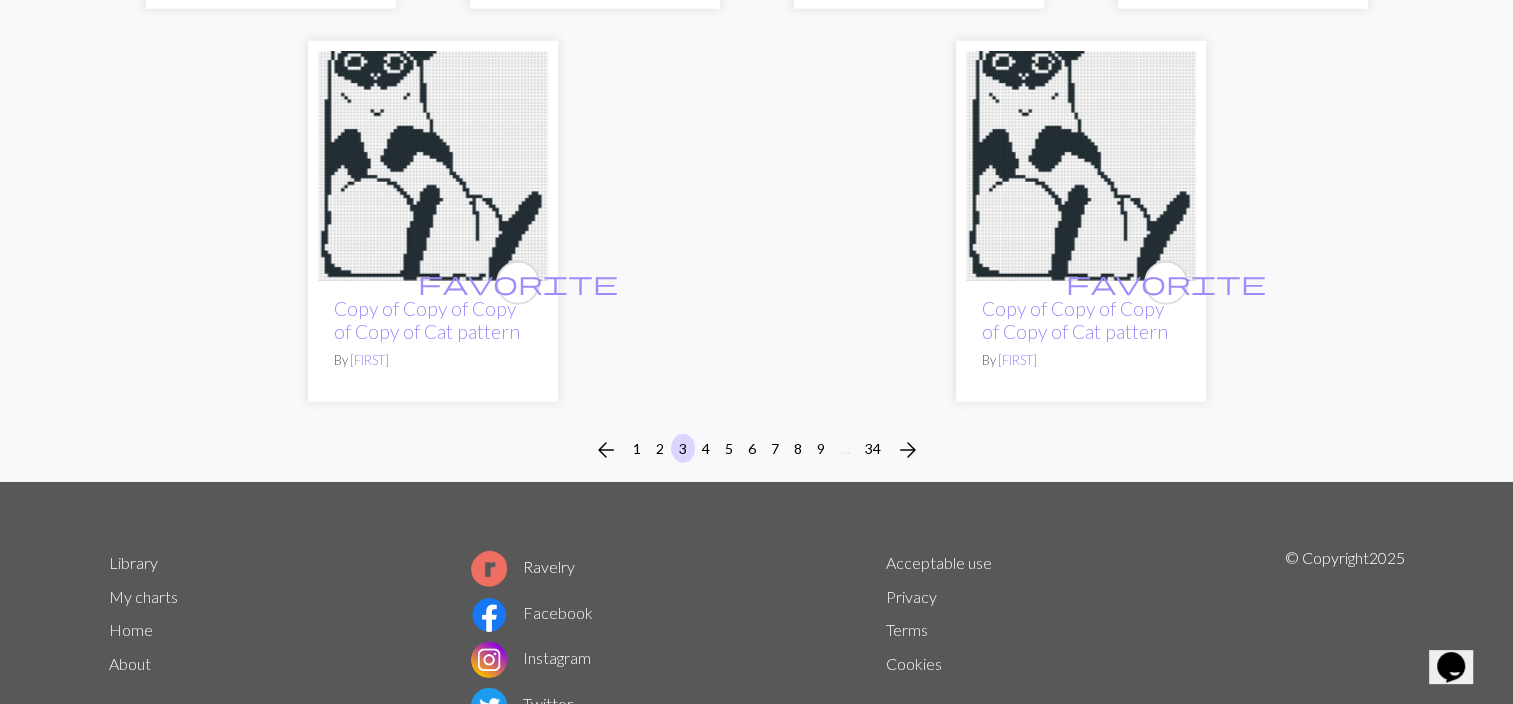 scroll, scrollTop: 5599, scrollLeft: 0, axis: vertical 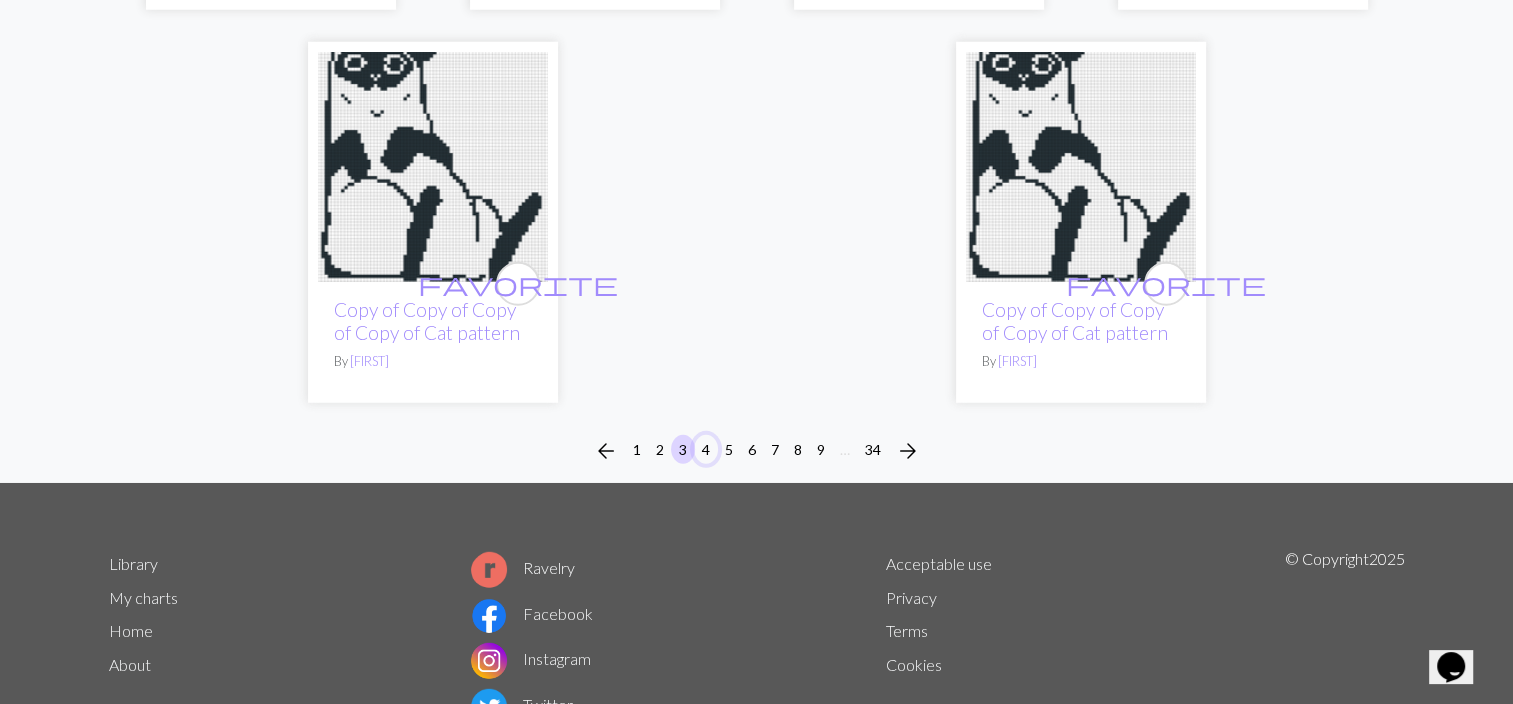 click on "4" at bounding box center [706, 449] 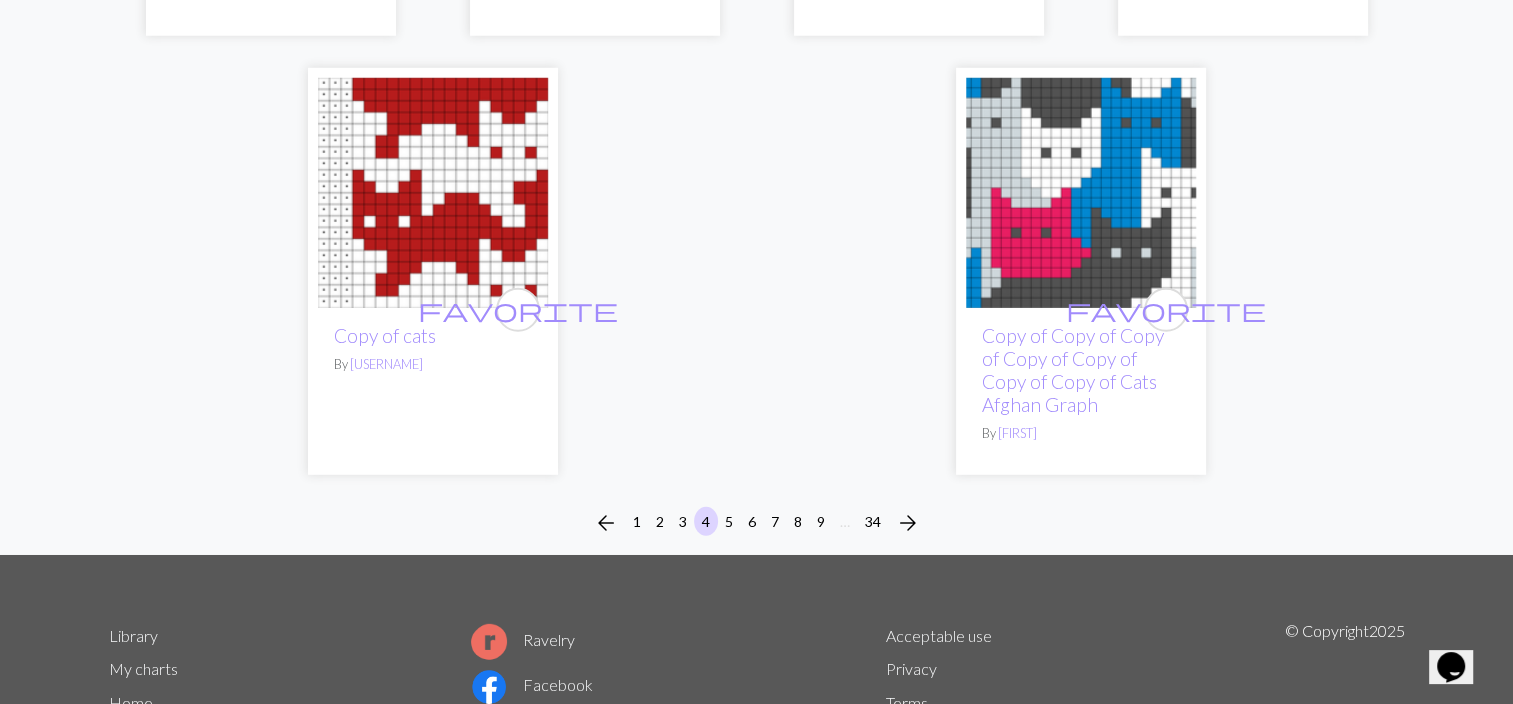 scroll, scrollTop: 5828, scrollLeft: 0, axis: vertical 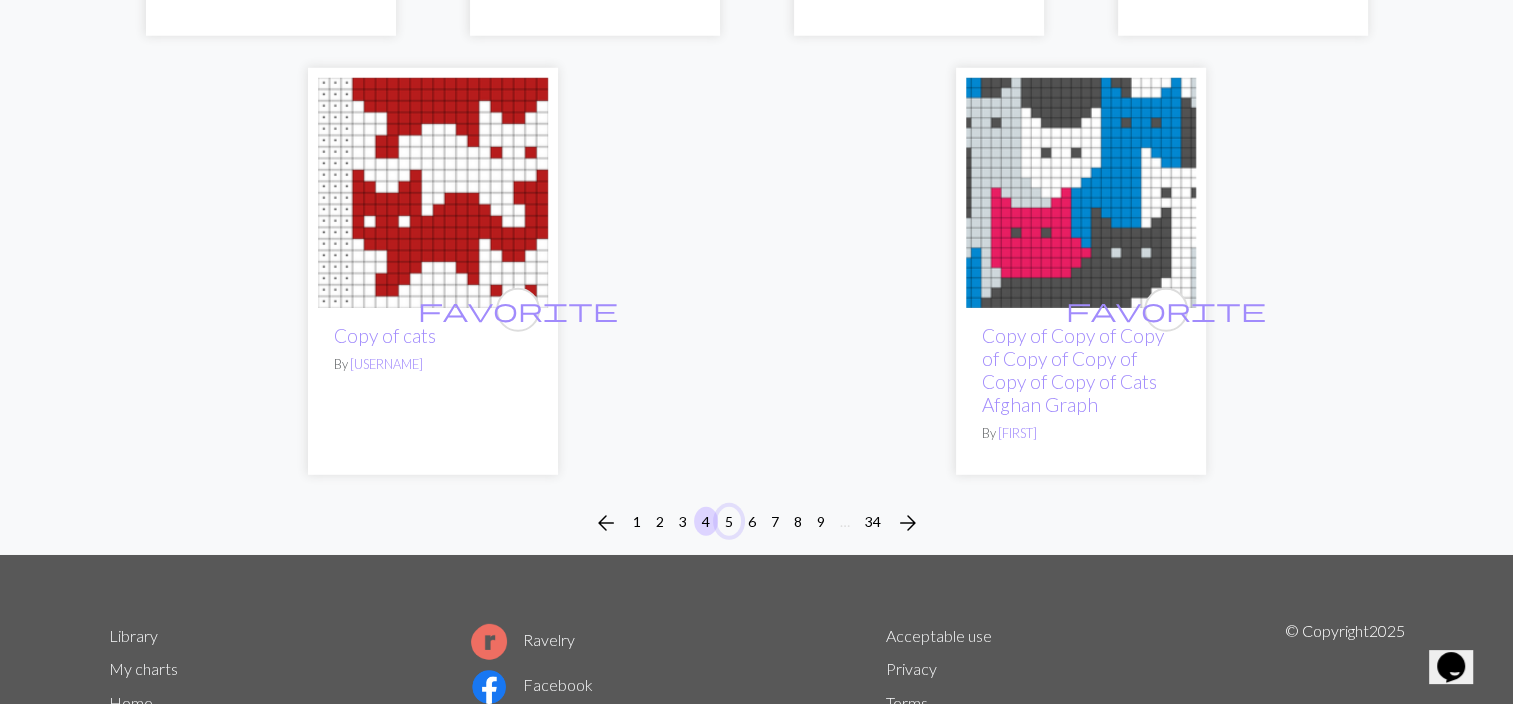 click on "5" at bounding box center (729, 521) 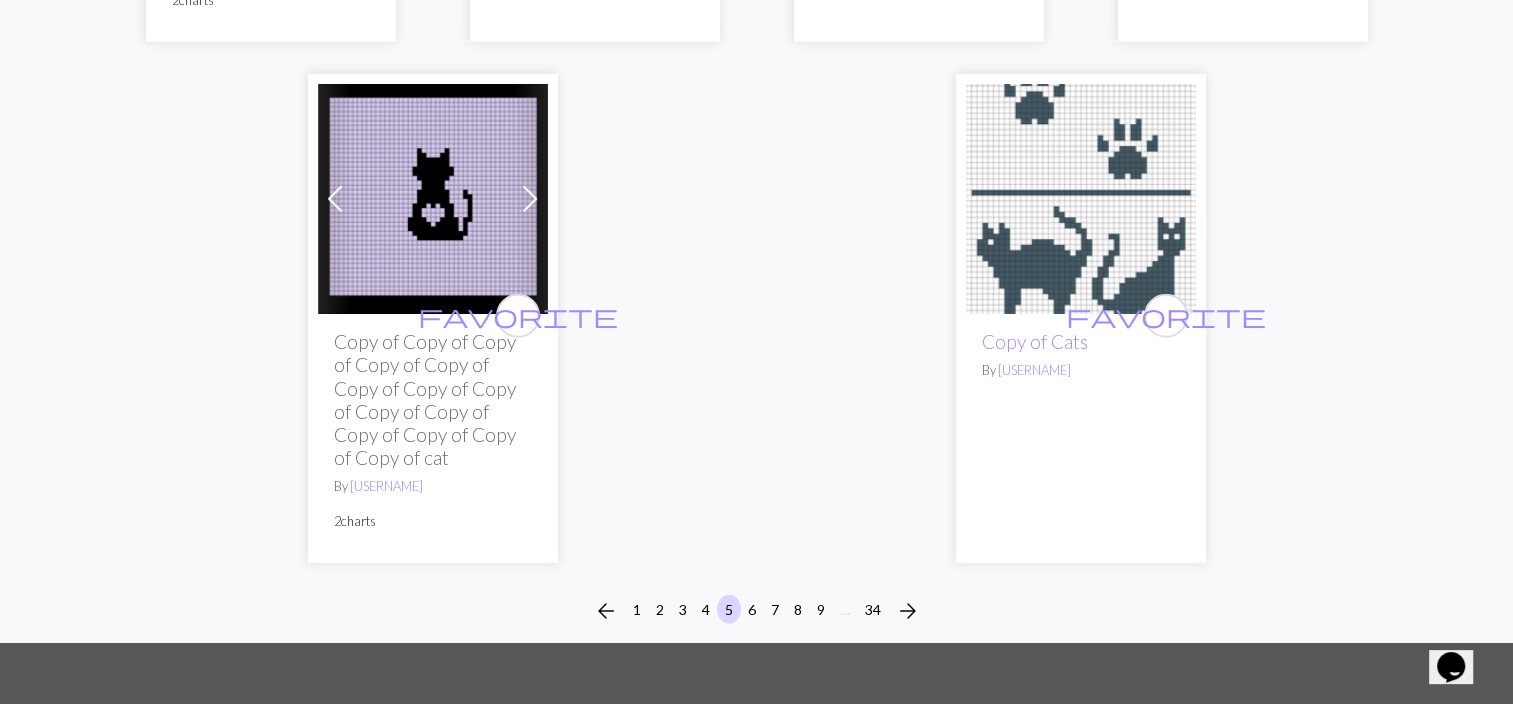 scroll, scrollTop: 5742, scrollLeft: 0, axis: vertical 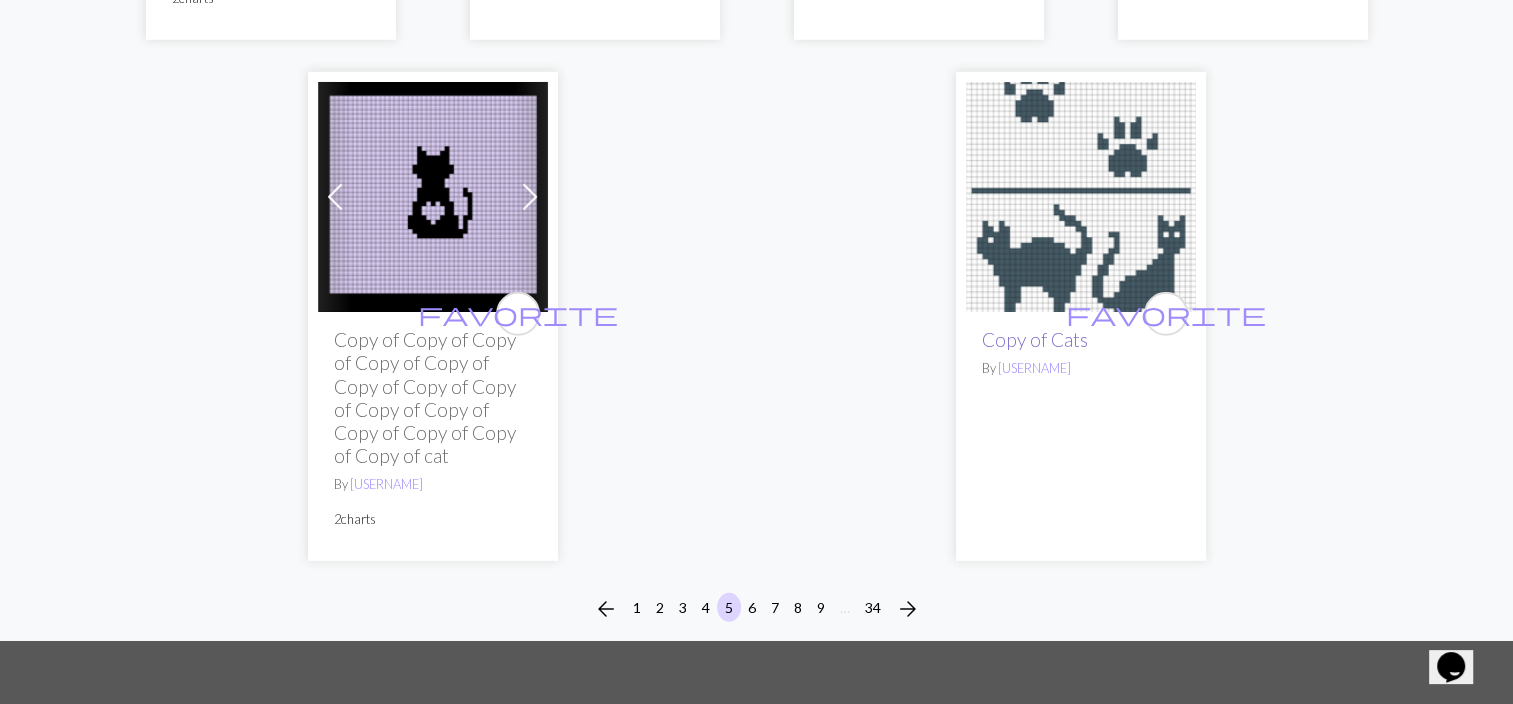 click on "Copy of Cats" at bounding box center (1035, 339) 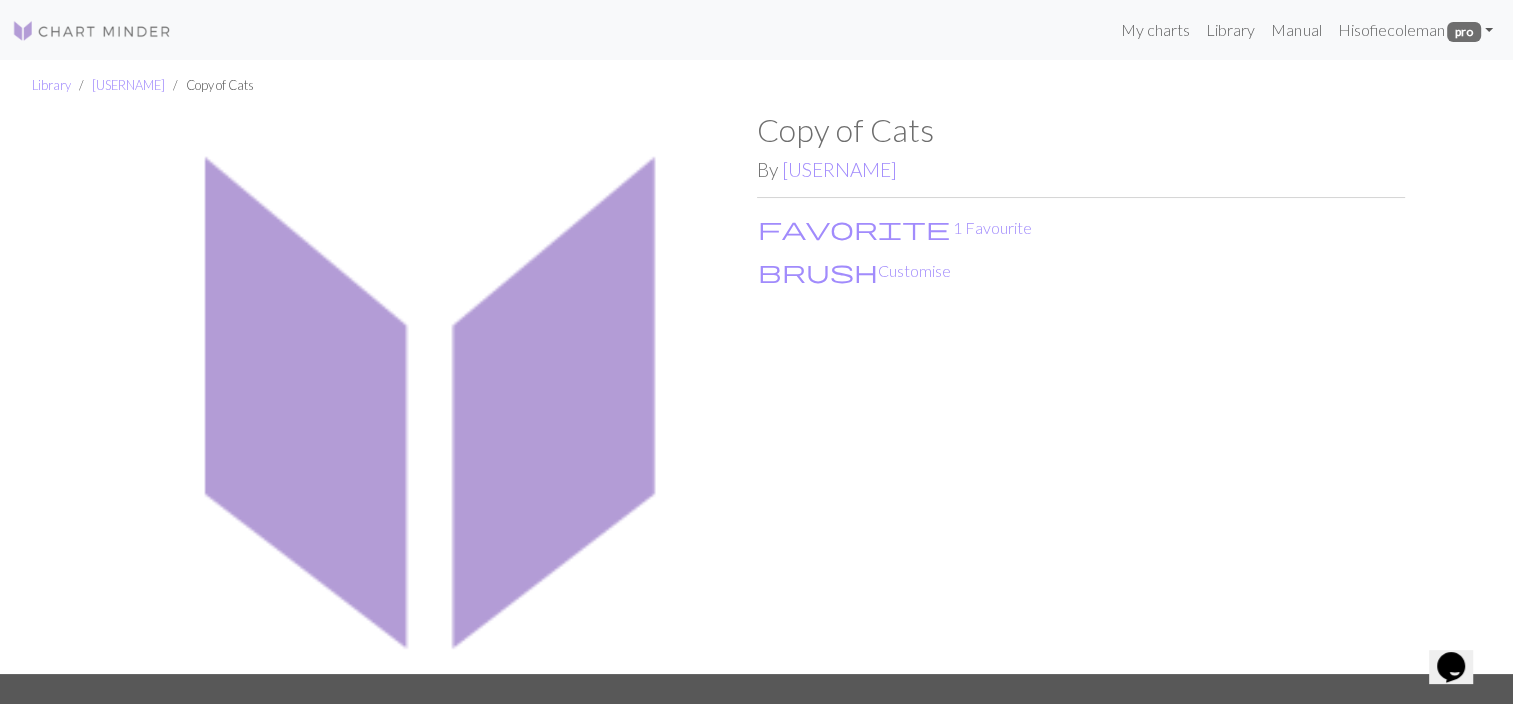 scroll, scrollTop: 280, scrollLeft: 0, axis: vertical 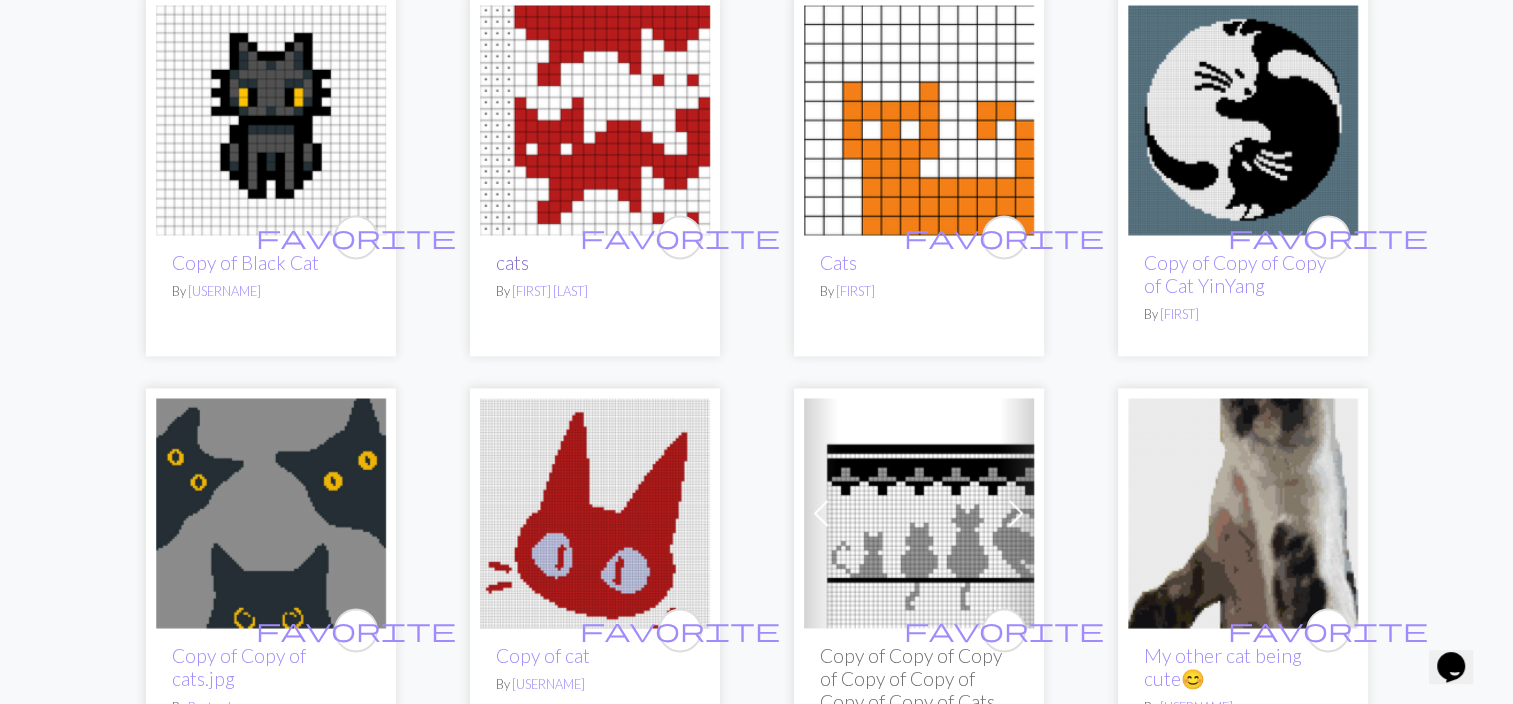 click on "cats" at bounding box center (512, 262) 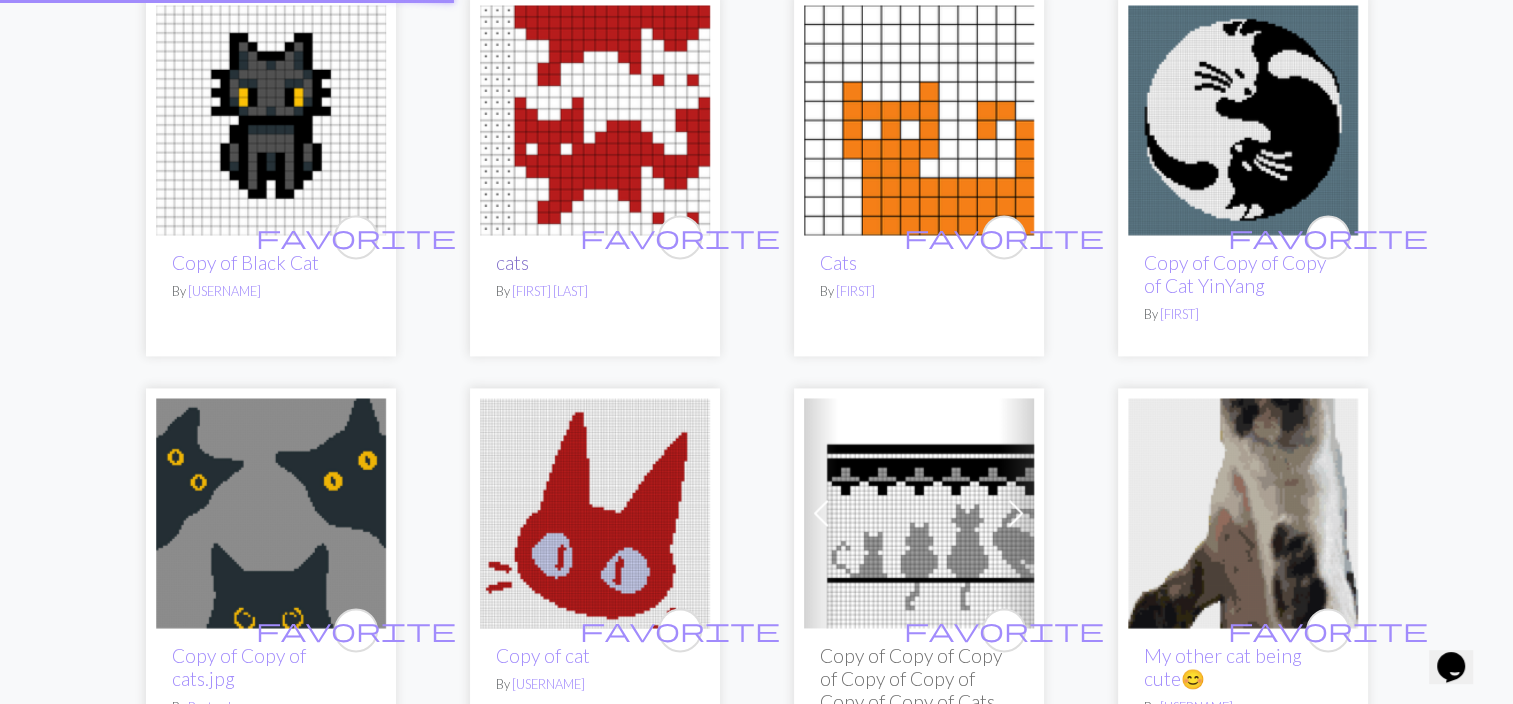 scroll, scrollTop: 0, scrollLeft: 0, axis: both 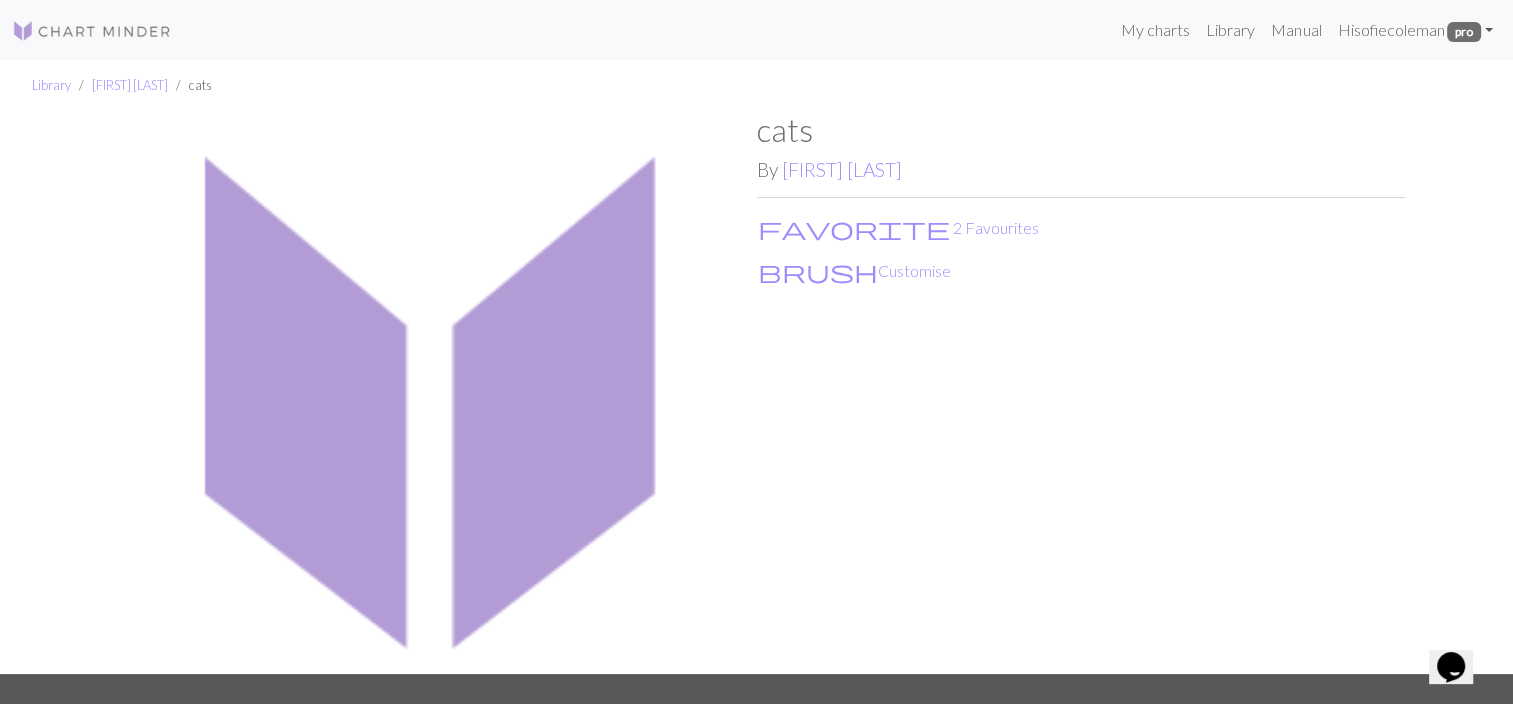 click at bounding box center (433, 392) 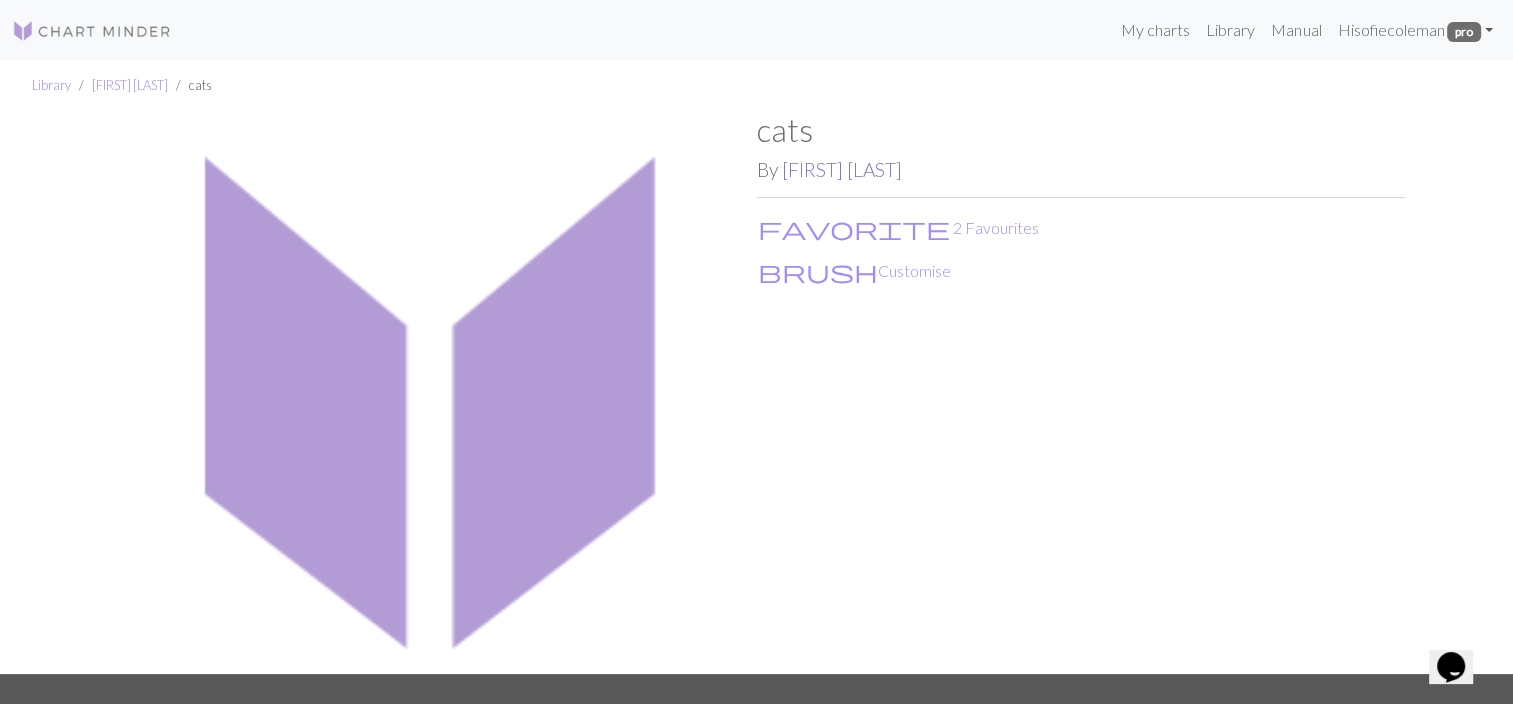click on "[FIRST] [LAST]" at bounding box center [842, 169] 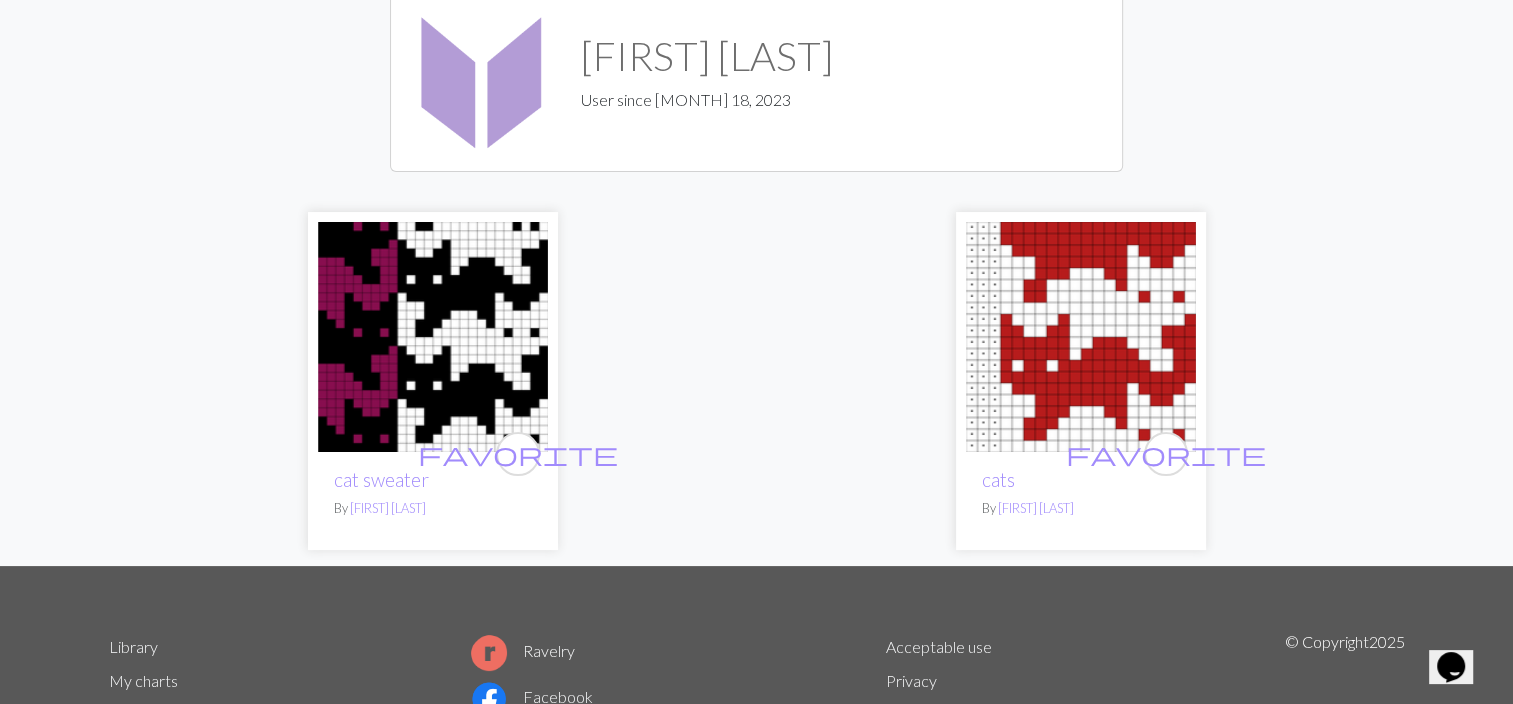scroll, scrollTop: 148, scrollLeft: 0, axis: vertical 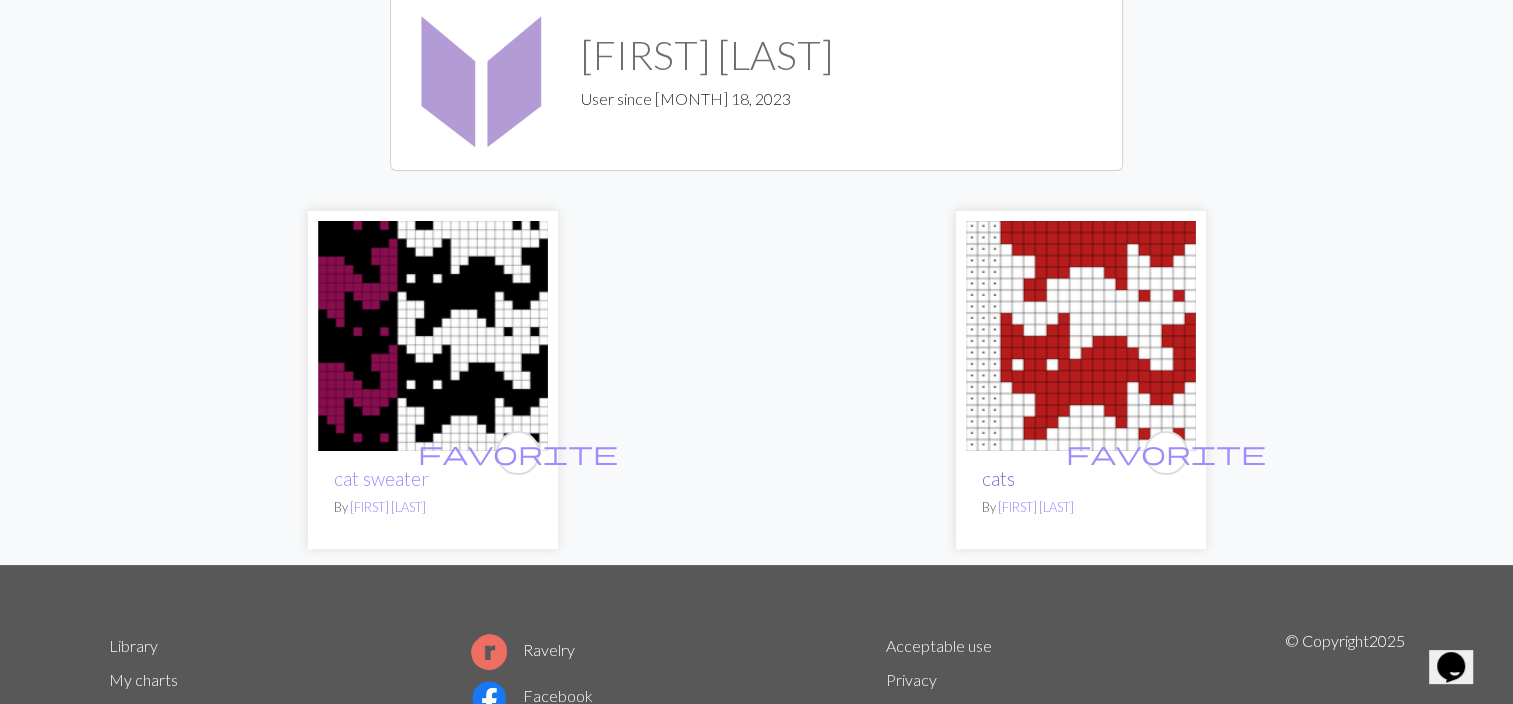click on "cats" at bounding box center (998, 478) 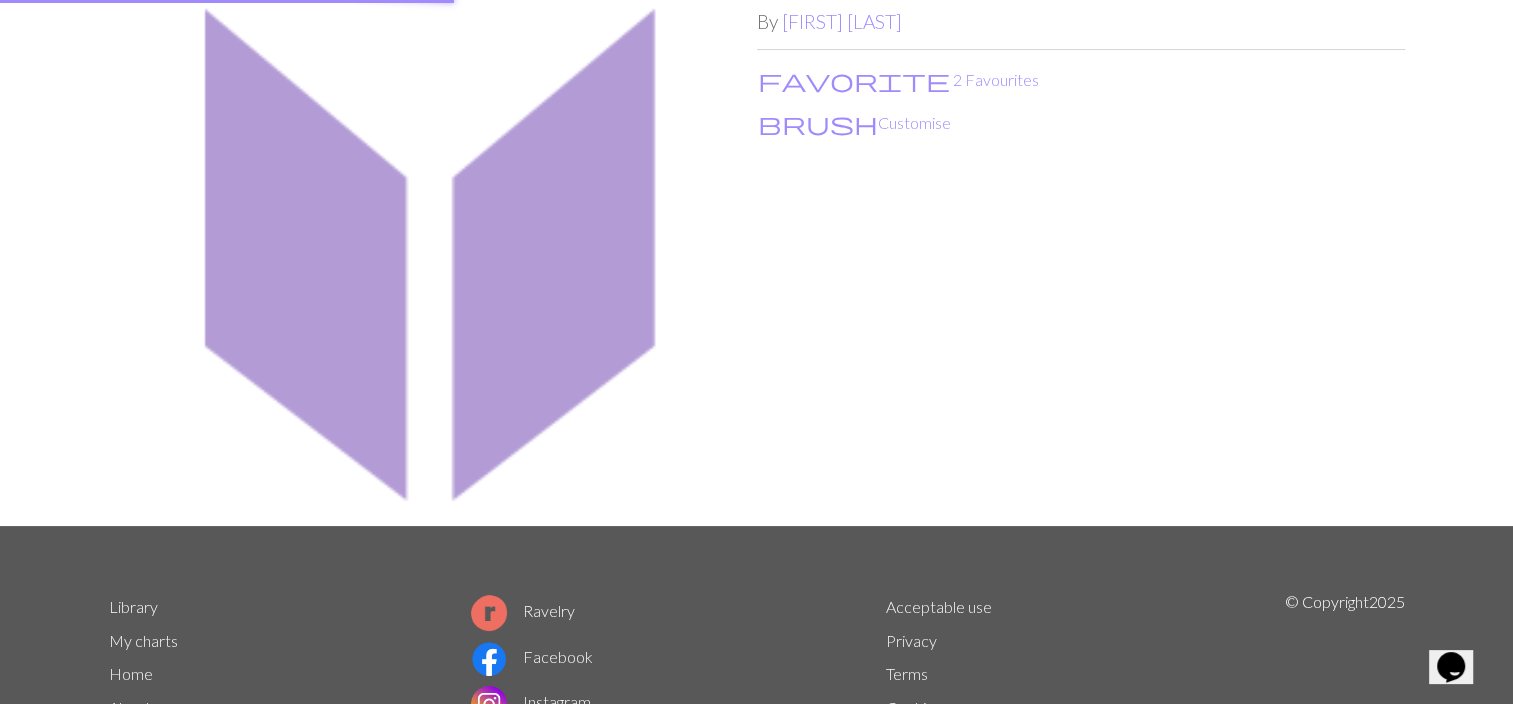 scroll, scrollTop: 0, scrollLeft: 0, axis: both 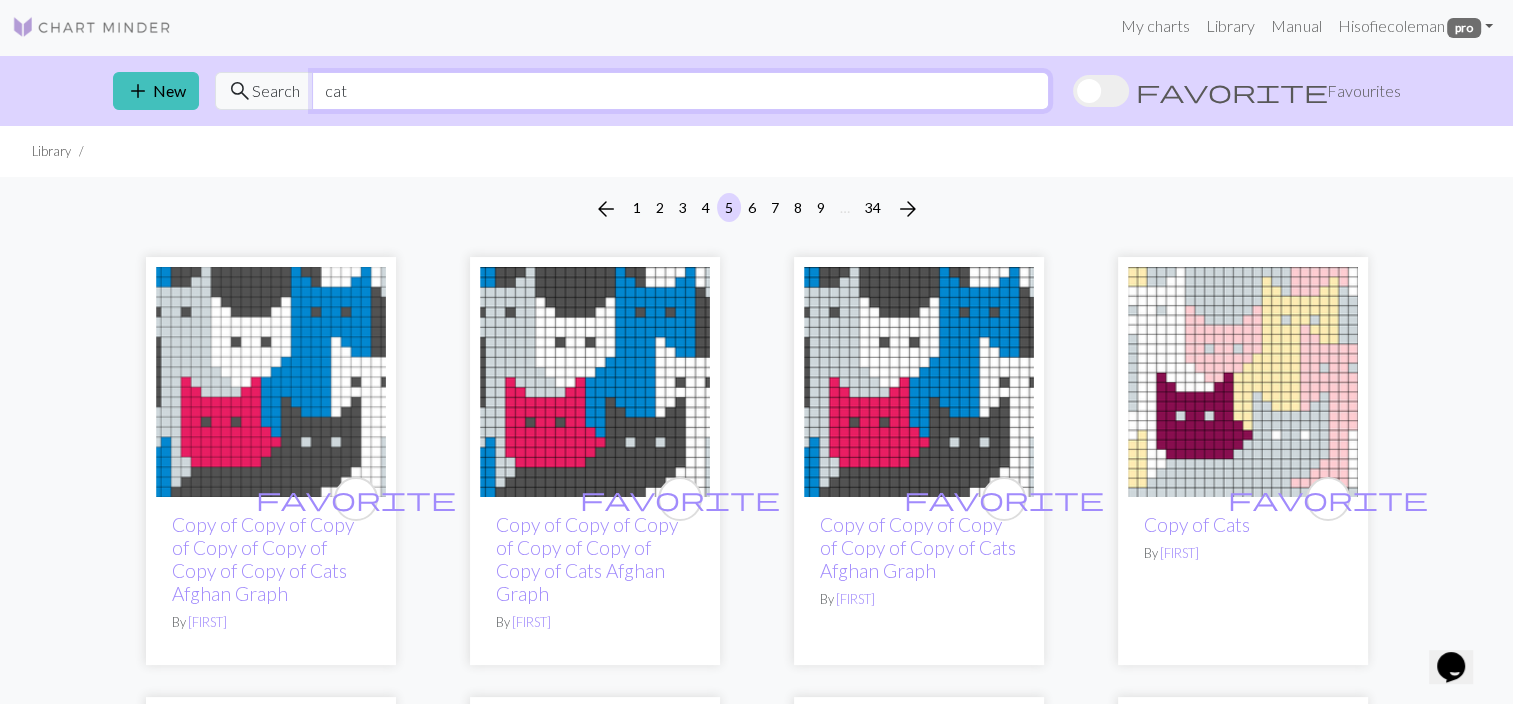 drag, startPoint x: 379, startPoint y: 92, endPoint x: 246, endPoint y: 80, distance: 133.54025 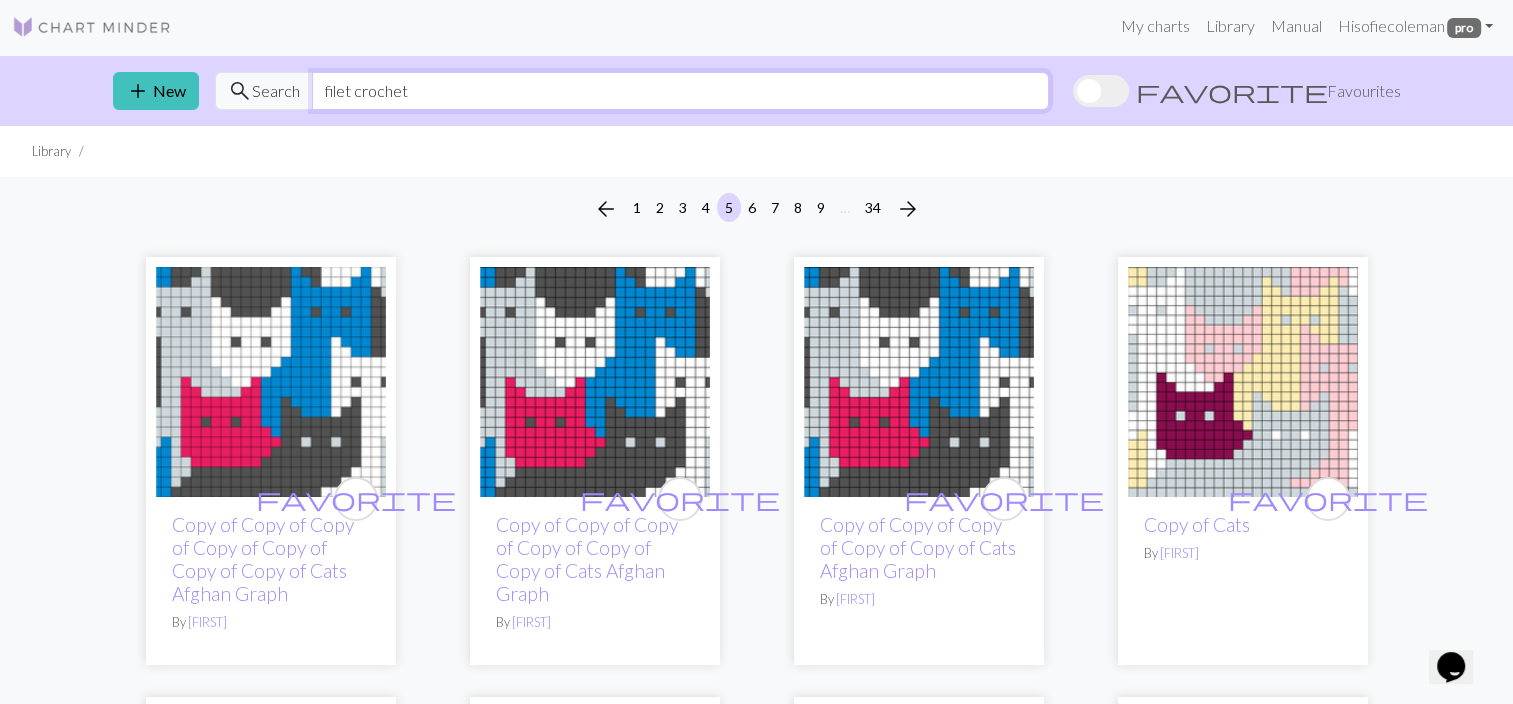 type on "filet crochet" 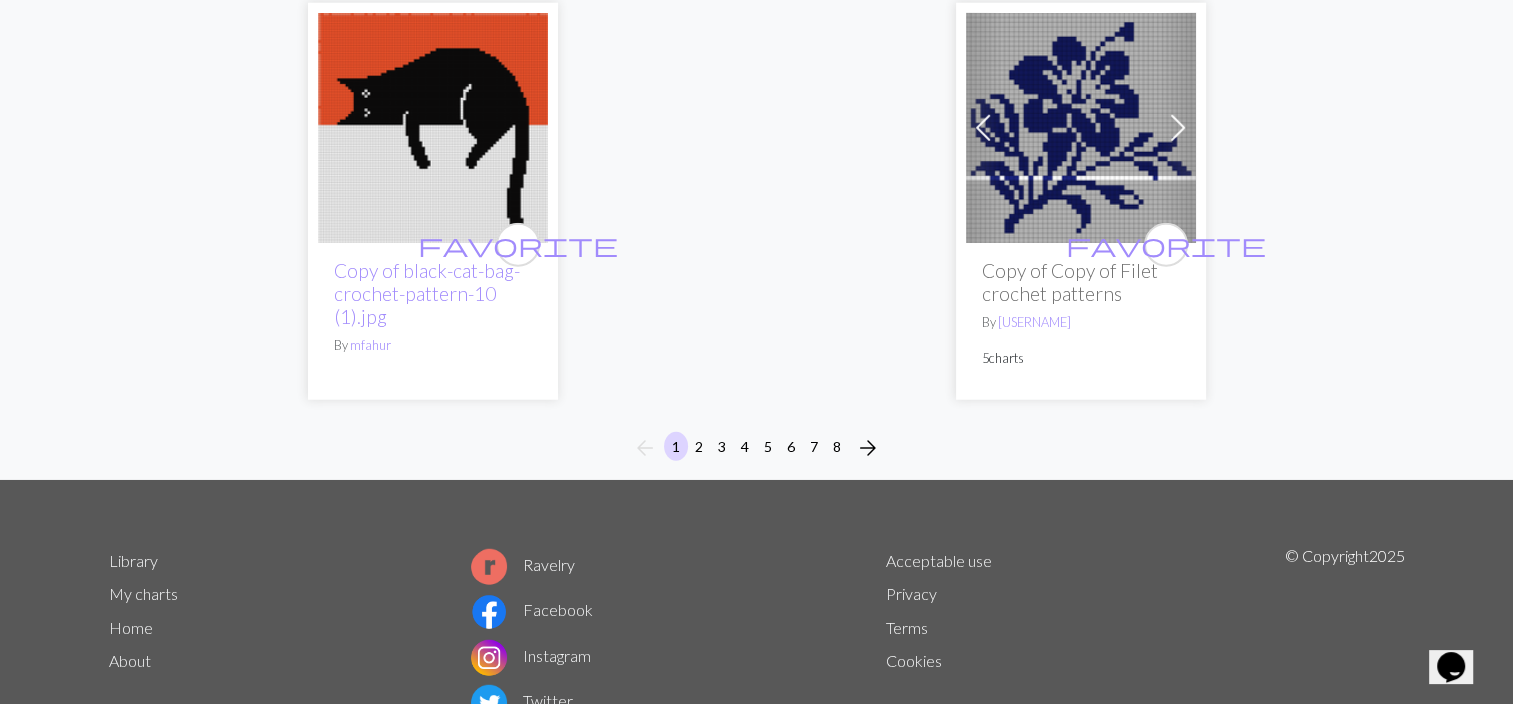 scroll, scrollTop: 5319, scrollLeft: 0, axis: vertical 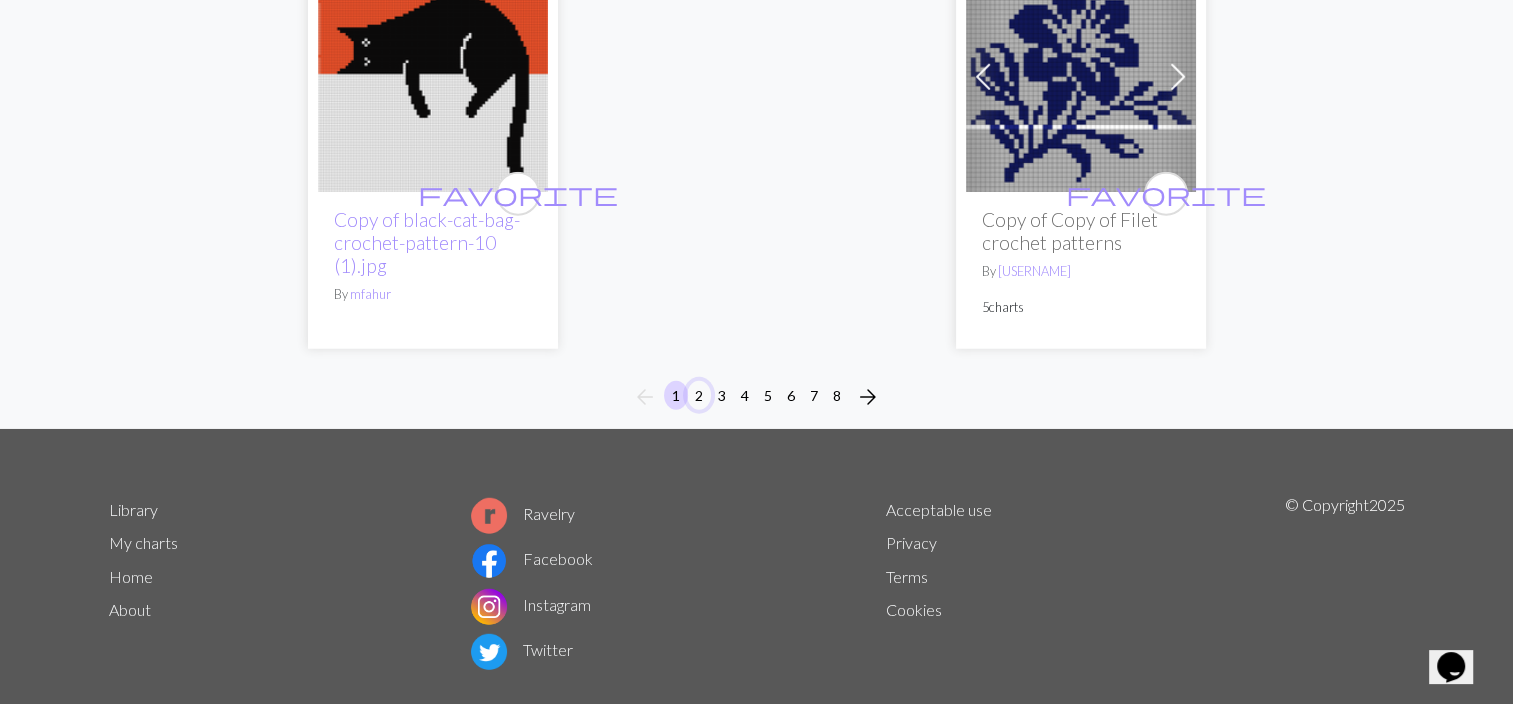 click on "2" at bounding box center (699, 395) 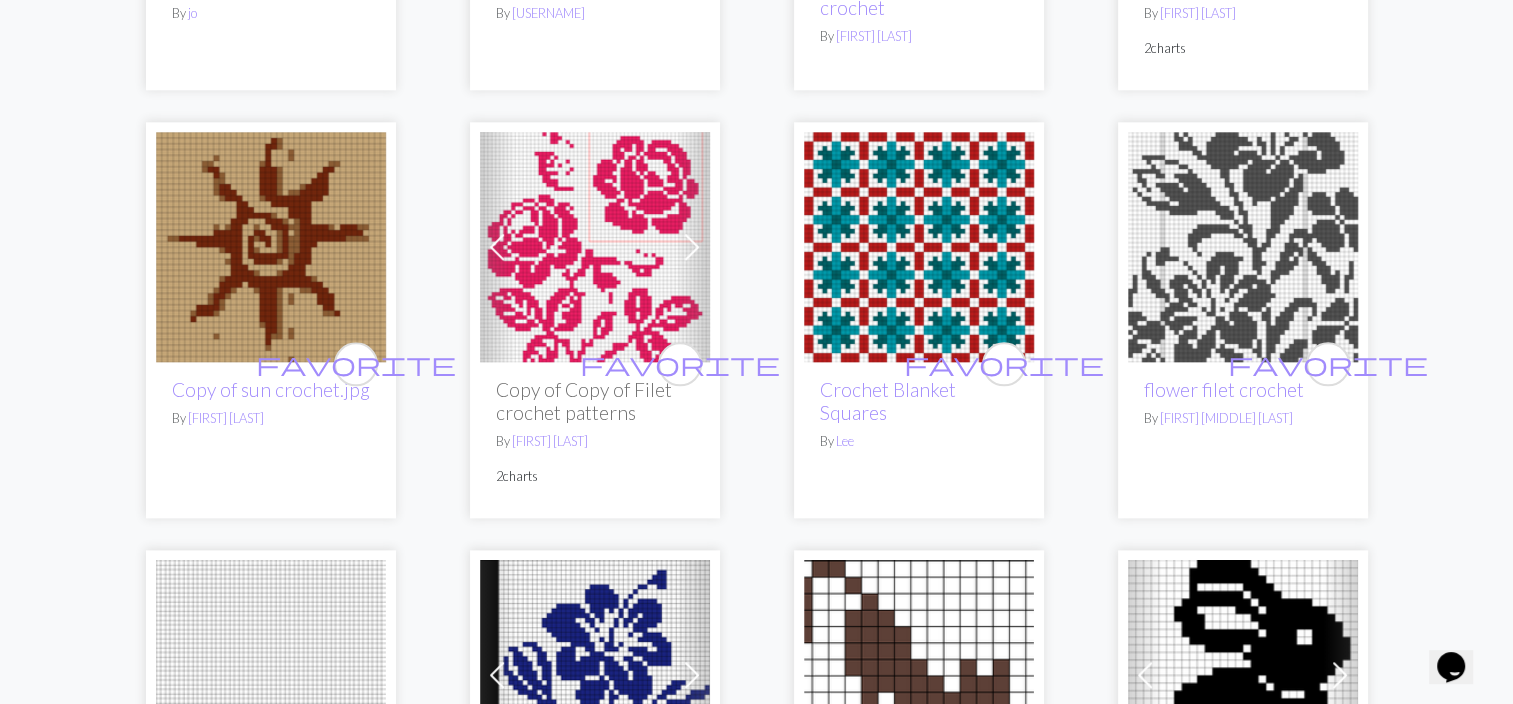 scroll, scrollTop: 2251, scrollLeft: 0, axis: vertical 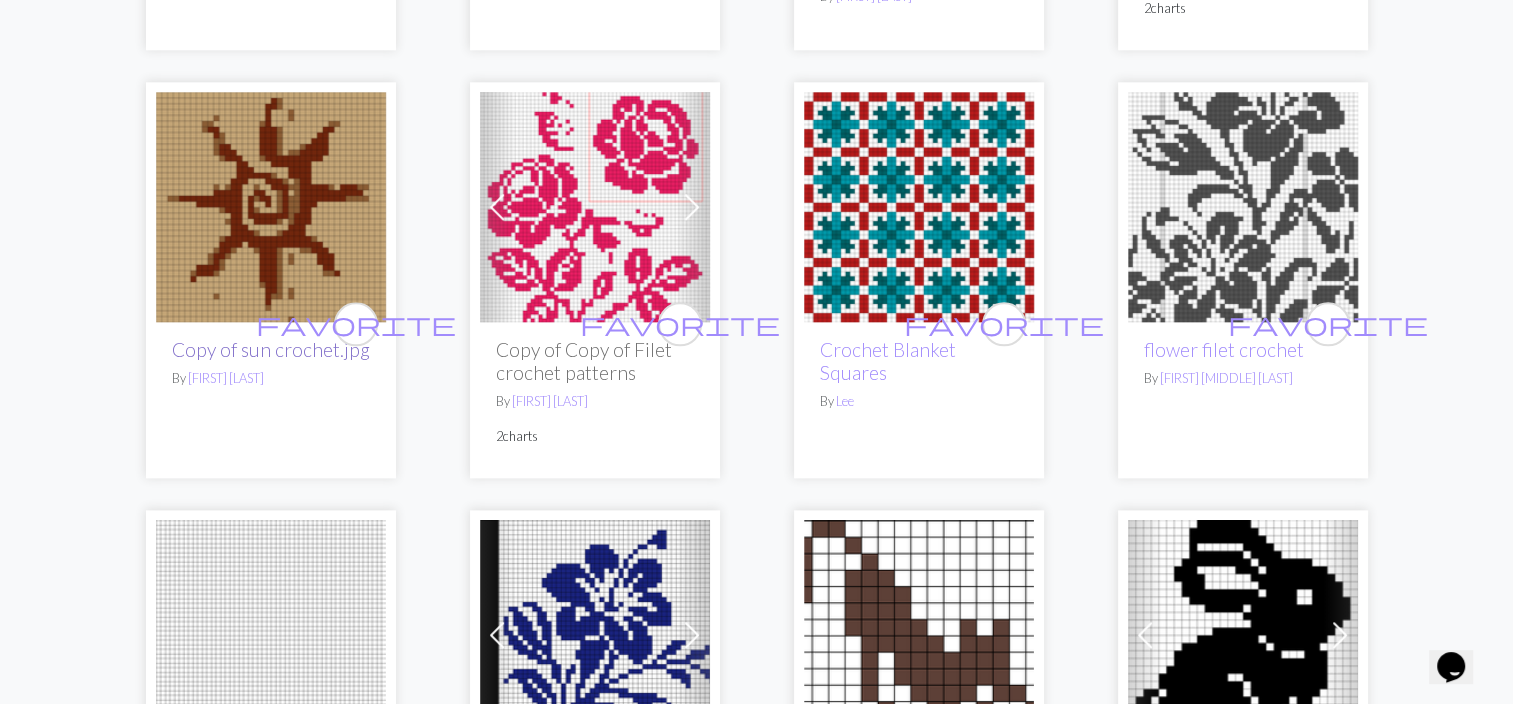 click on "Copy of sun crochet.jpg" at bounding box center (271, 349) 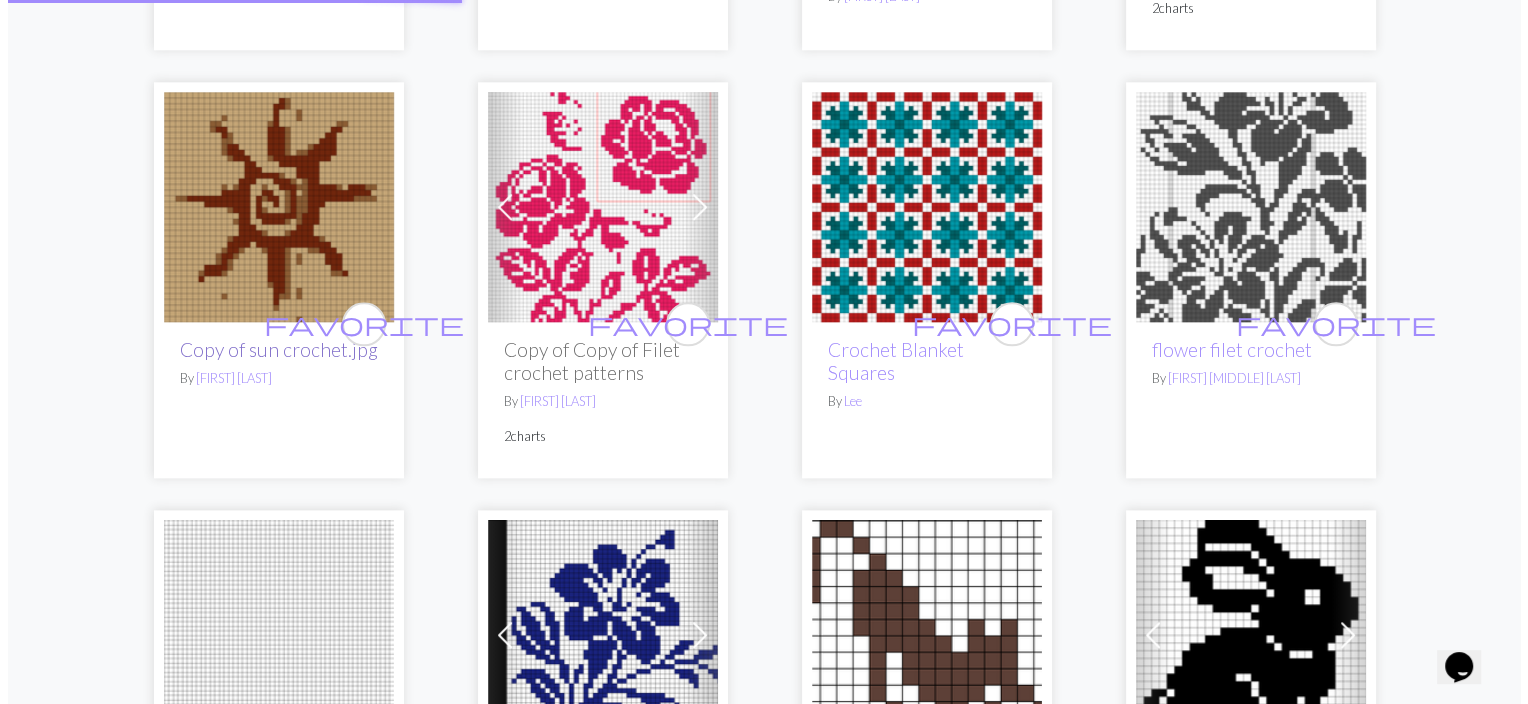 scroll, scrollTop: 0, scrollLeft: 0, axis: both 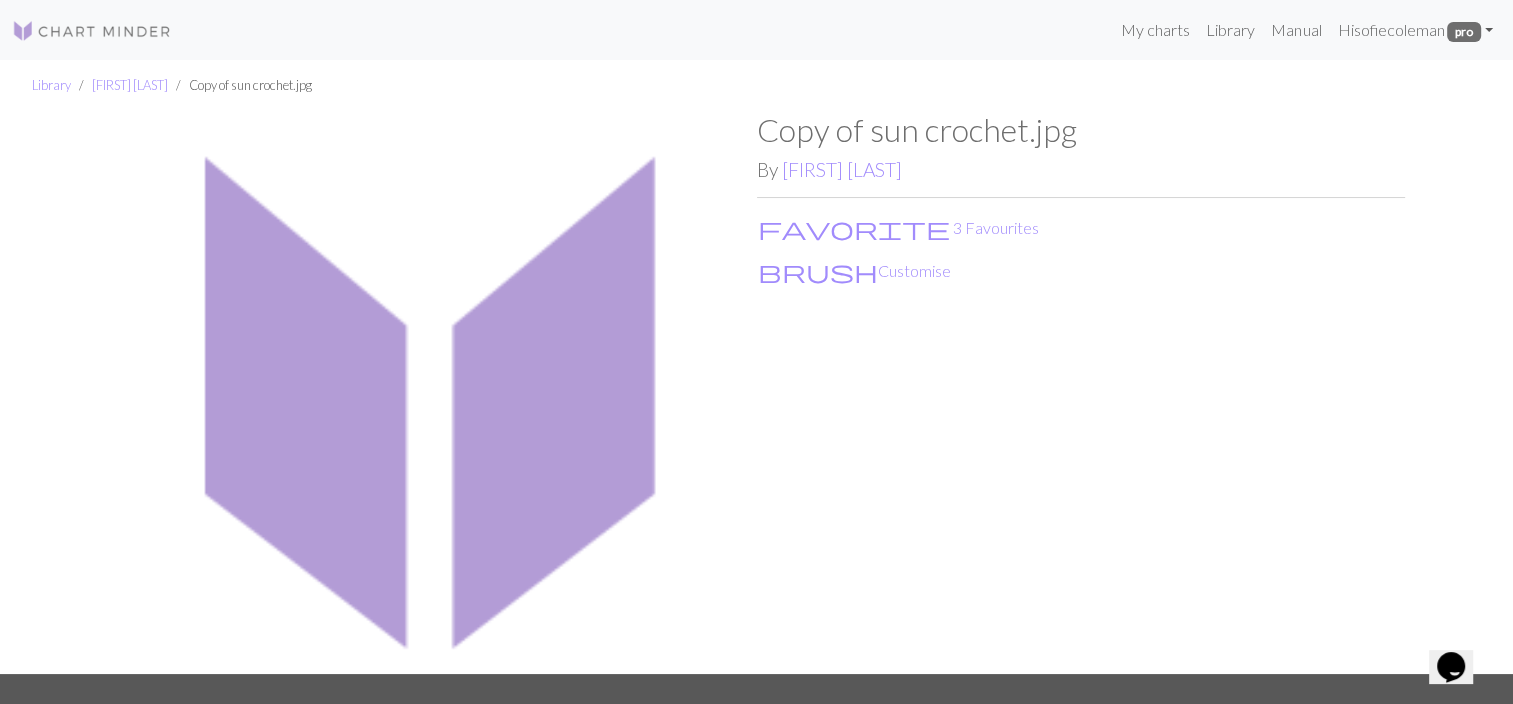 click at bounding box center (433, 392) 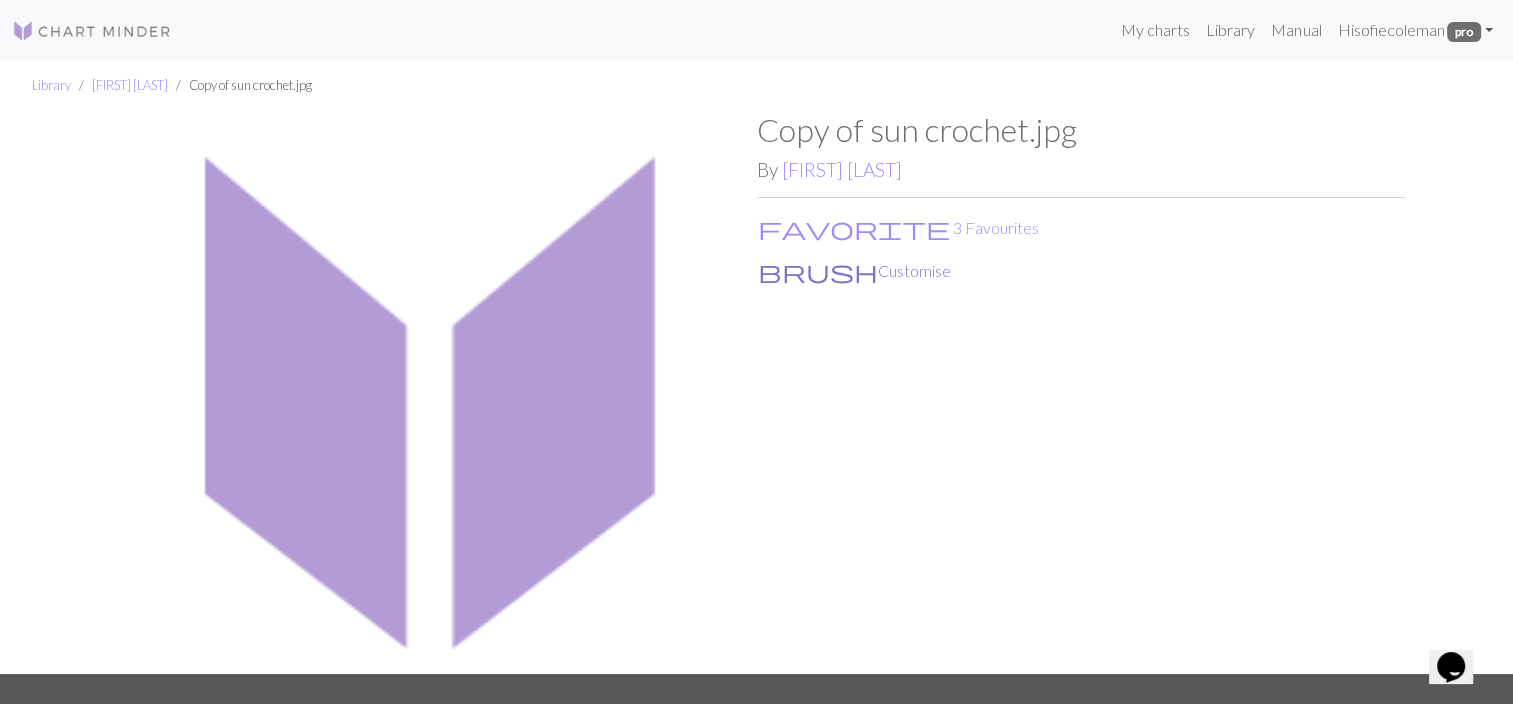 click on "brush Customise" at bounding box center [854, 271] 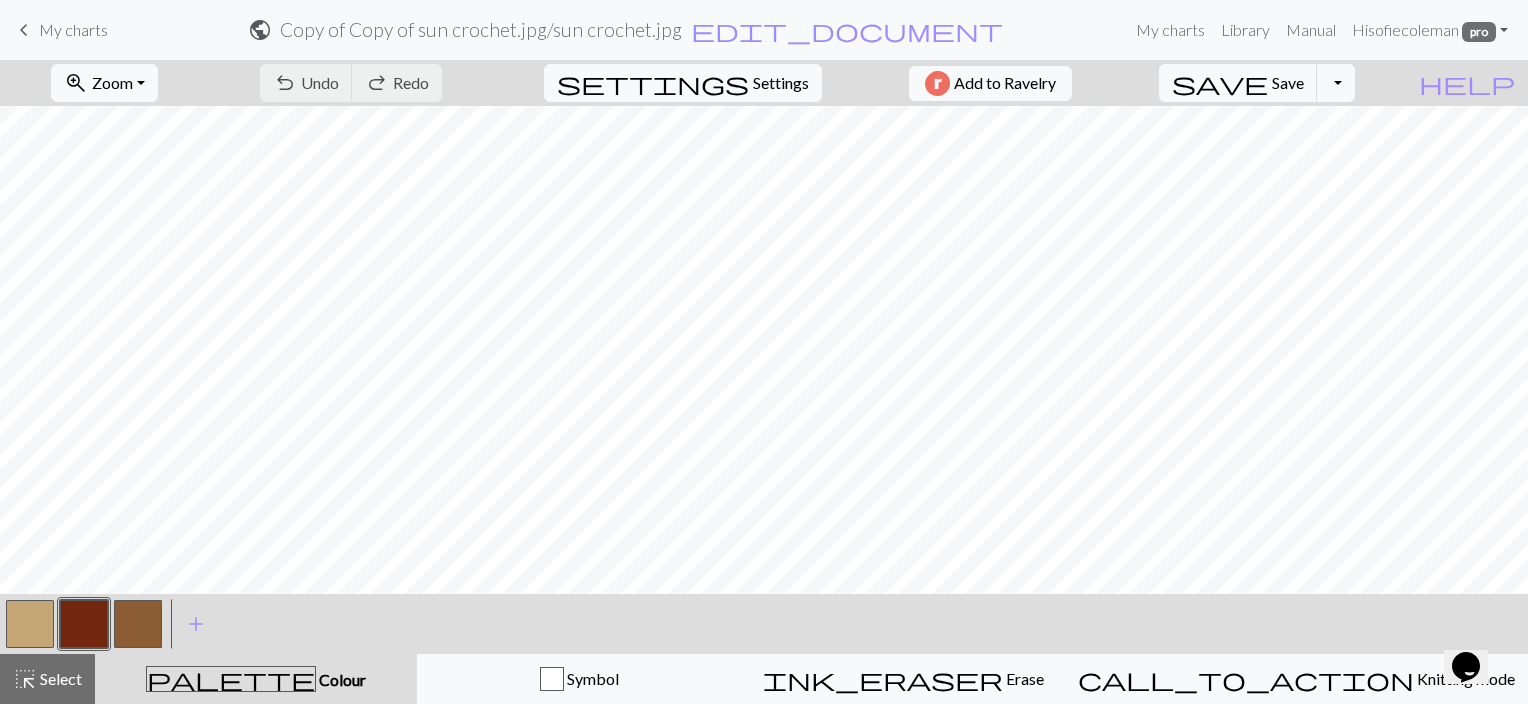 scroll, scrollTop: 252, scrollLeft: 0, axis: vertical 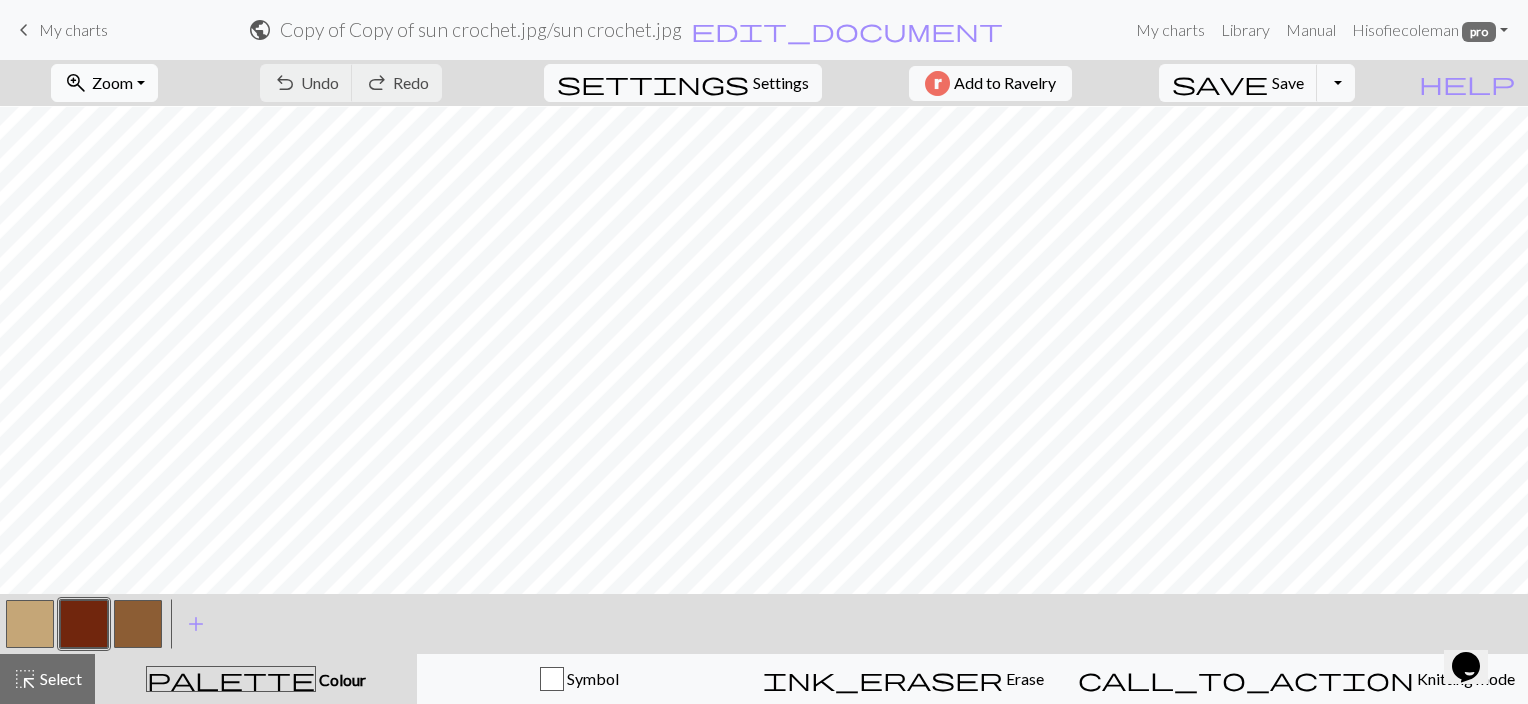 click on "zoom_in Zoom Zoom" at bounding box center [104, 83] 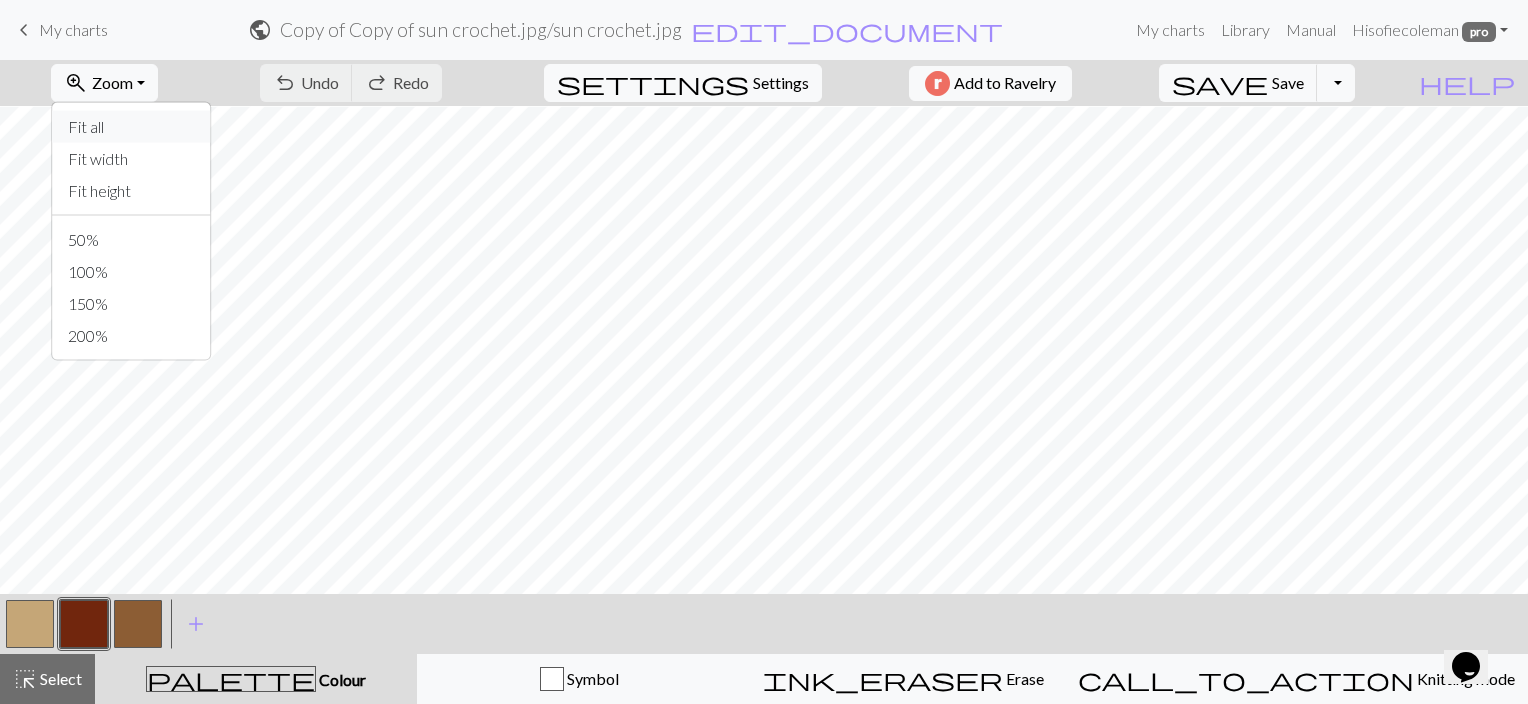 click on "Fit all" at bounding box center [131, 127] 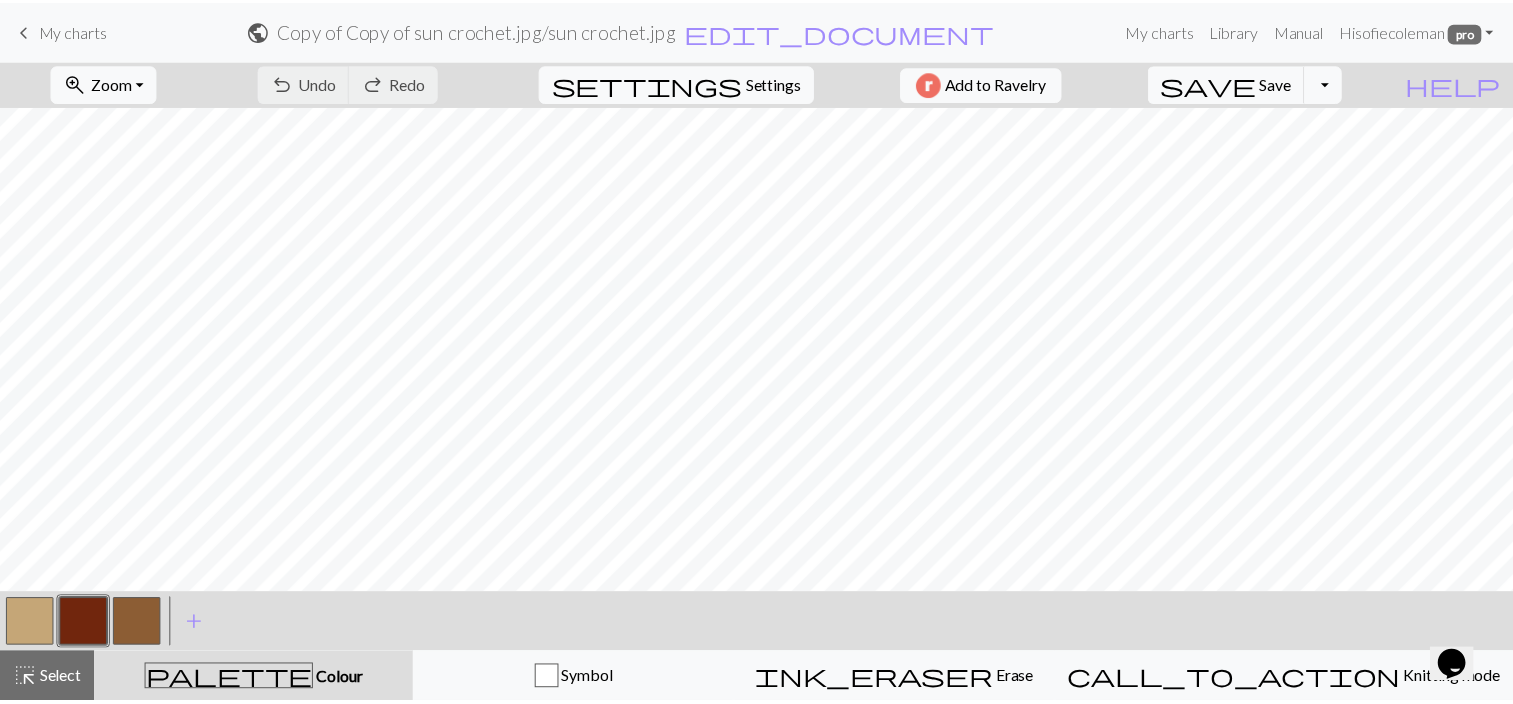 scroll, scrollTop: 0, scrollLeft: 0, axis: both 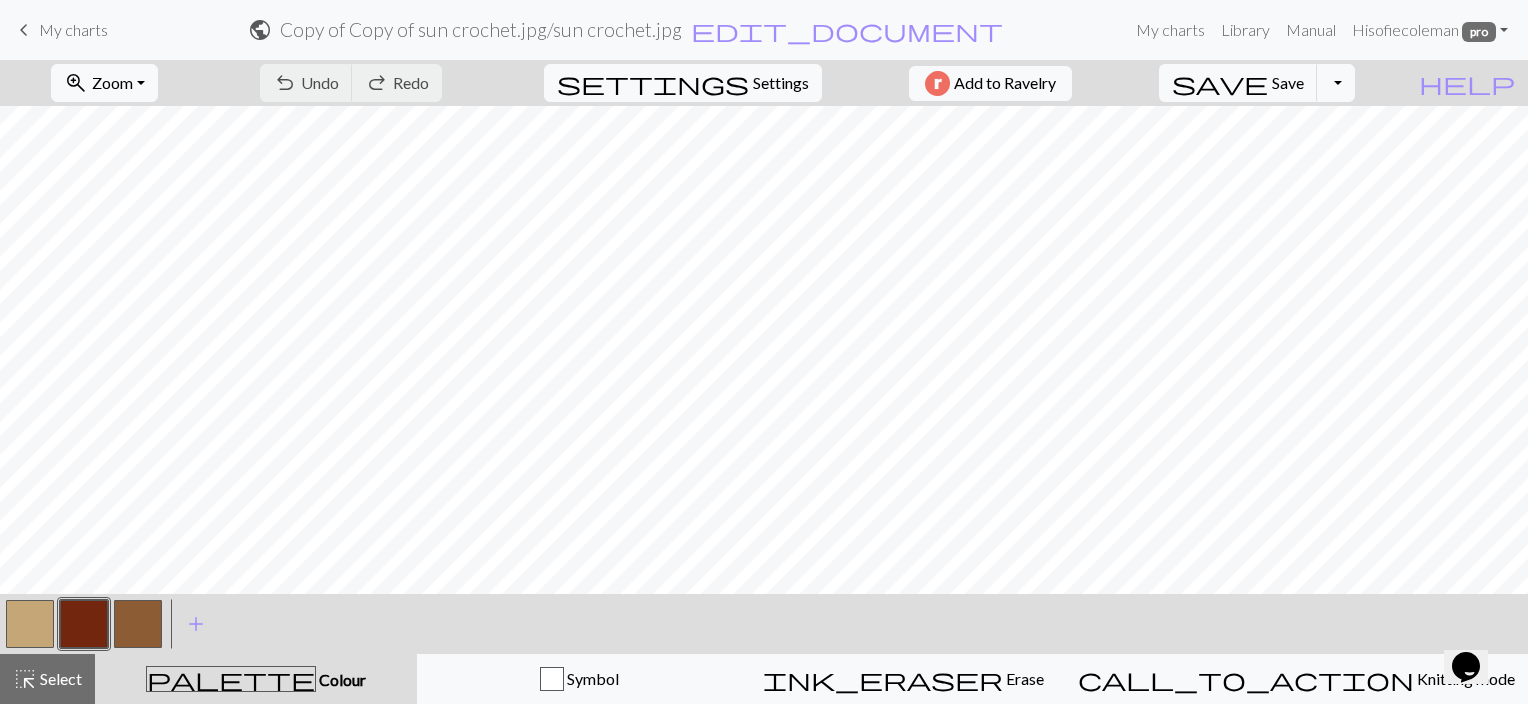 click on "keyboard_arrow_left" at bounding box center [24, 30] 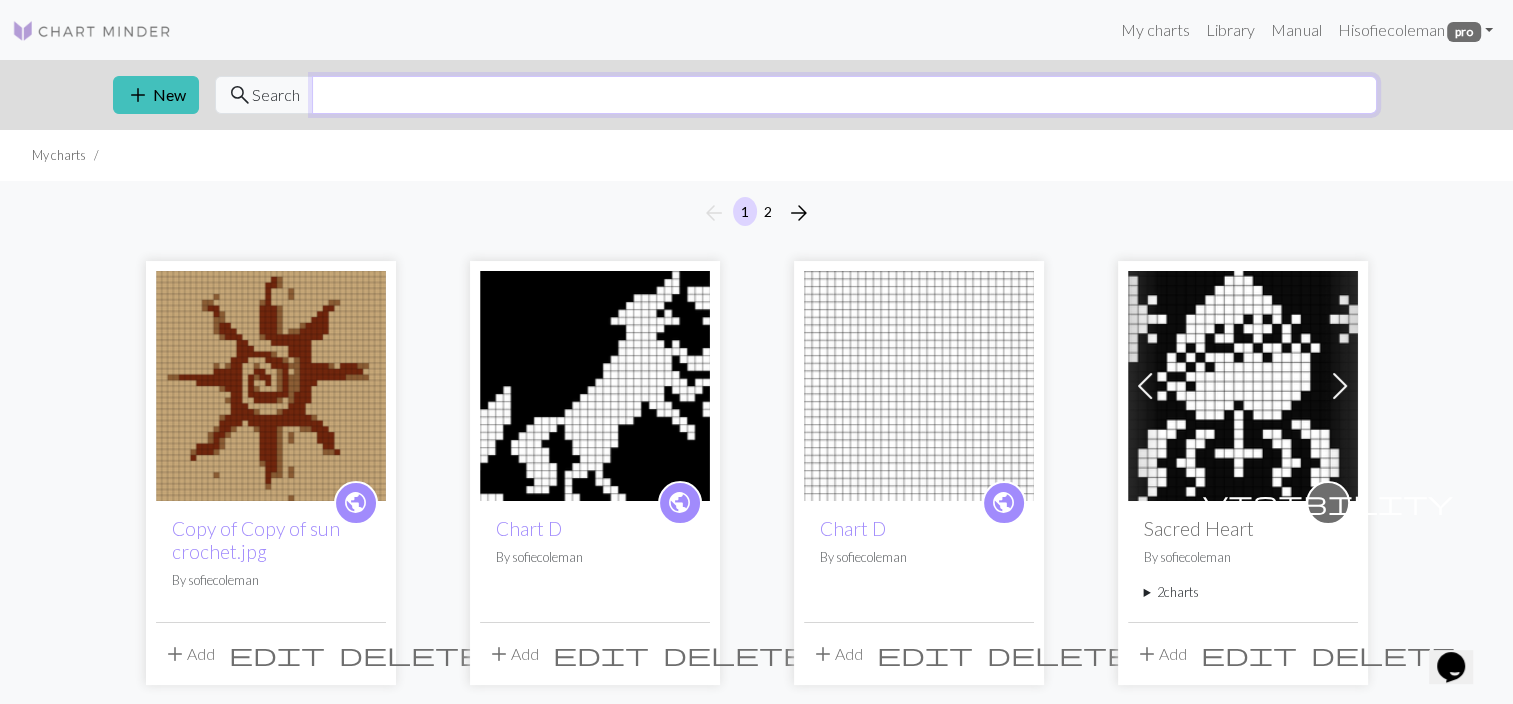 click at bounding box center (844, 95) 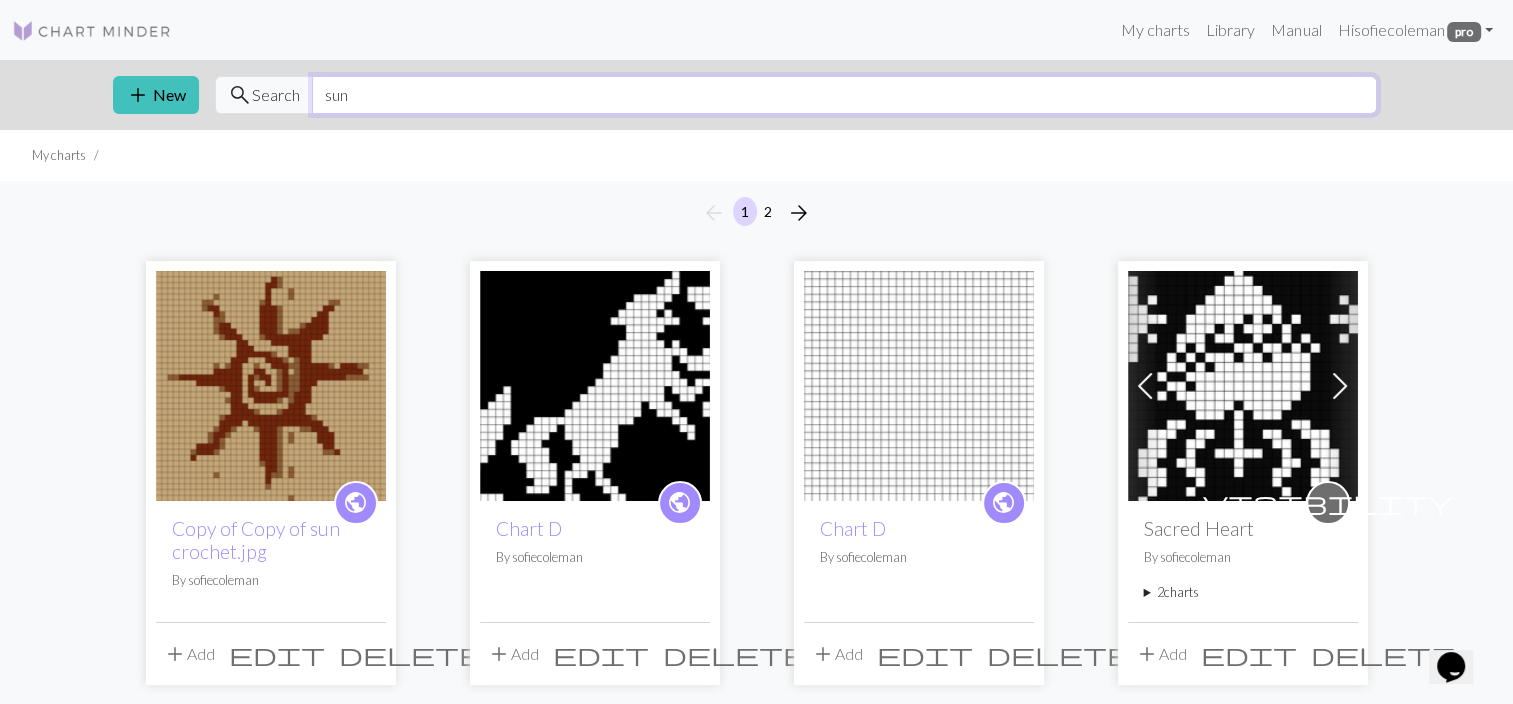 type on "sun" 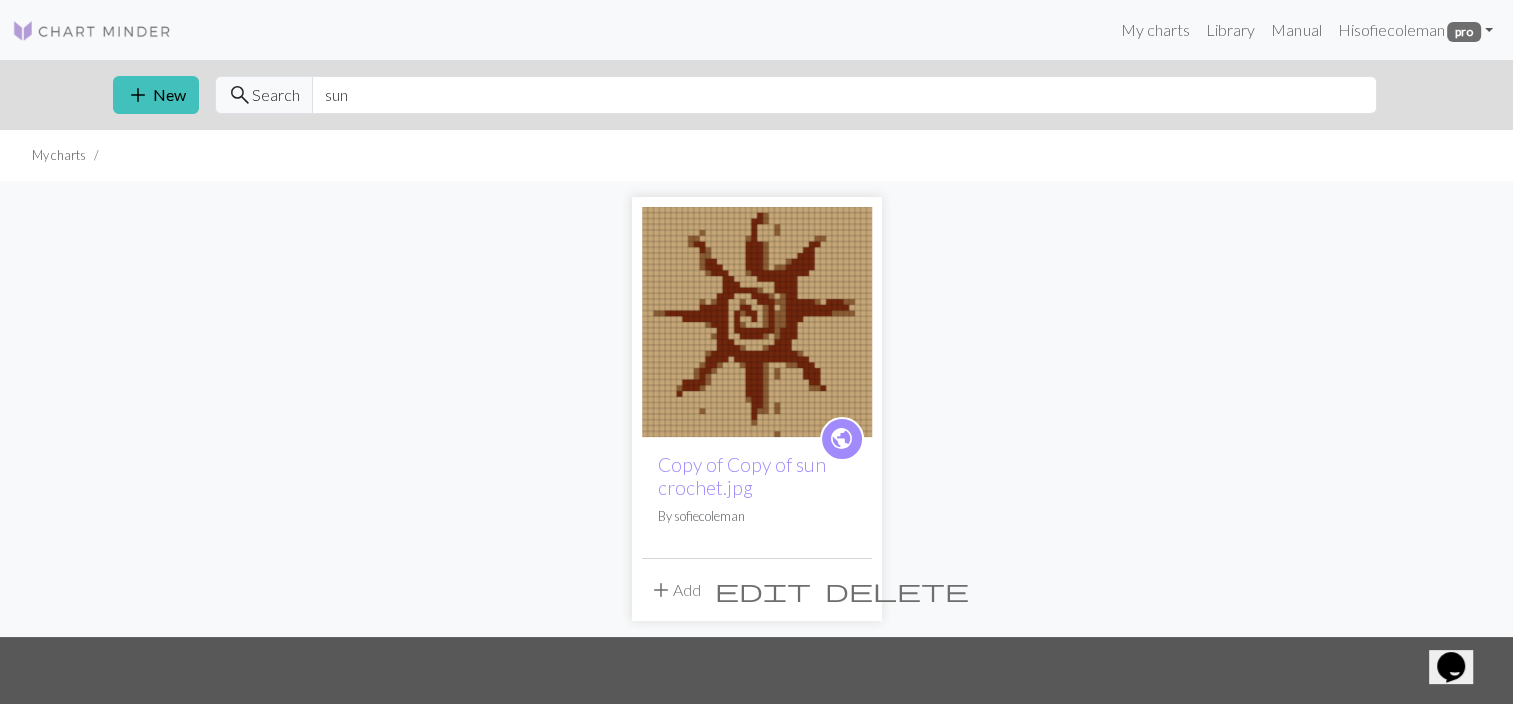 click at bounding box center (92, 30) 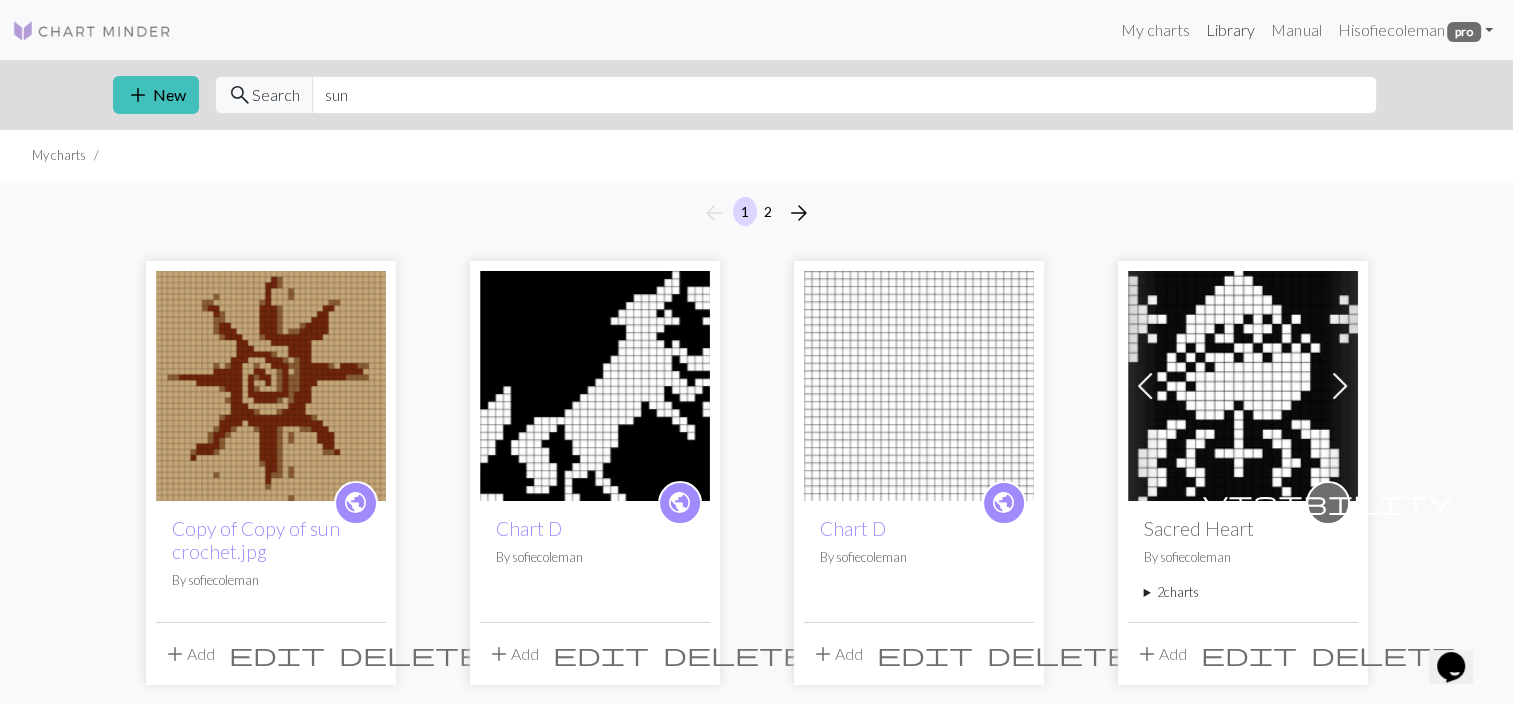 click on "Library" at bounding box center [1230, 30] 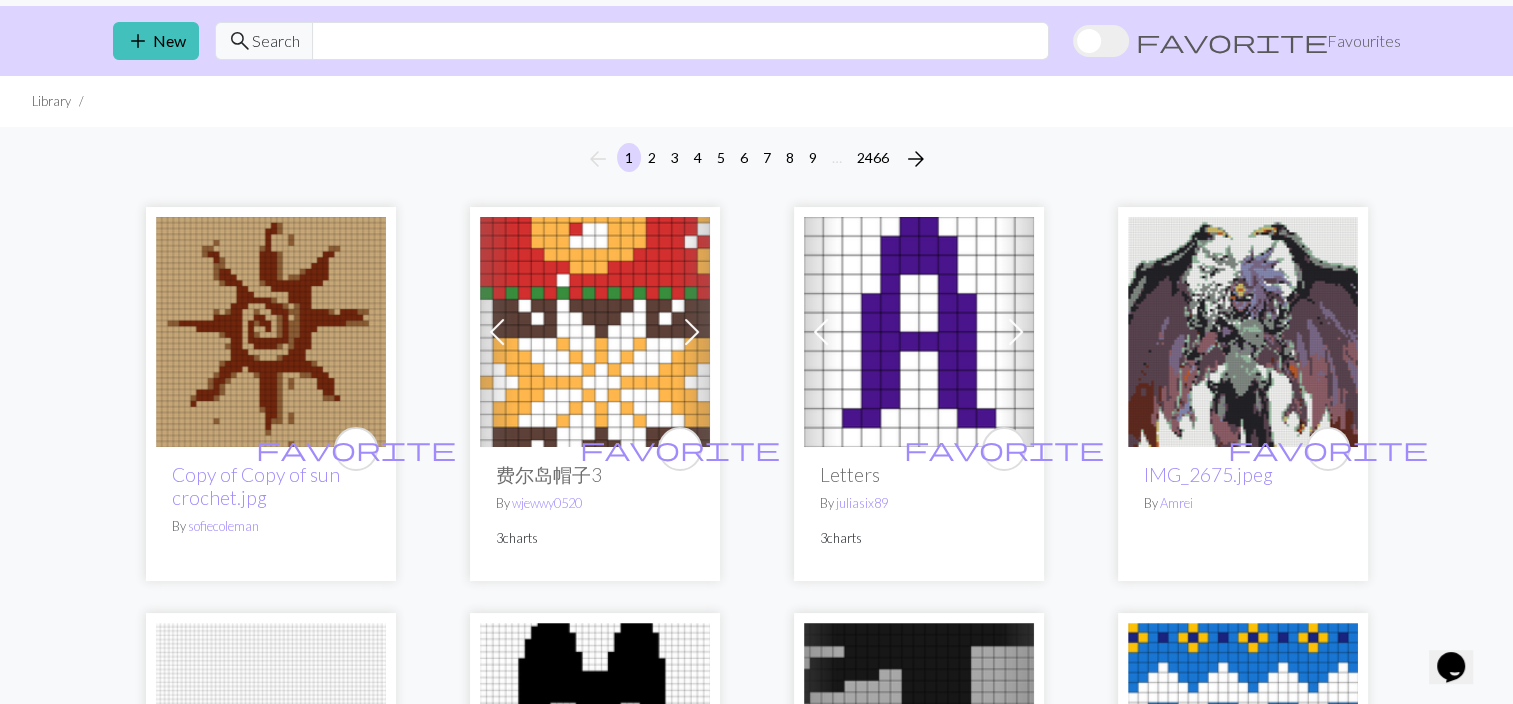 scroll, scrollTop: 0, scrollLeft: 0, axis: both 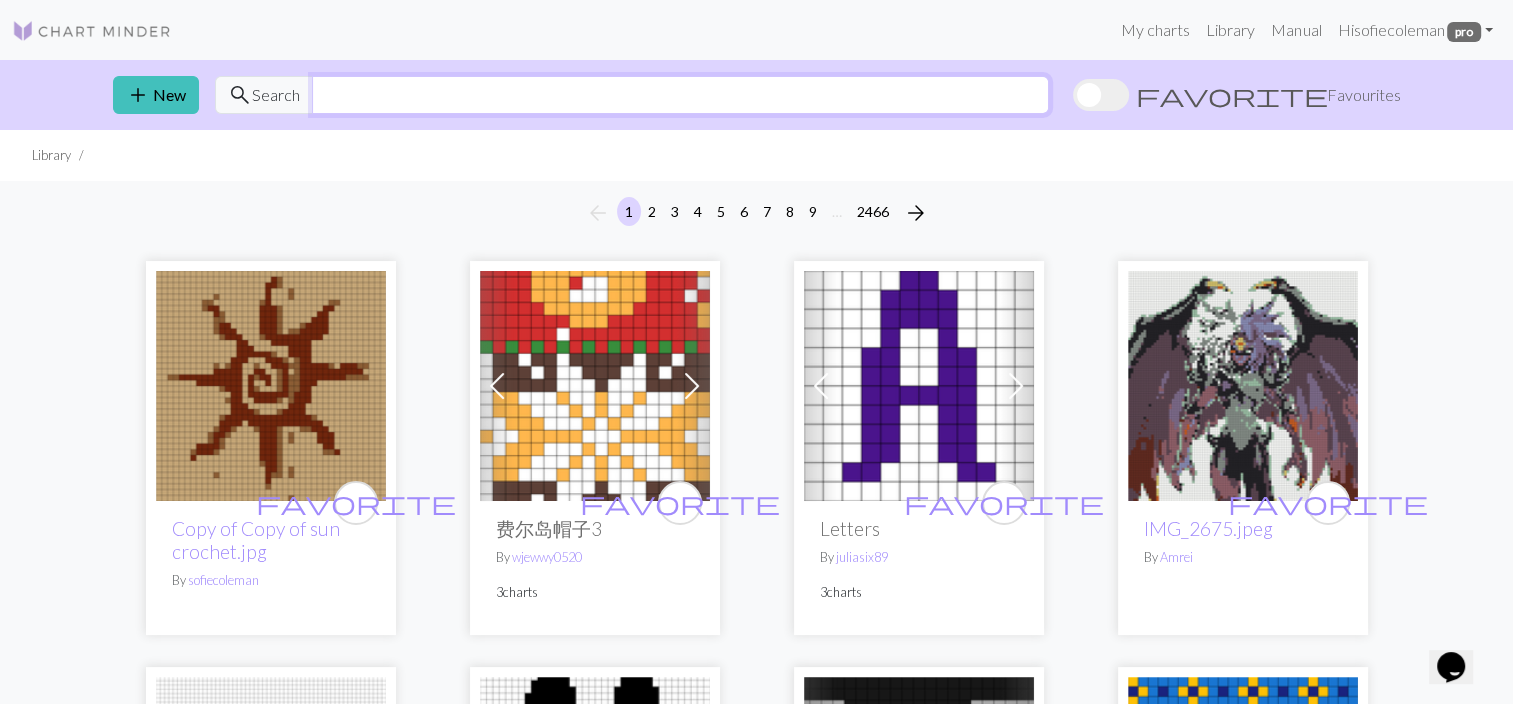 click at bounding box center [680, 95] 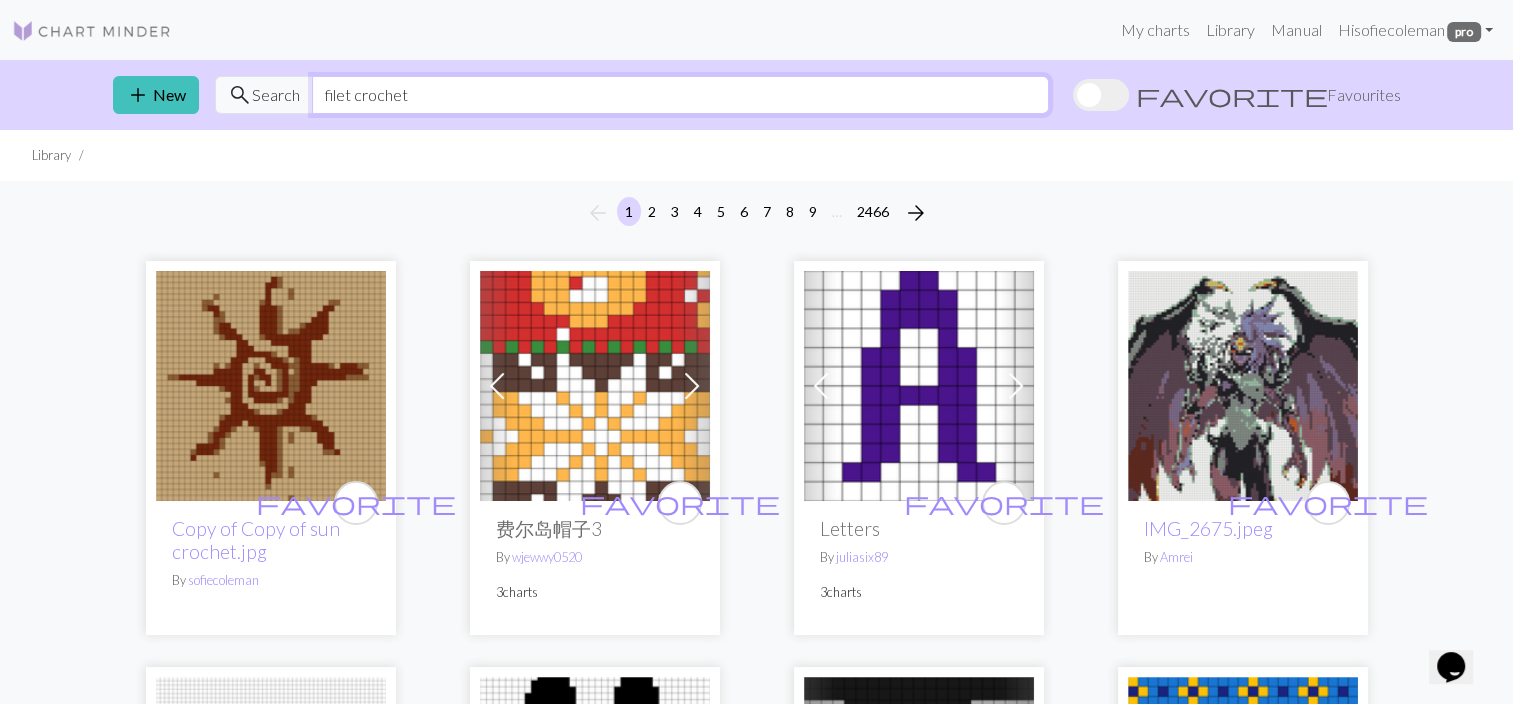 type on "filet crochet" 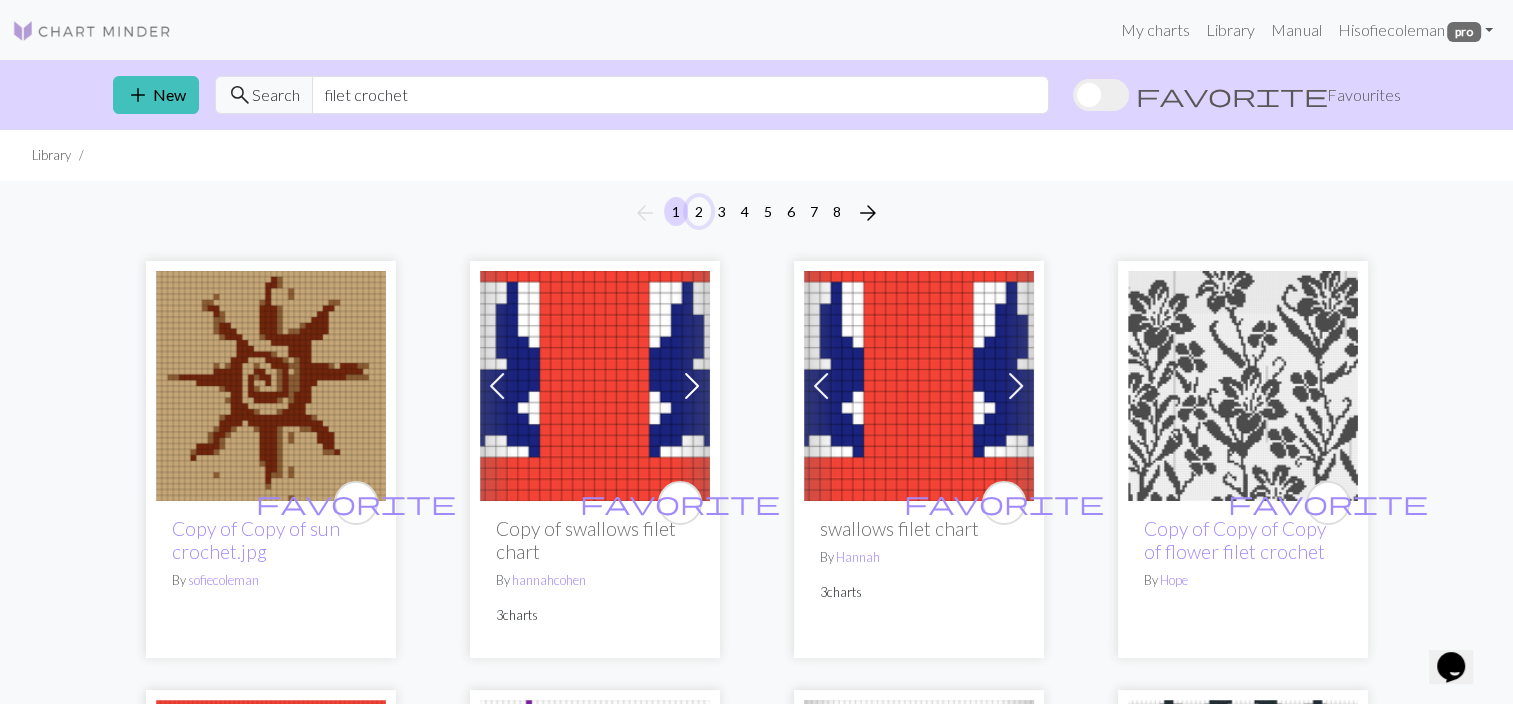 click on "2" at bounding box center (699, 211) 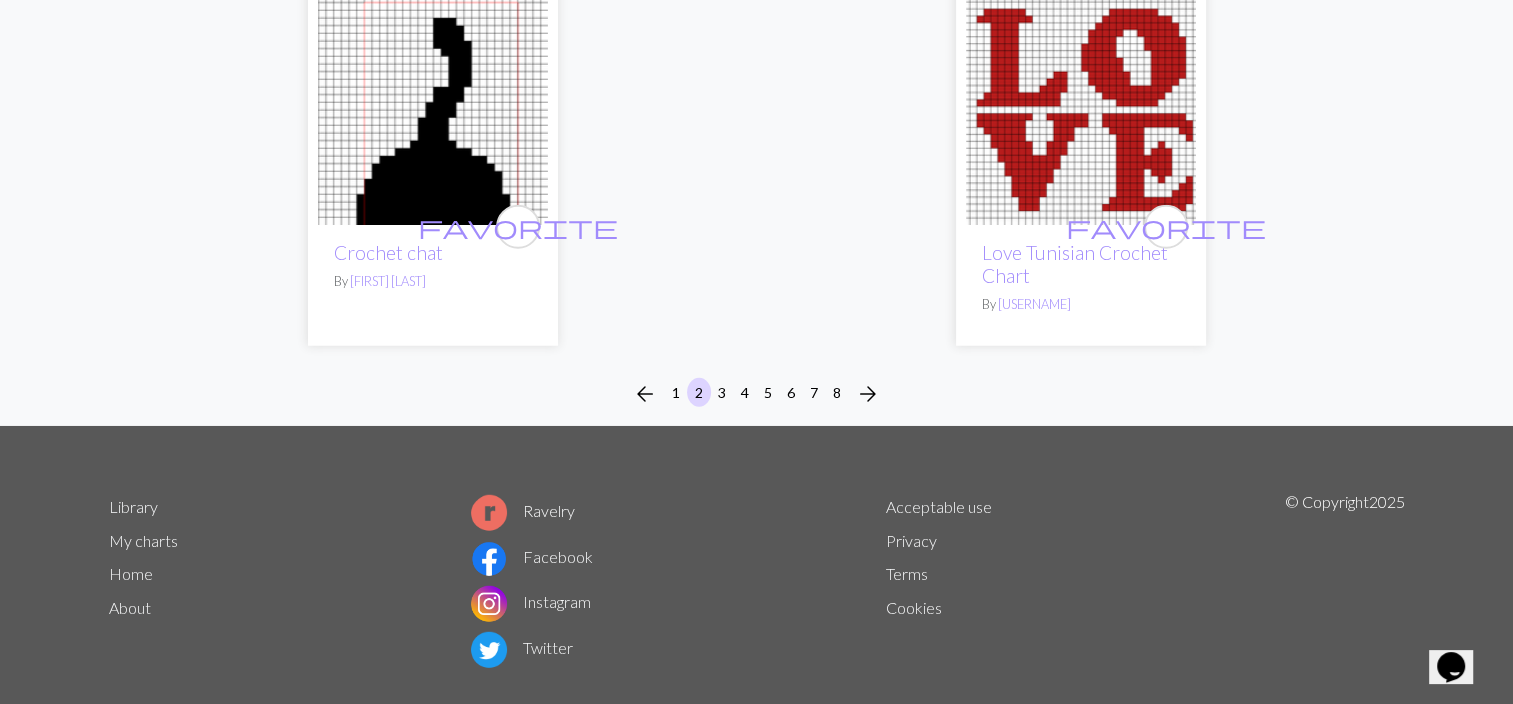 scroll, scrollTop: 5415, scrollLeft: 0, axis: vertical 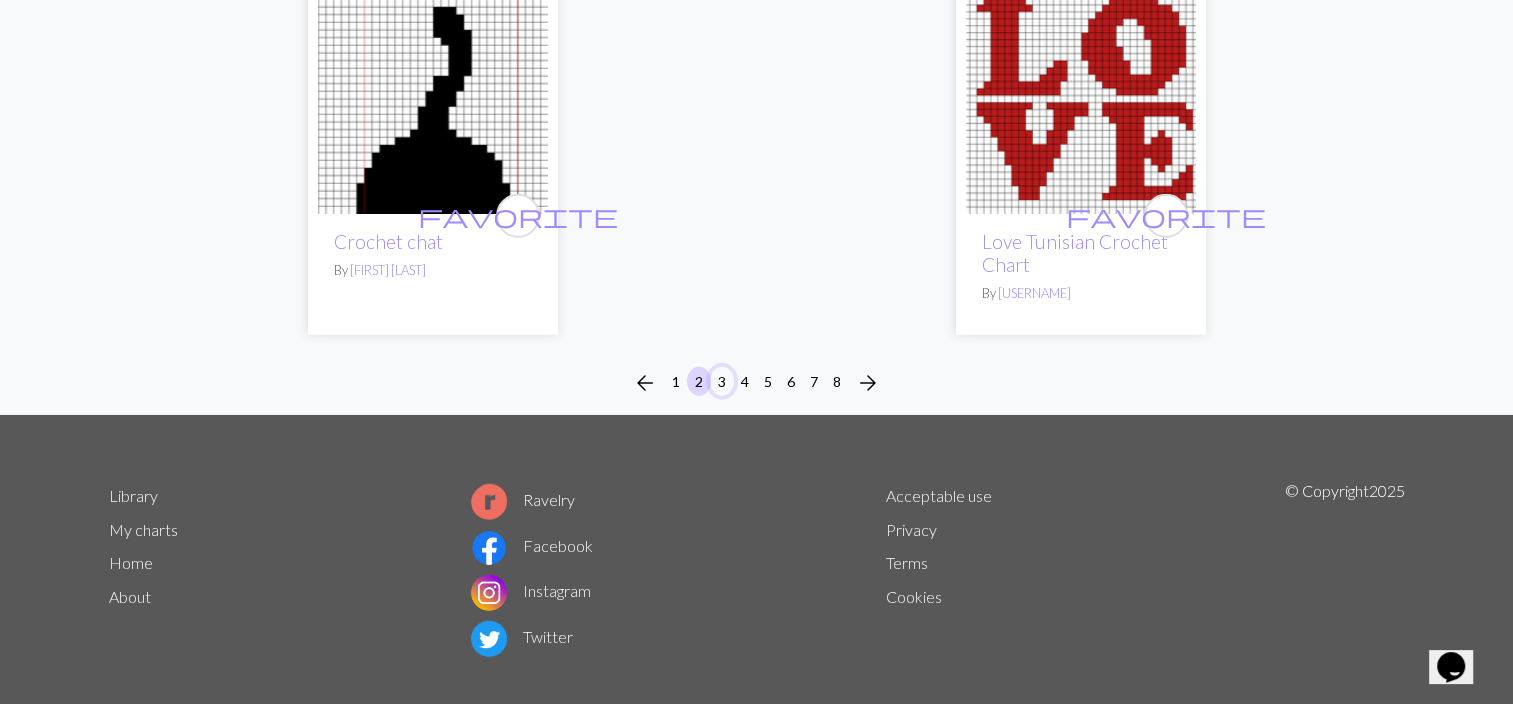 click on "3" at bounding box center [722, 381] 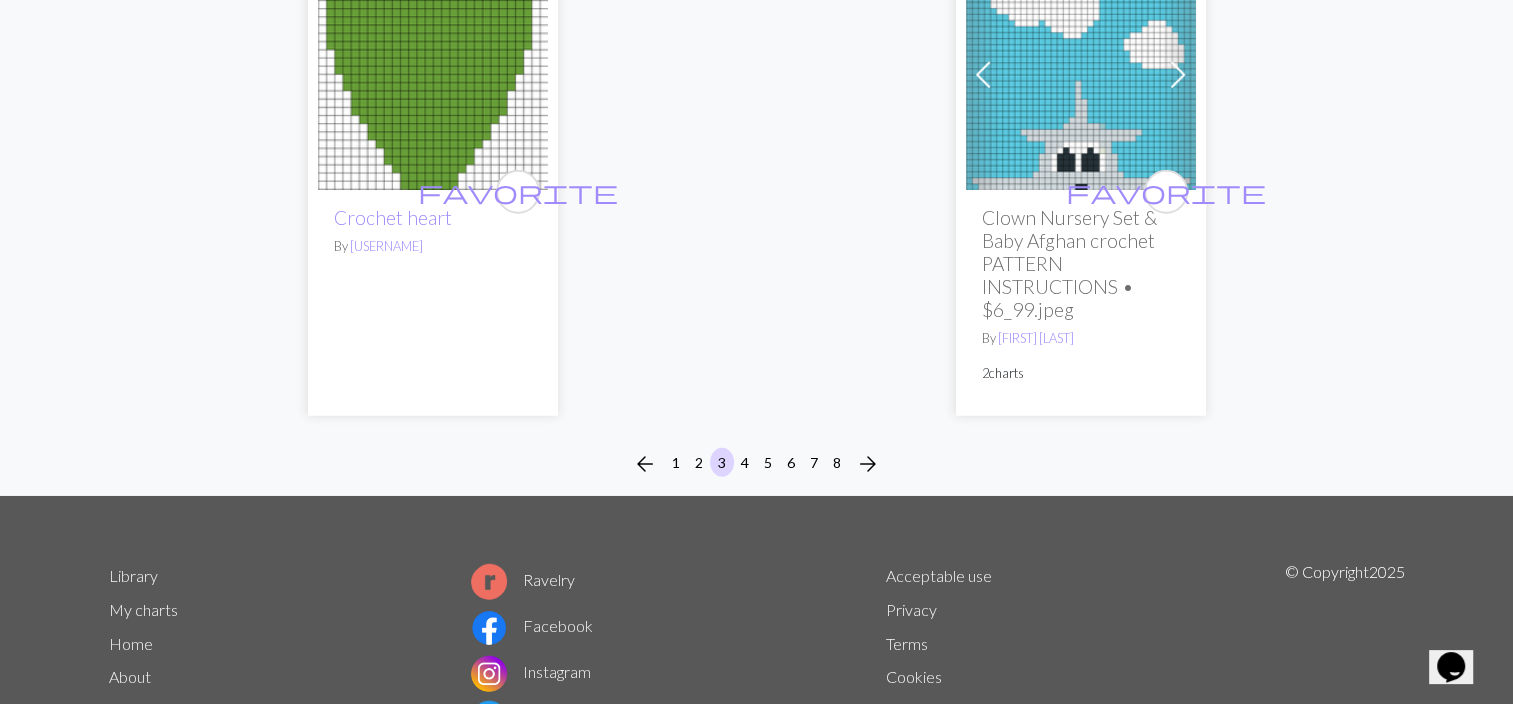 scroll, scrollTop: 5440, scrollLeft: 0, axis: vertical 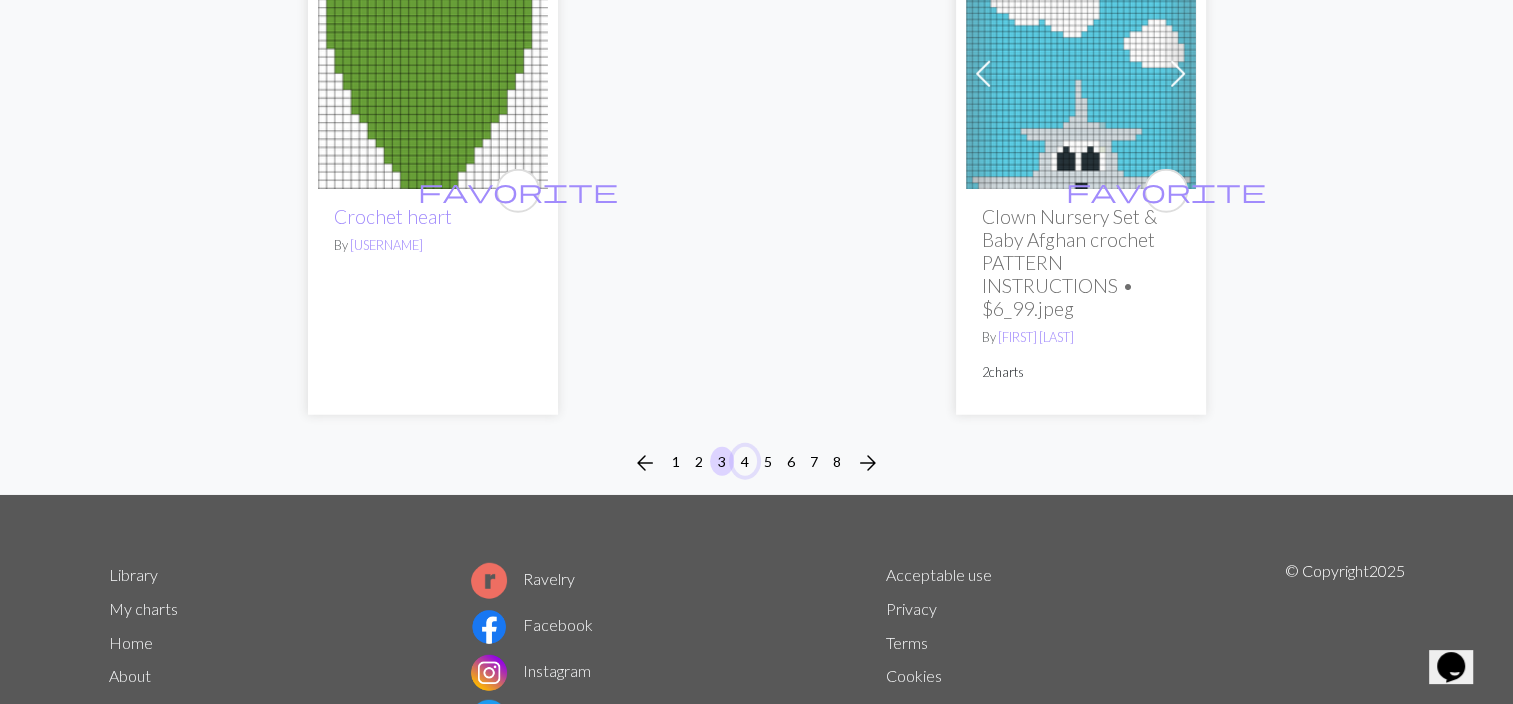 click on "4" at bounding box center (745, 461) 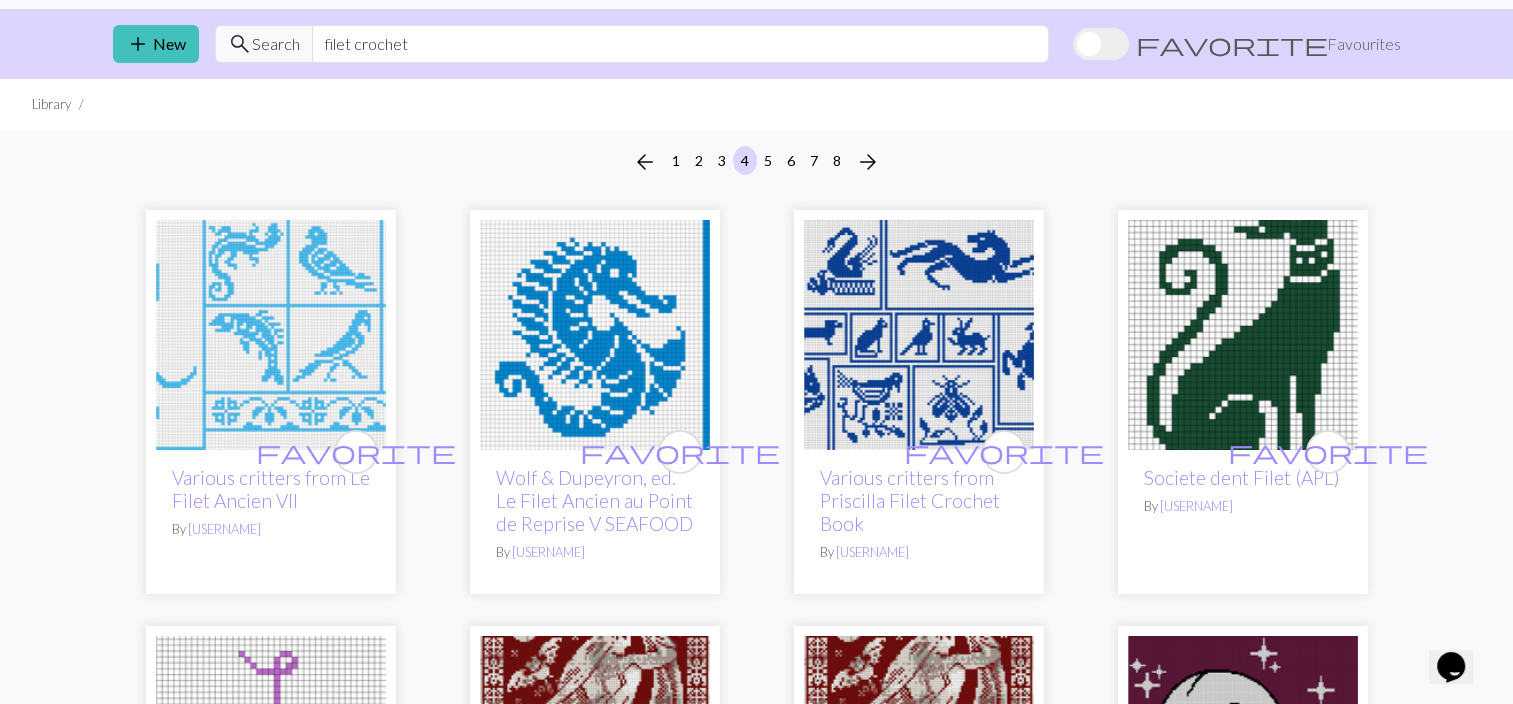 scroll, scrollTop: 50, scrollLeft: 0, axis: vertical 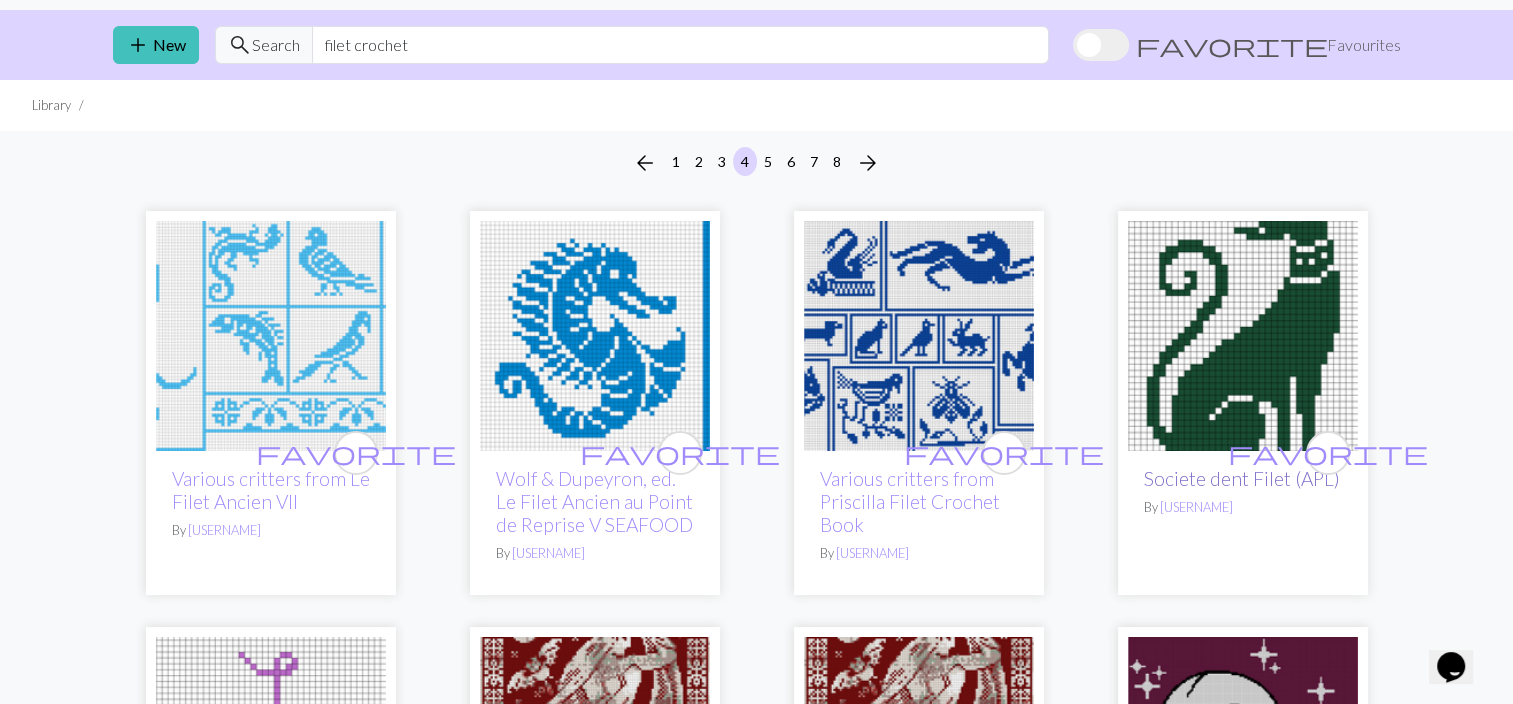 click on "Societe dent Filet (APL)" at bounding box center [1242, 478] 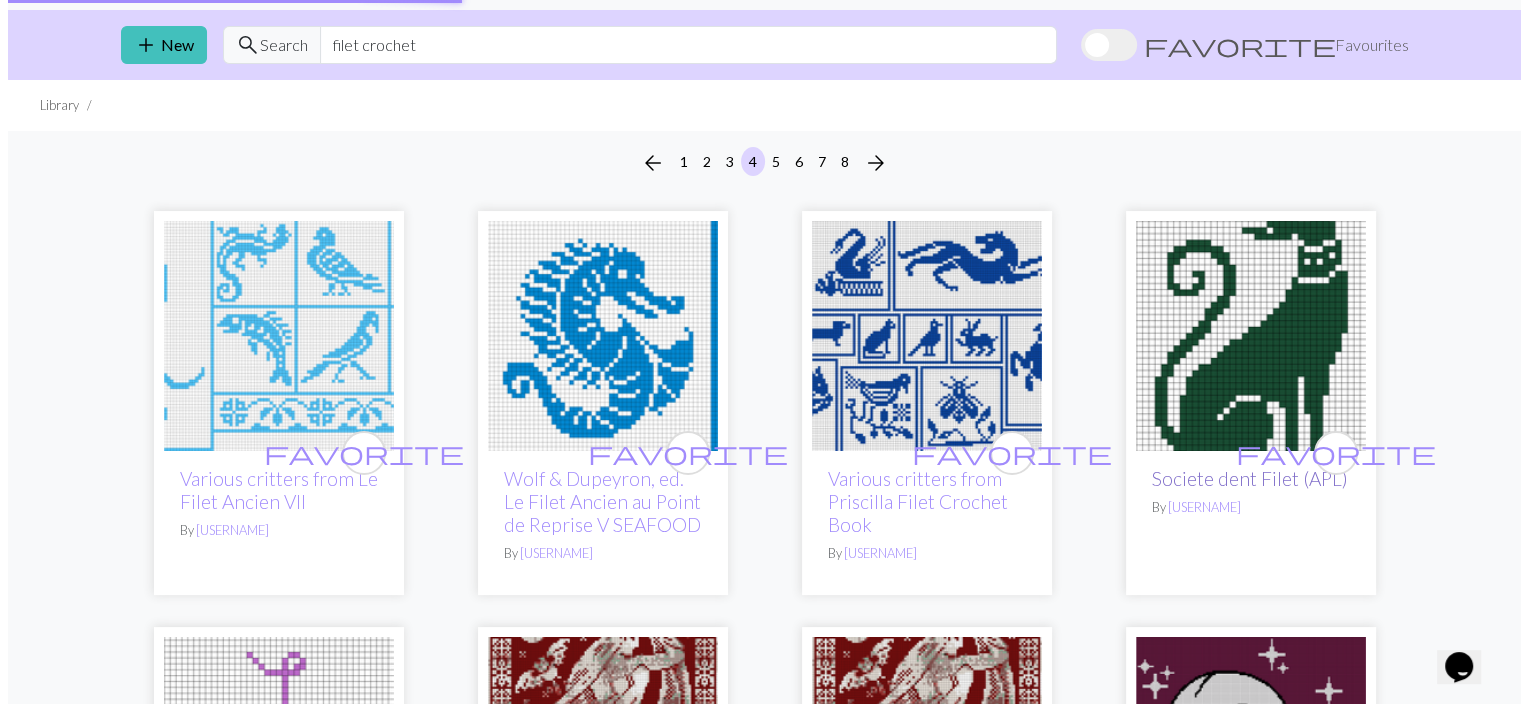 scroll, scrollTop: 0, scrollLeft: 0, axis: both 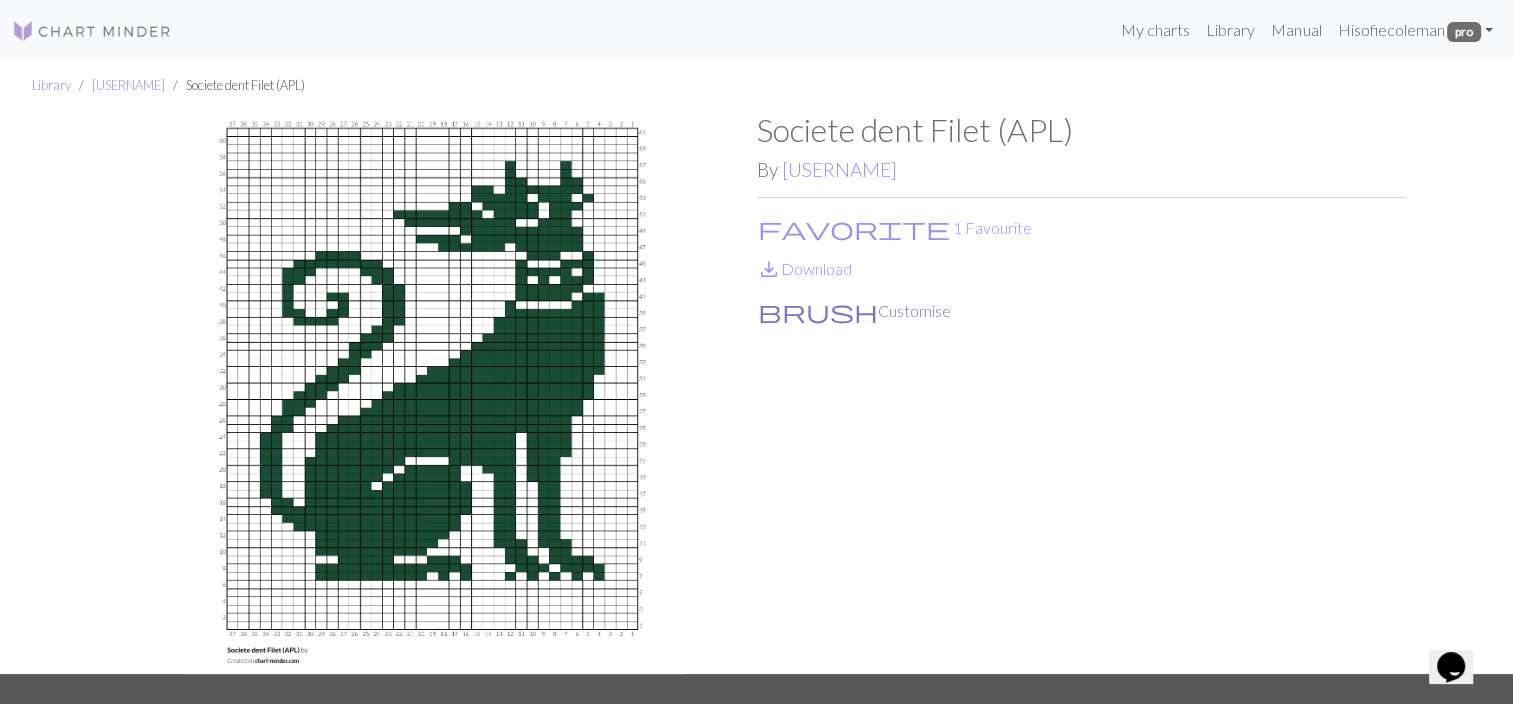 click on "brush Customise" at bounding box center [854, 311] 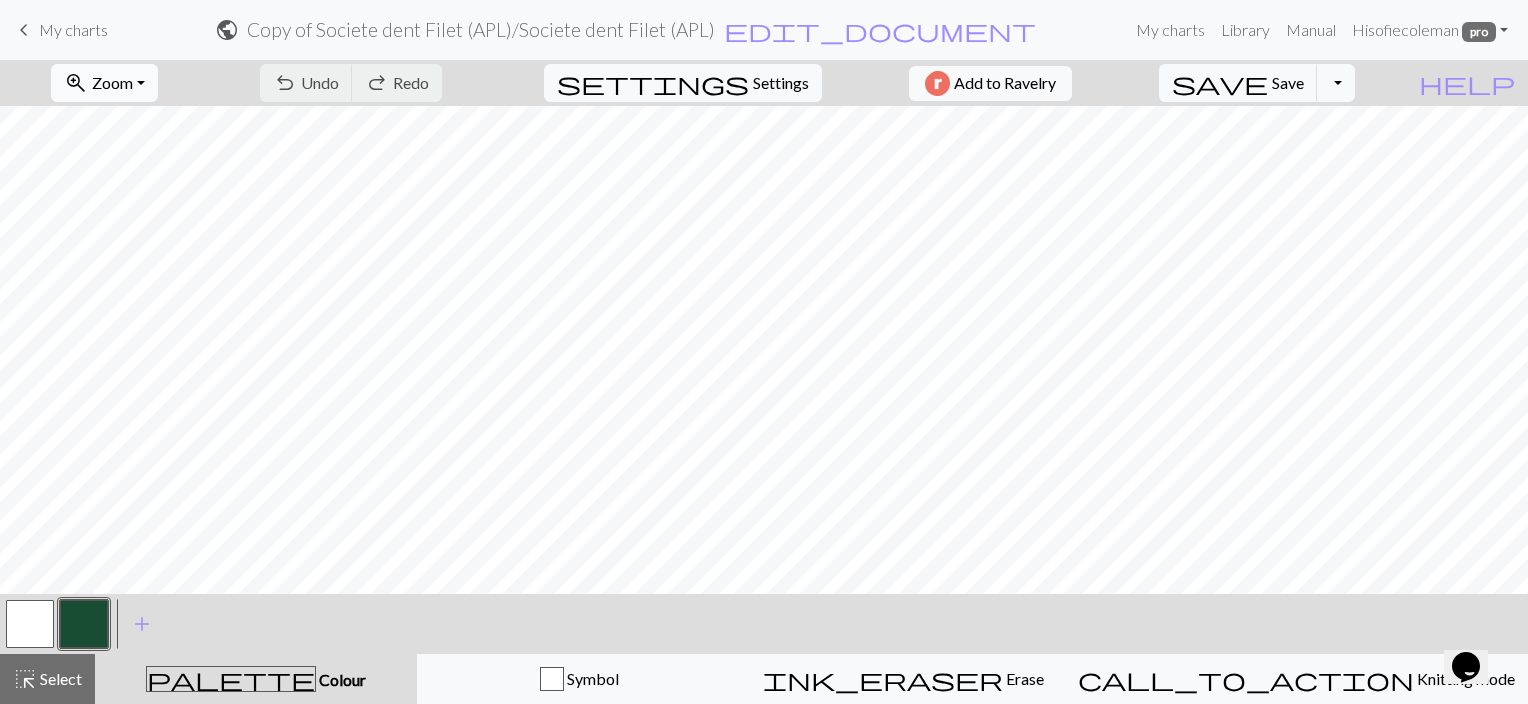 click on "Zoom" at bounding box center (112, 82) 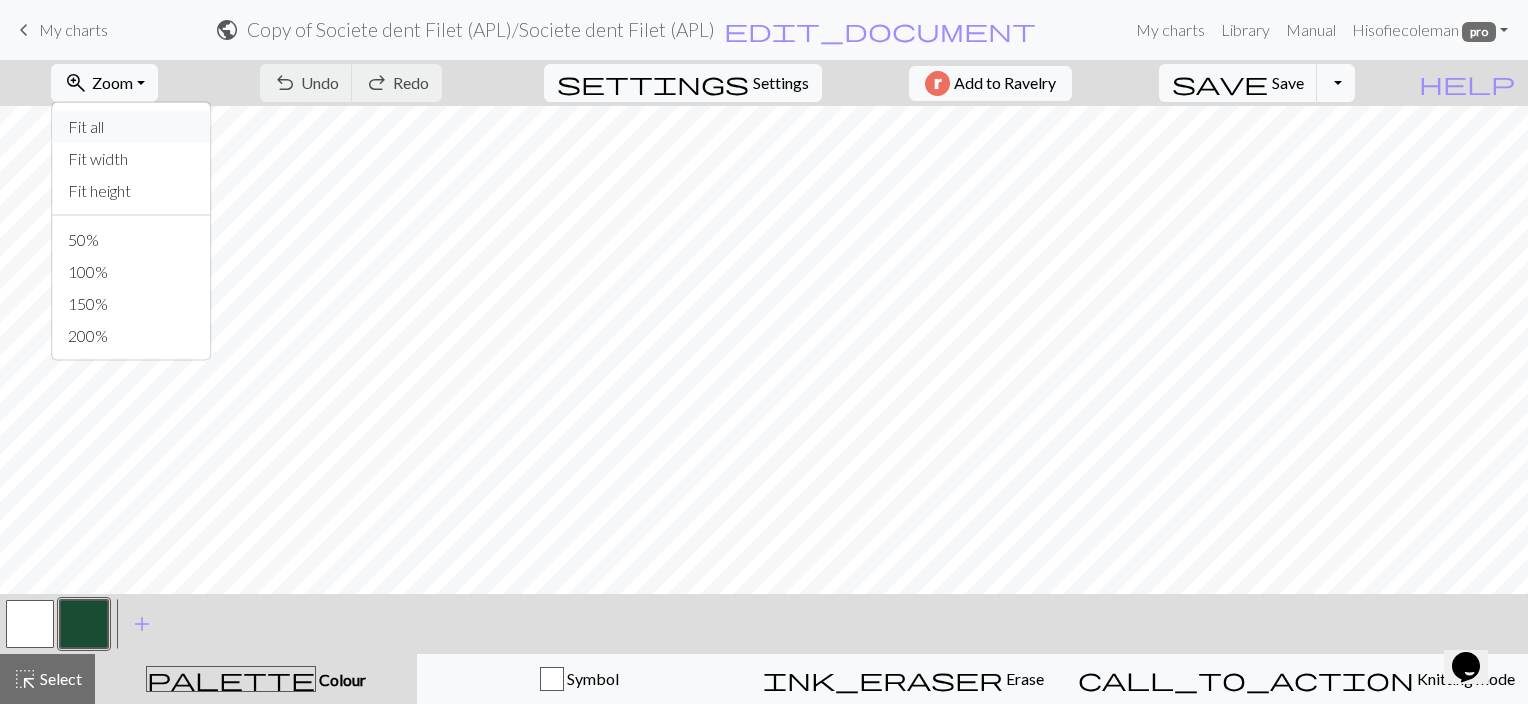 click on "Fit all" at bounding box center (131, 127) 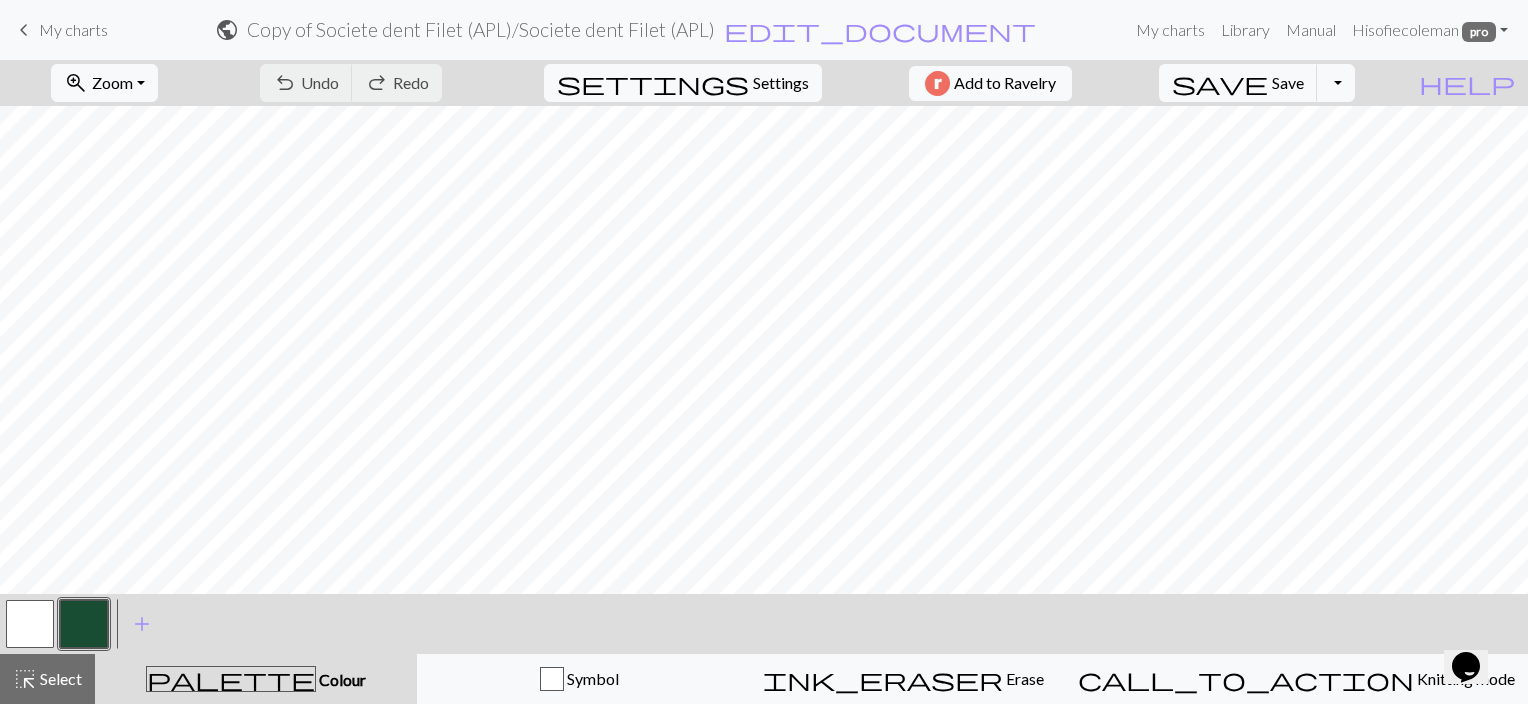 scroll, scrollTop: 0, scrollLeft: 0, axis: both 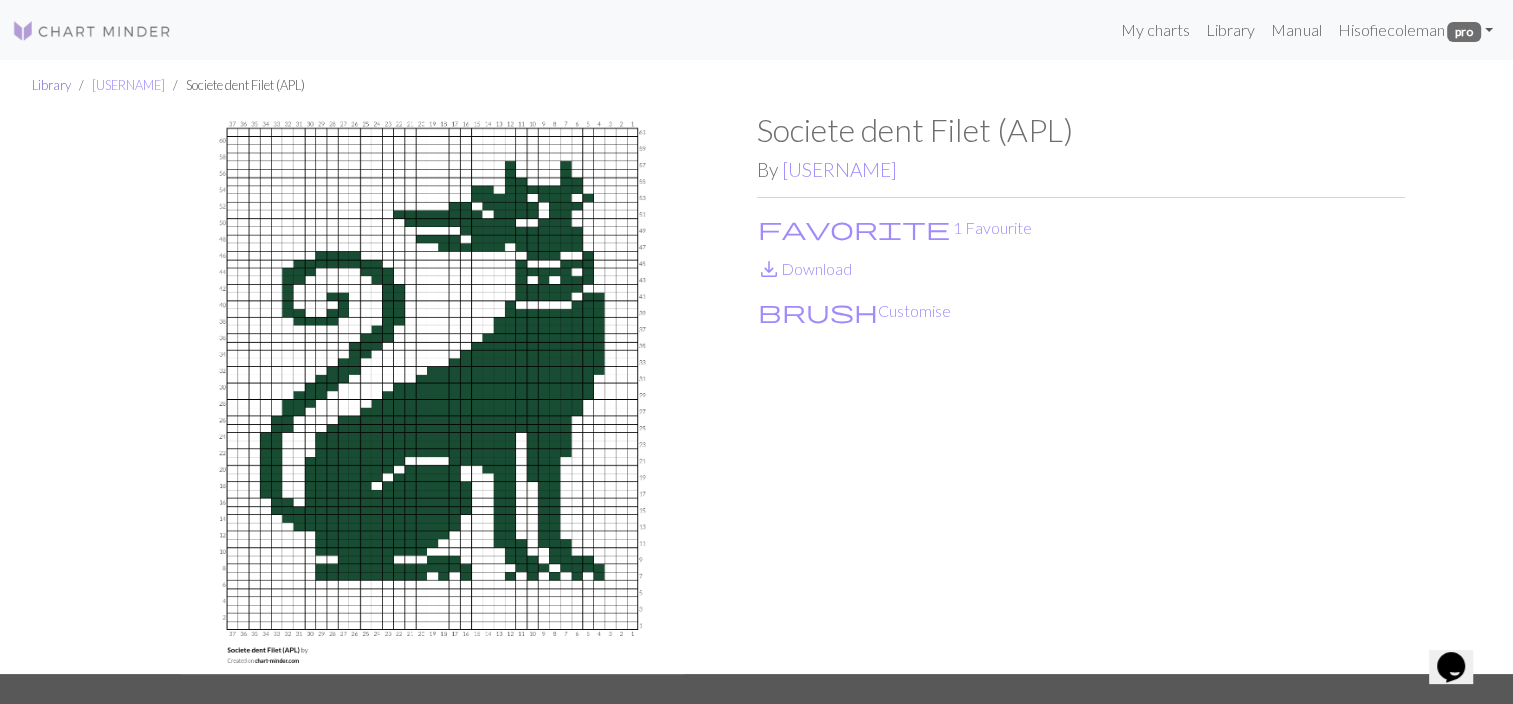 click on "Library" at bounding box center (51, 85) 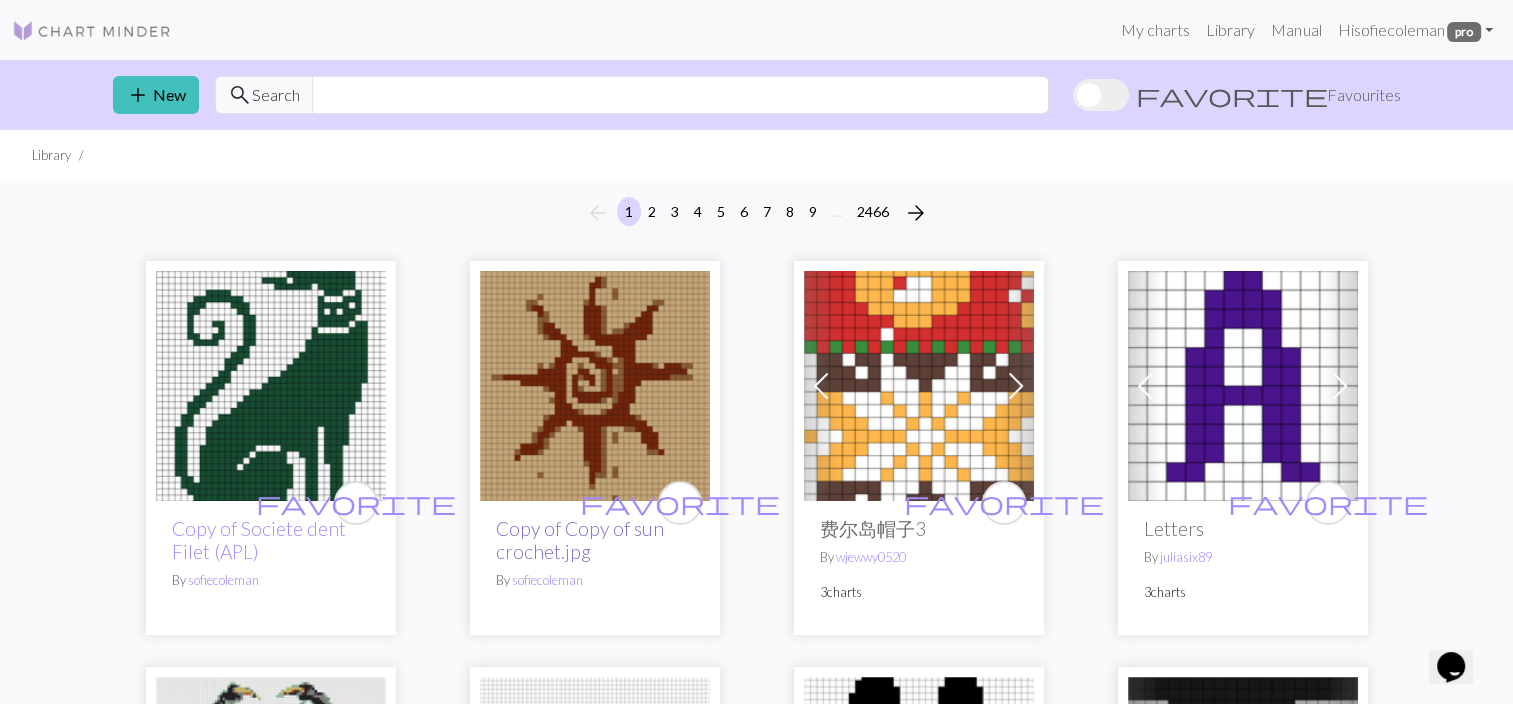 click on "Copy of Copy of sun crochet.jpg" at bounding box center (580, 540) 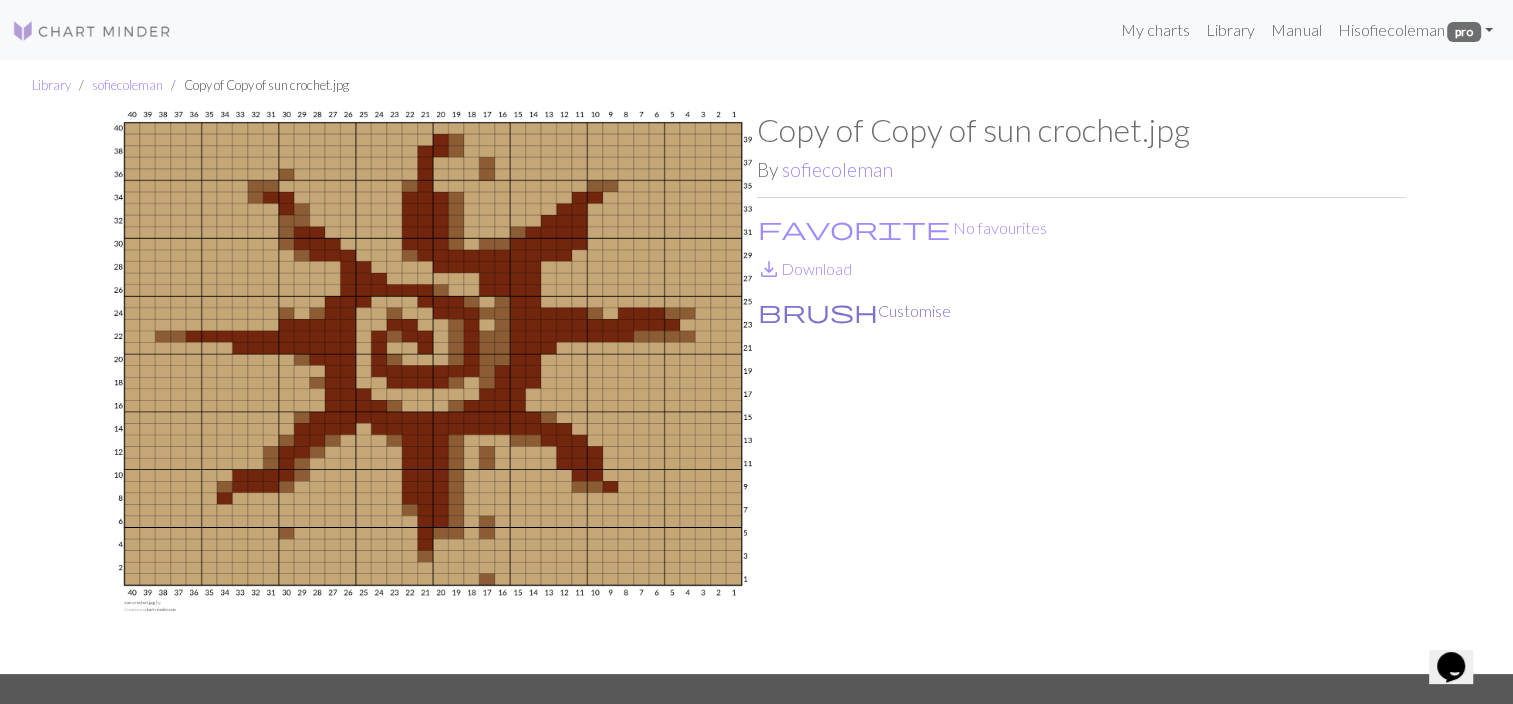click on "brush Customise" at bounding box center (854, 311) 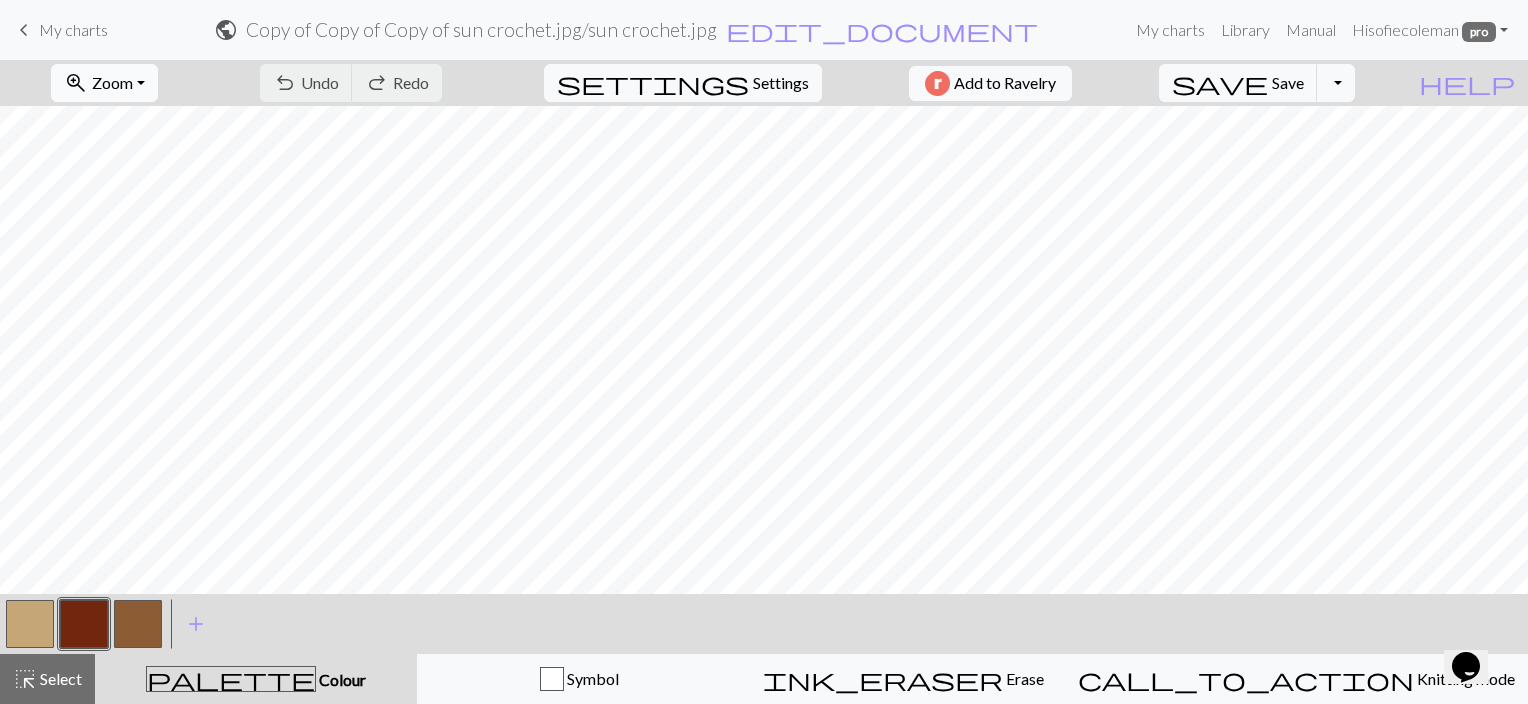 click on "Zoom" at bounding box center (112, 82) 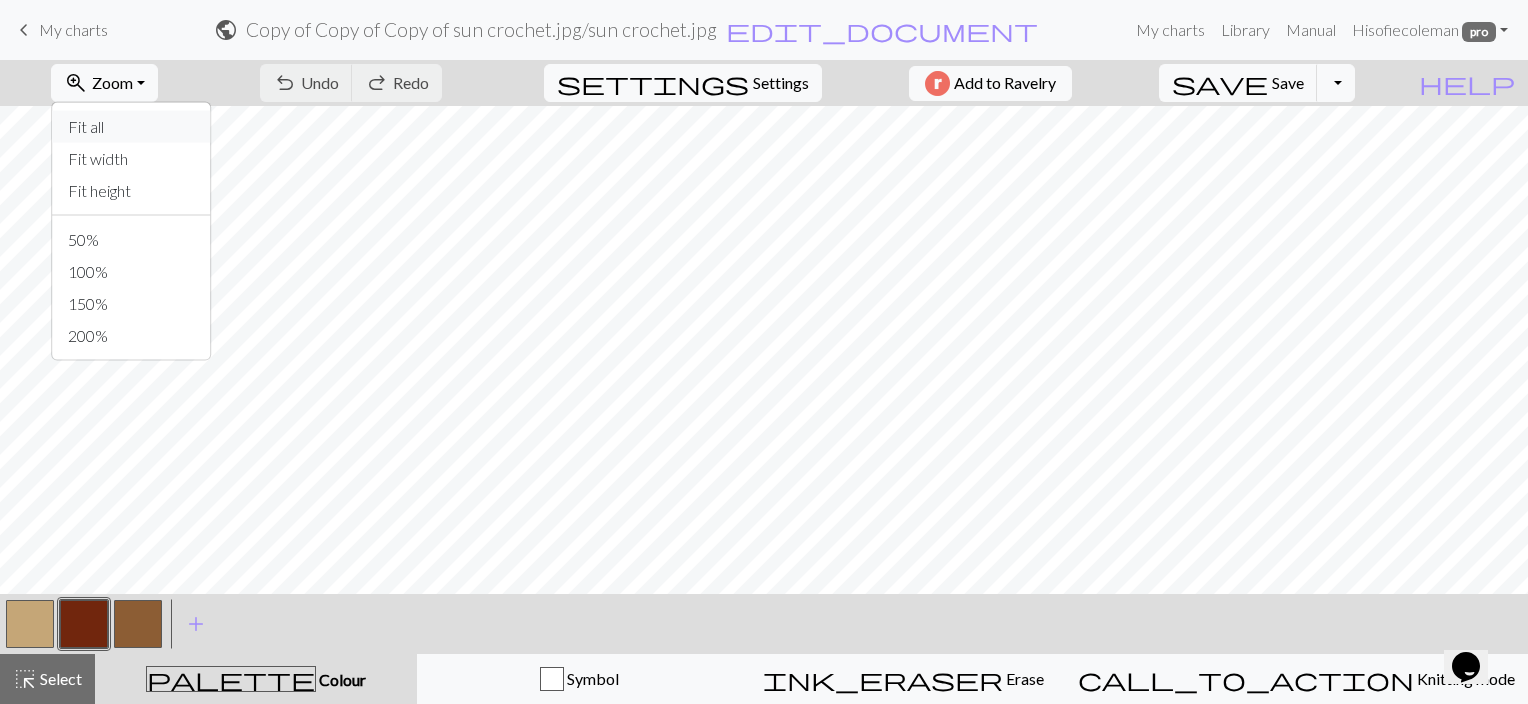 click on "Fit all" at bounding box center [131, 127] 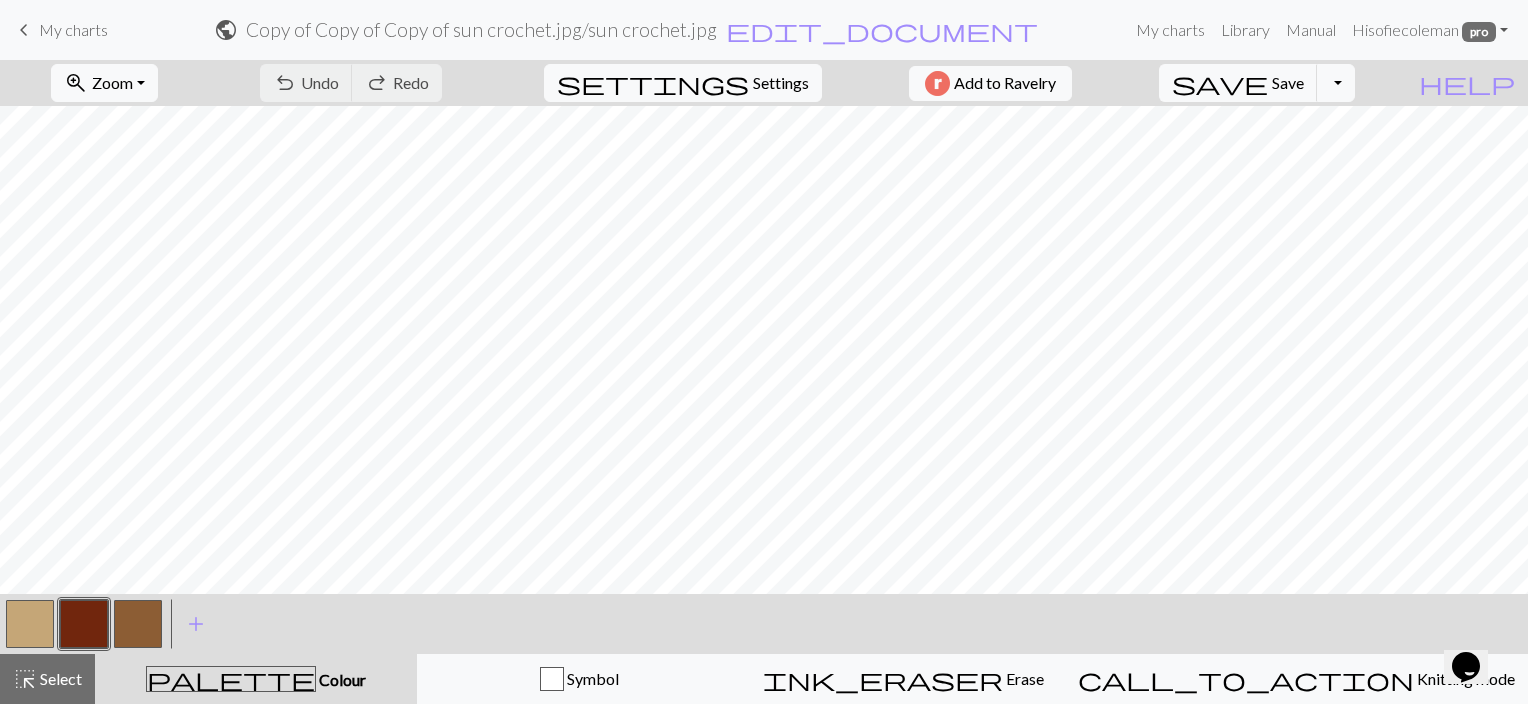 click at bounding box center [30, 624] 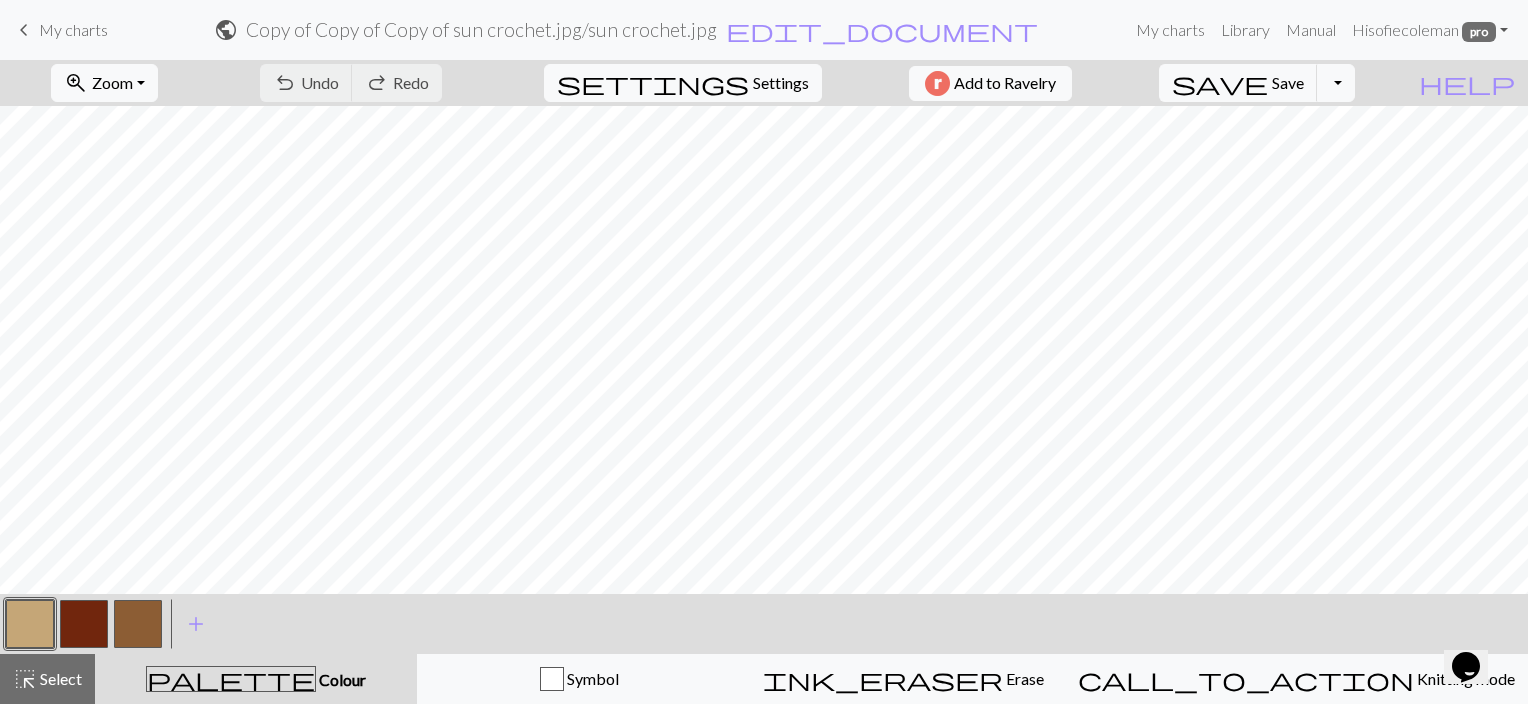 click at bounding box center [30, 624] 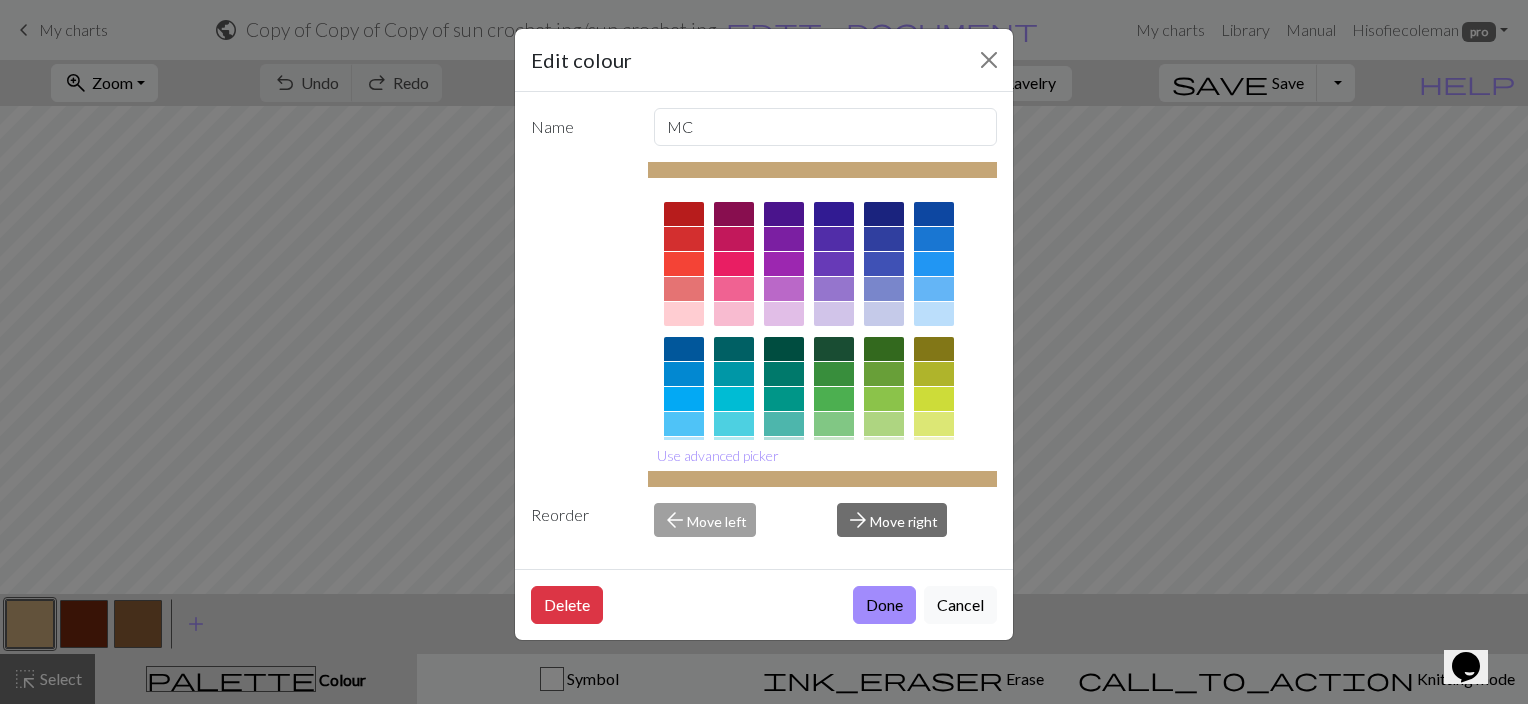 scroll, scrollTop: 313, scrollLeft: 0, axis: vertical 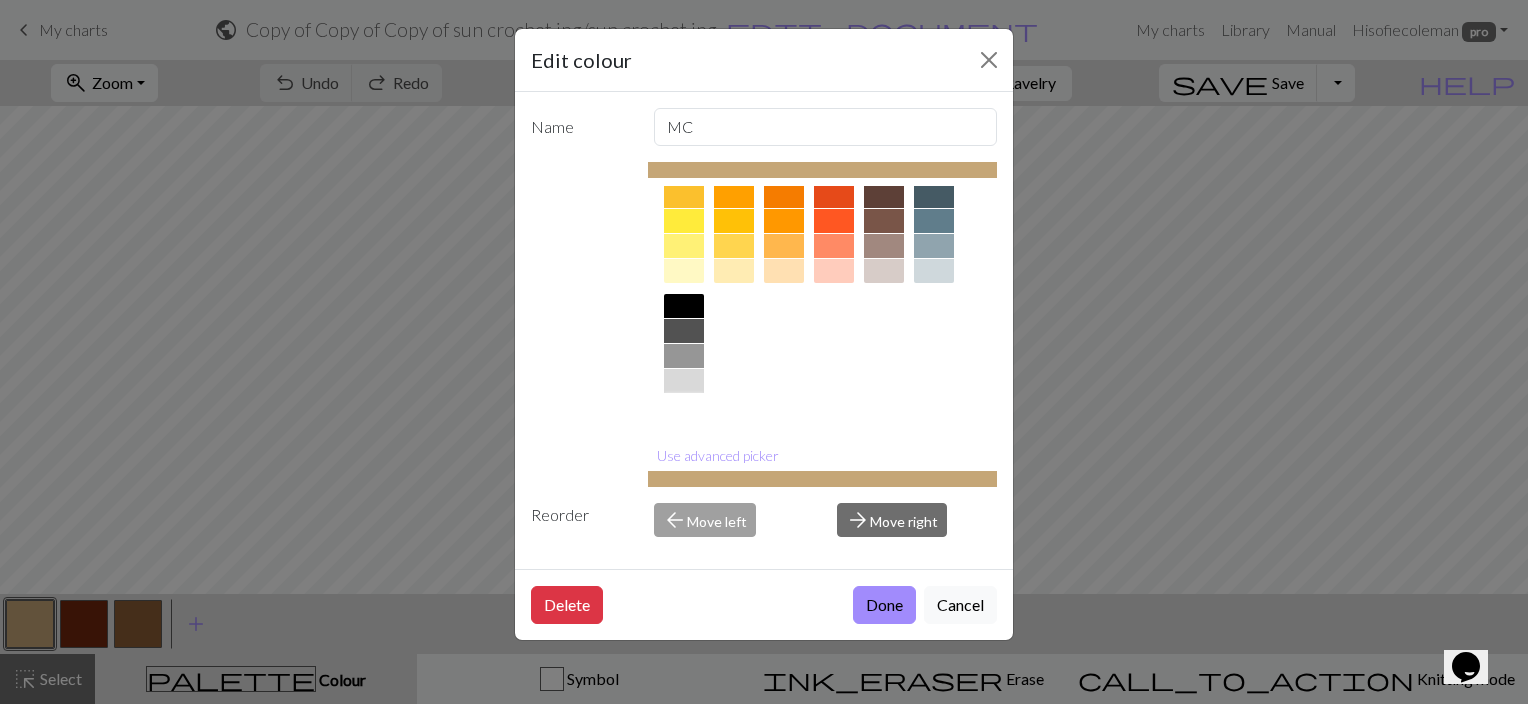 click at bounding box center [684, 406] 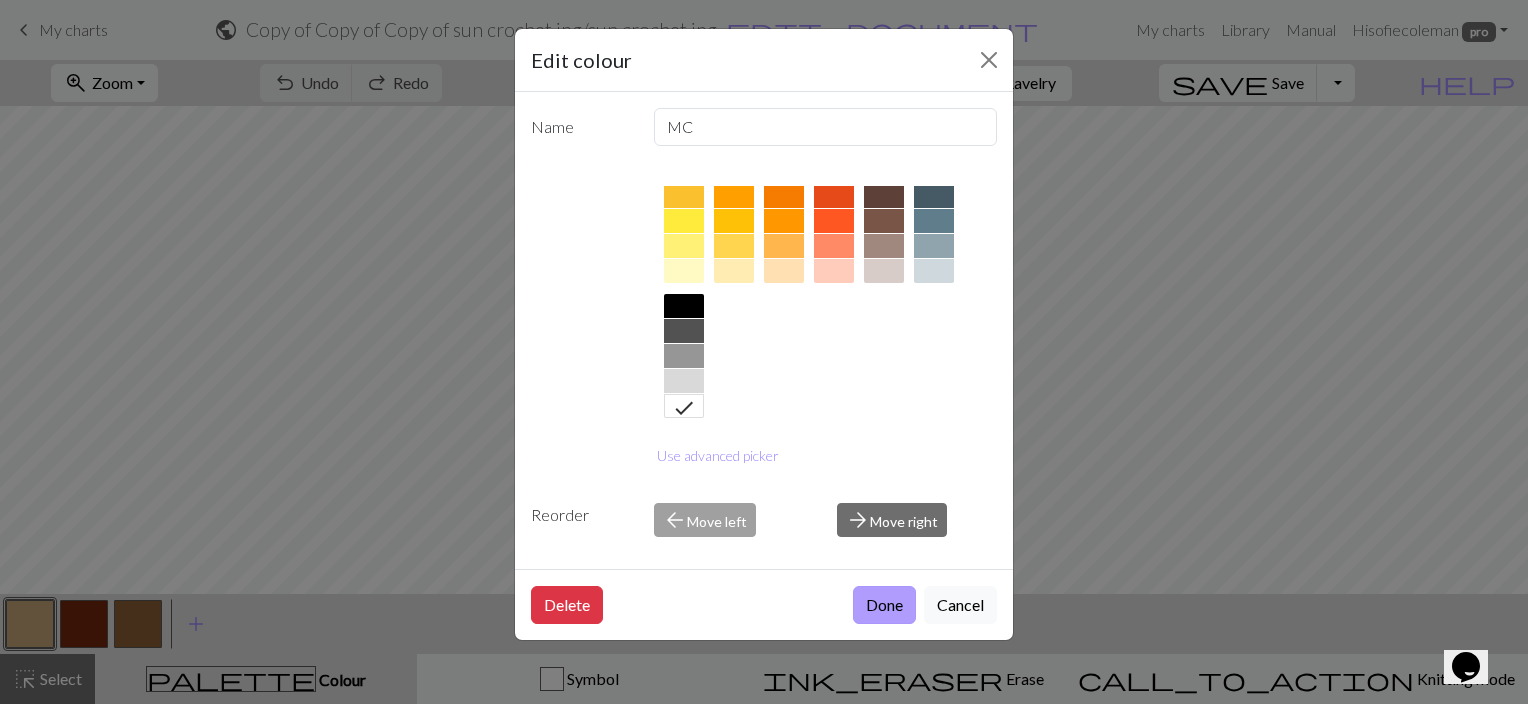 click on "Done" at bounding box center [884, 605] 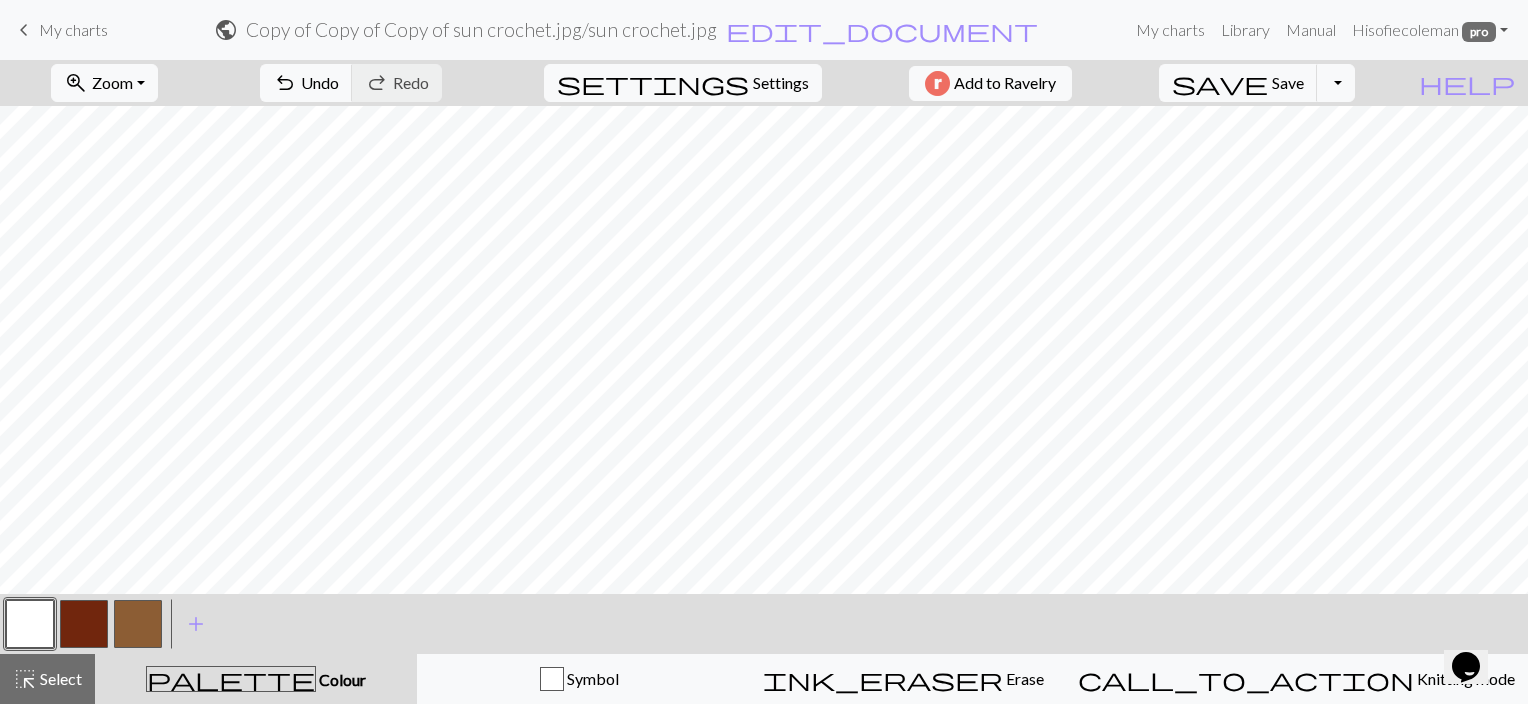 click at bounding box center (84, 624) 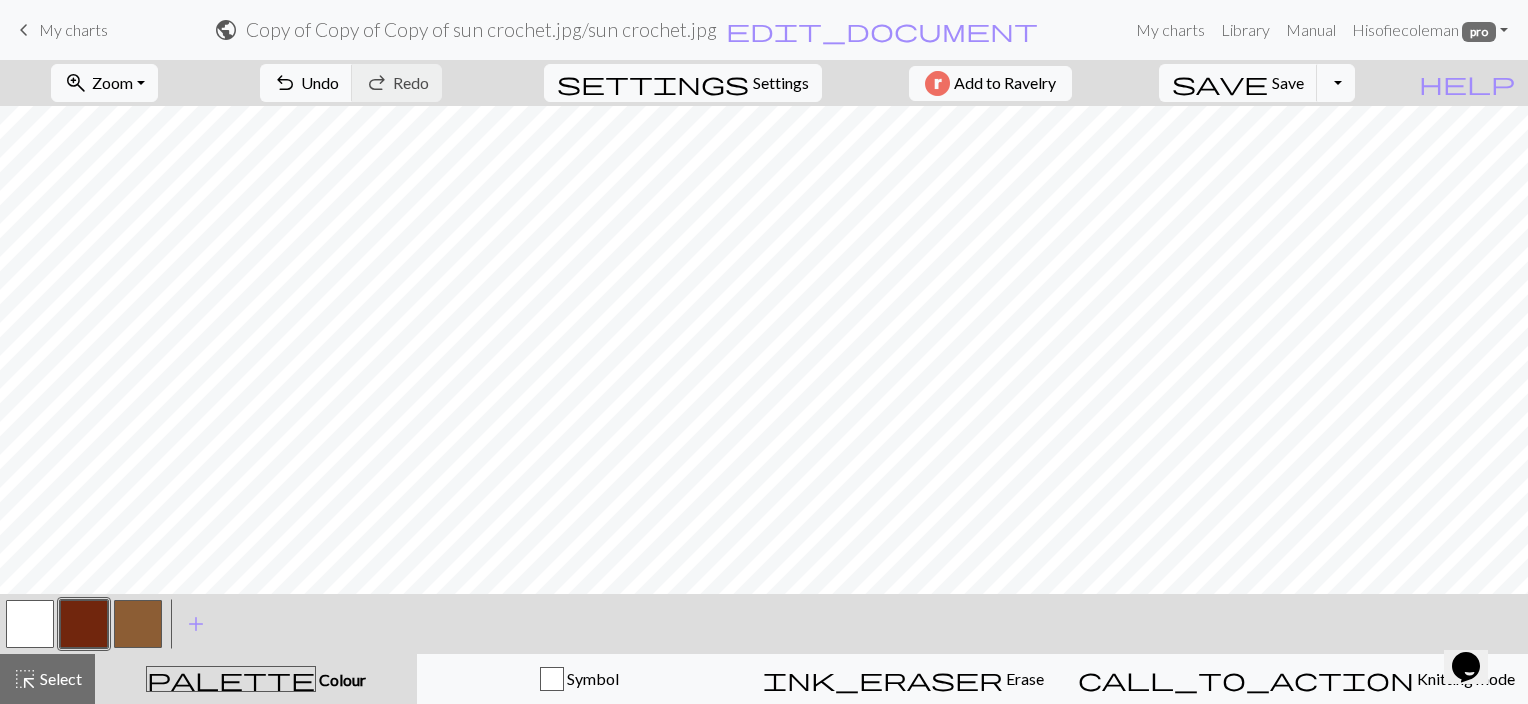 click at bounding box center [84, 624] 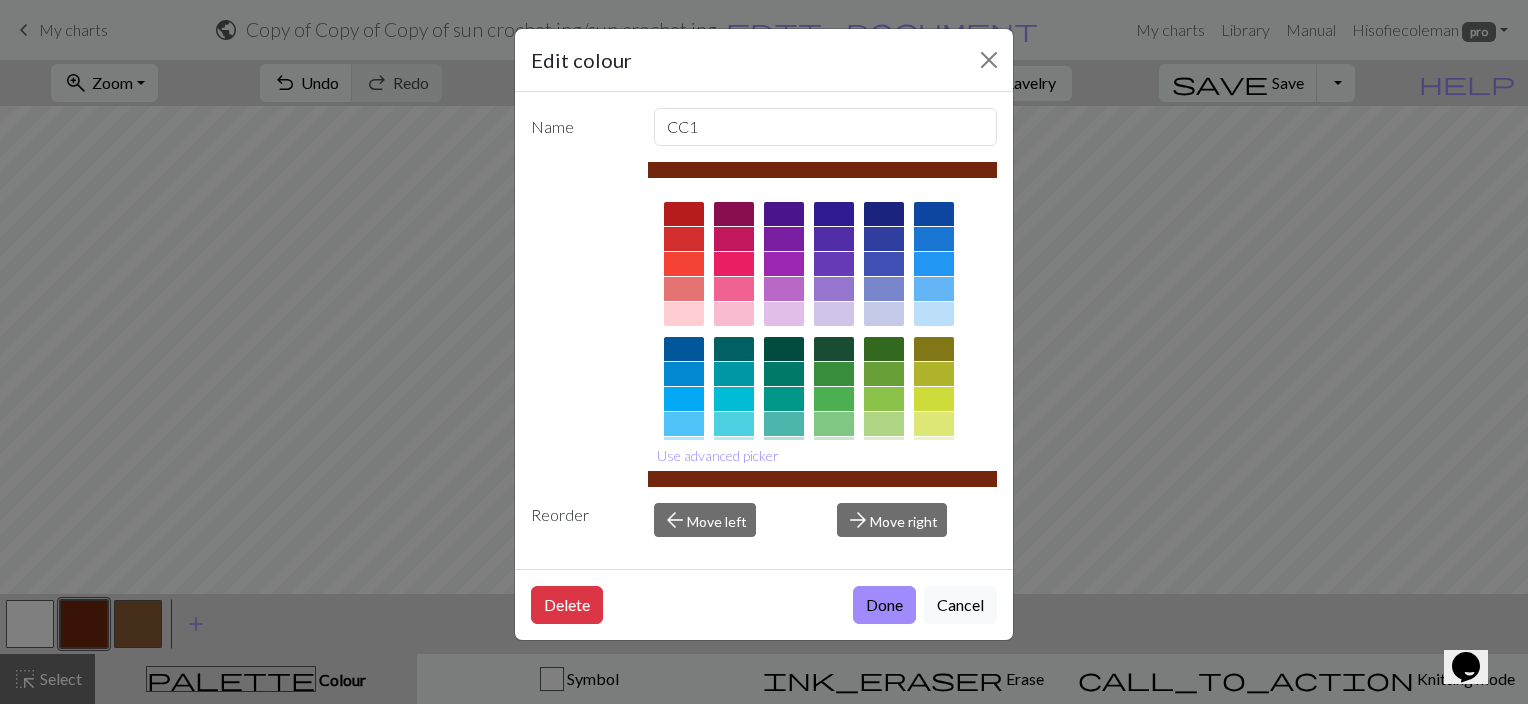 scroll, scrollTop: 313, scrollLeft: 0, axis: vertical 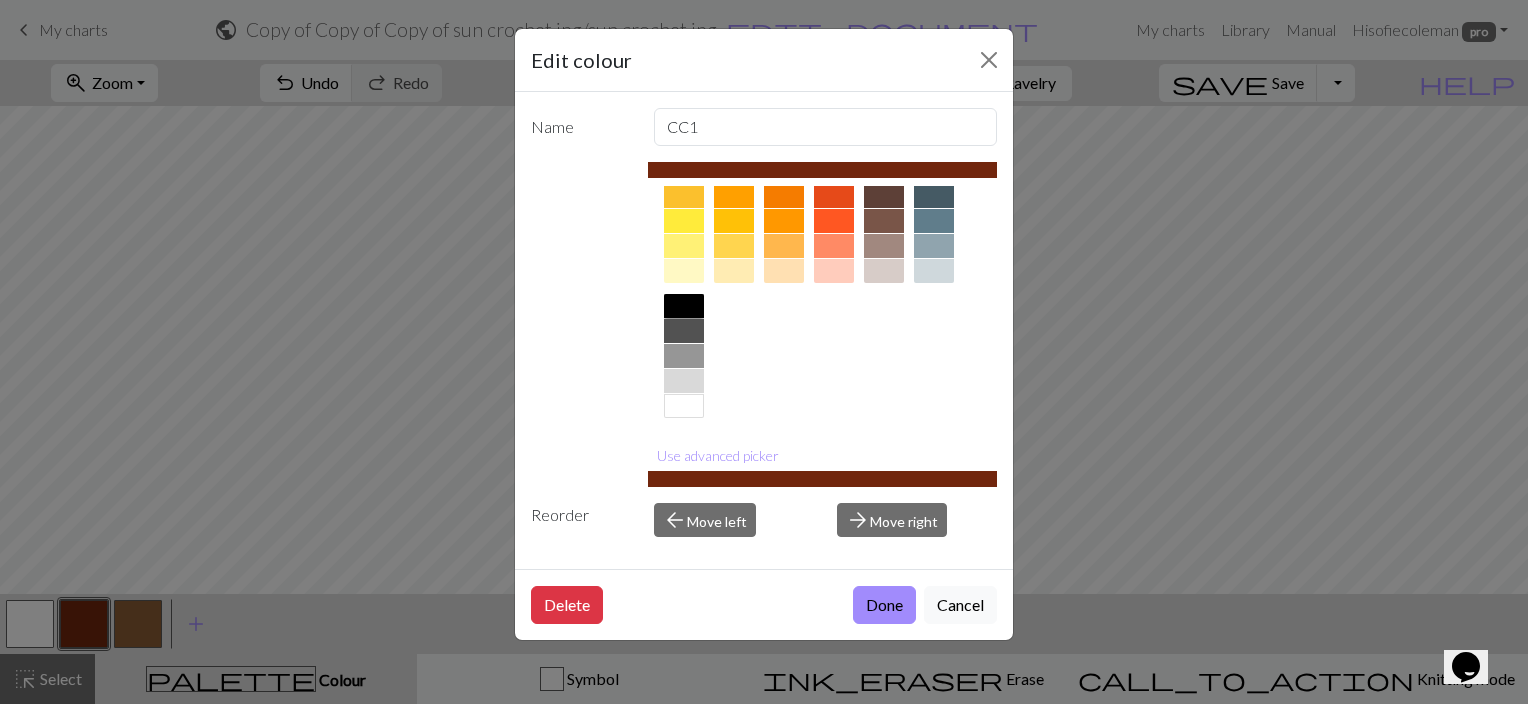 click at bounding box center (684, 306) 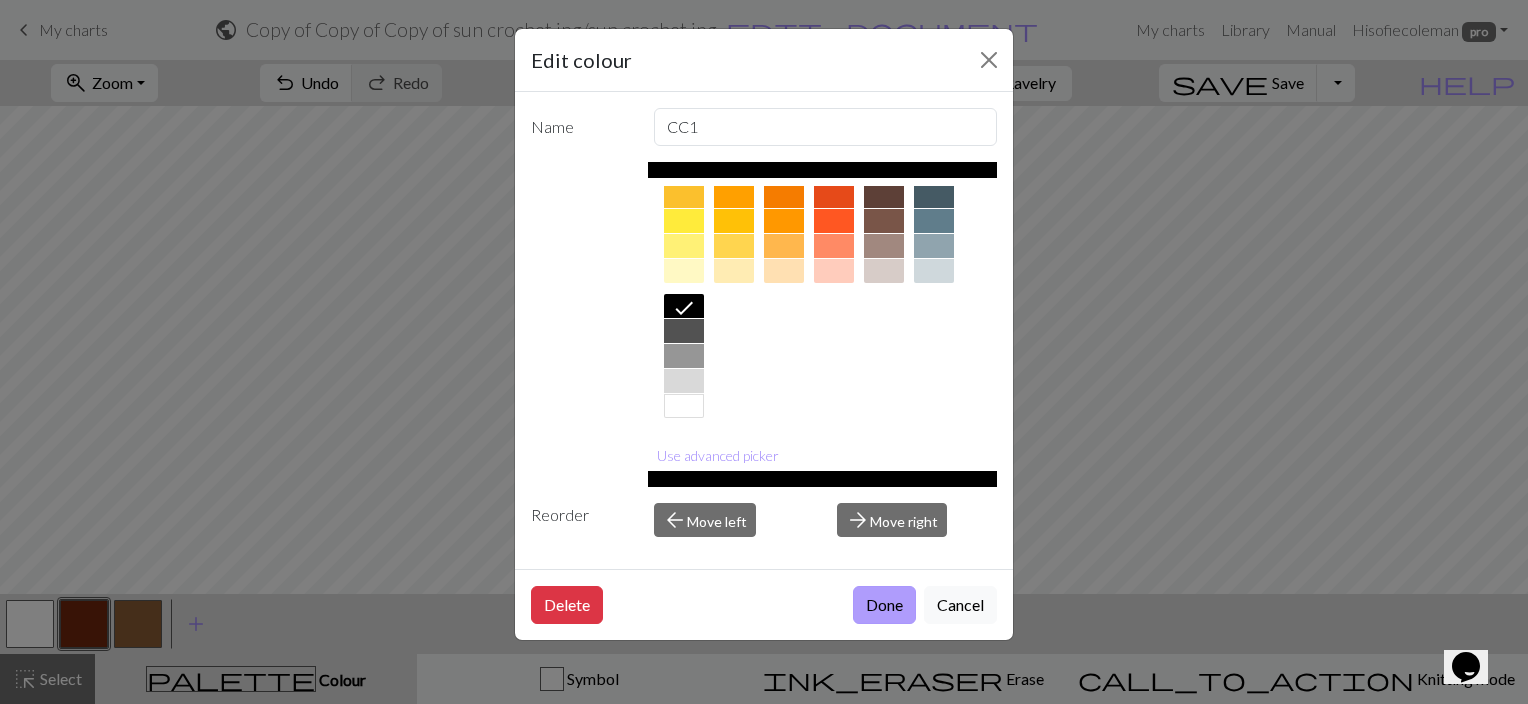 click on "Done" at bounding box center (884, 605) 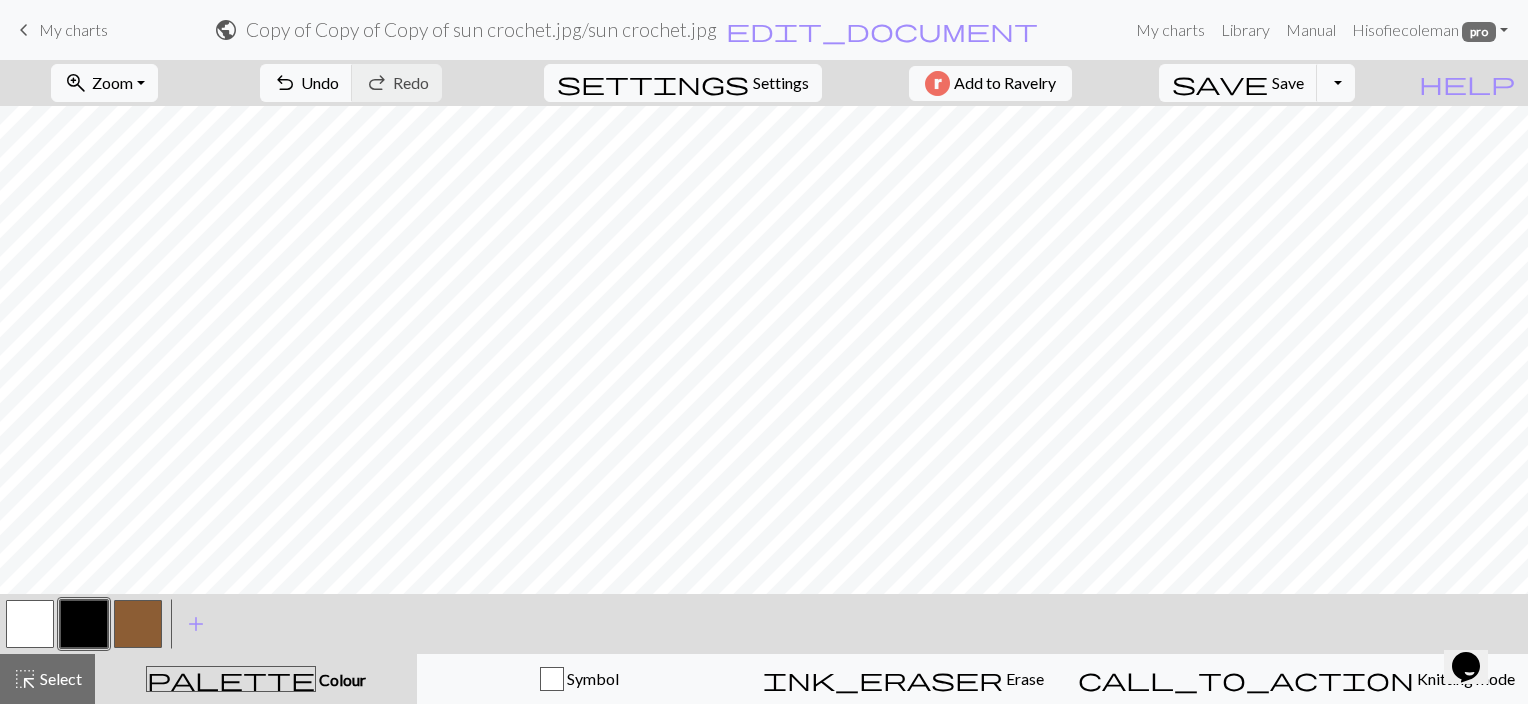 click at bounding box center (138, 624) 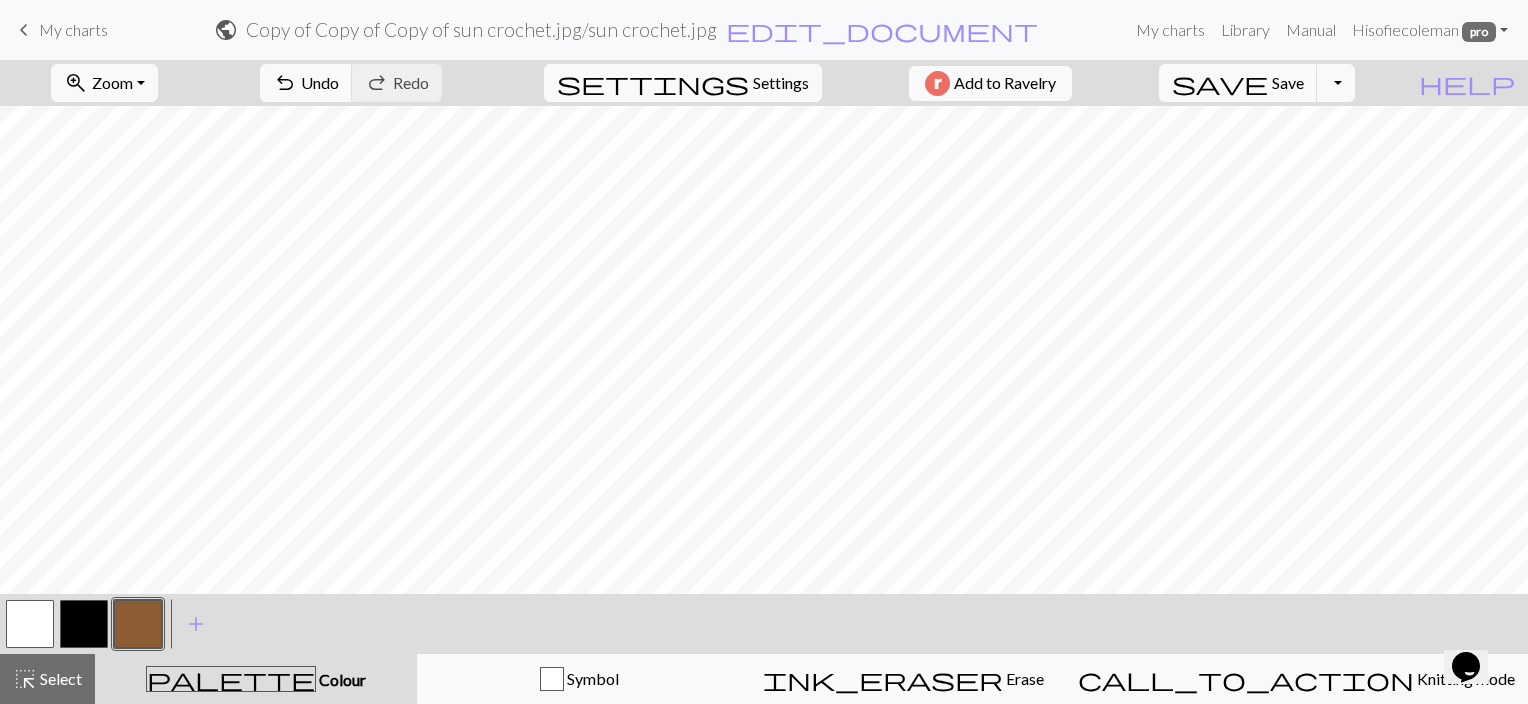 click at bounding box center (138, 624) 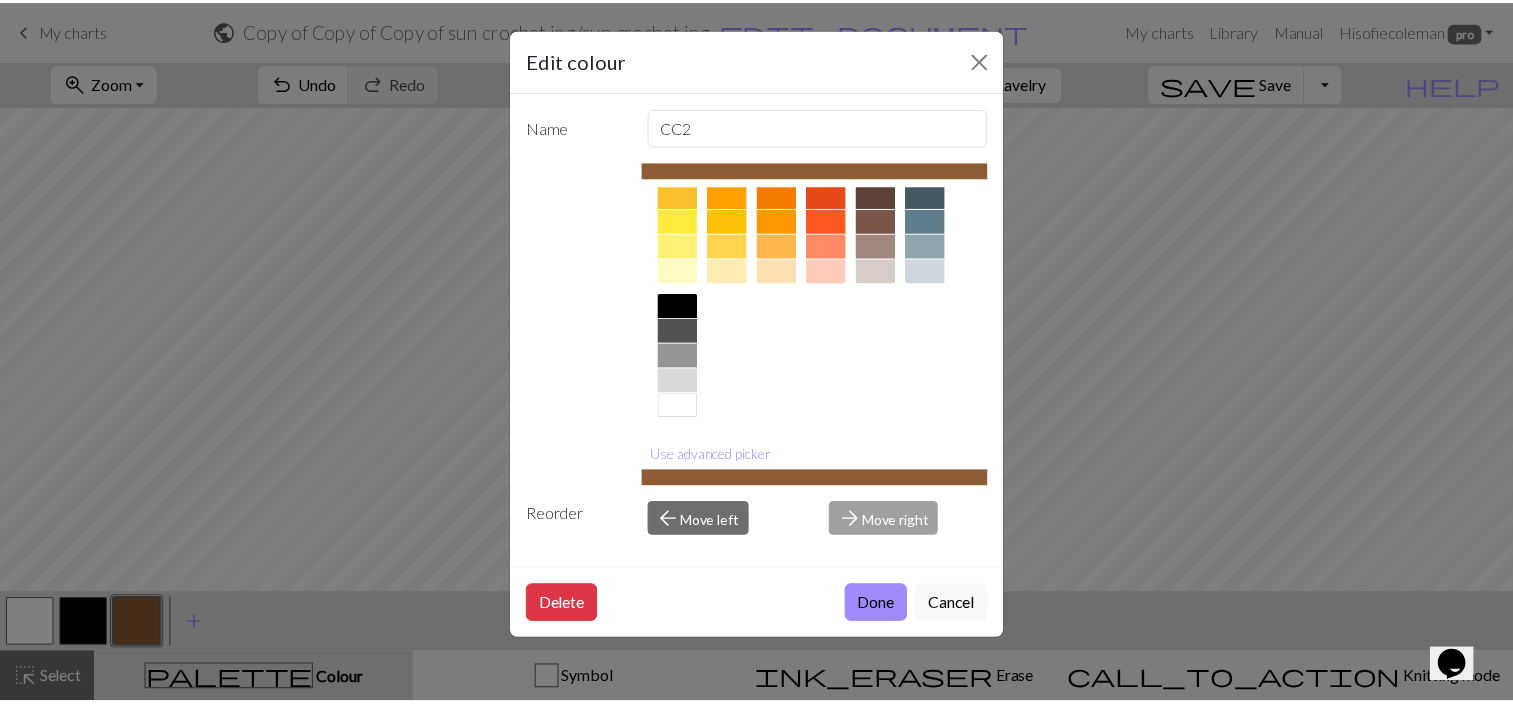 scroll, scrollTop: 312, scrollLeft: 0, axis: vertical 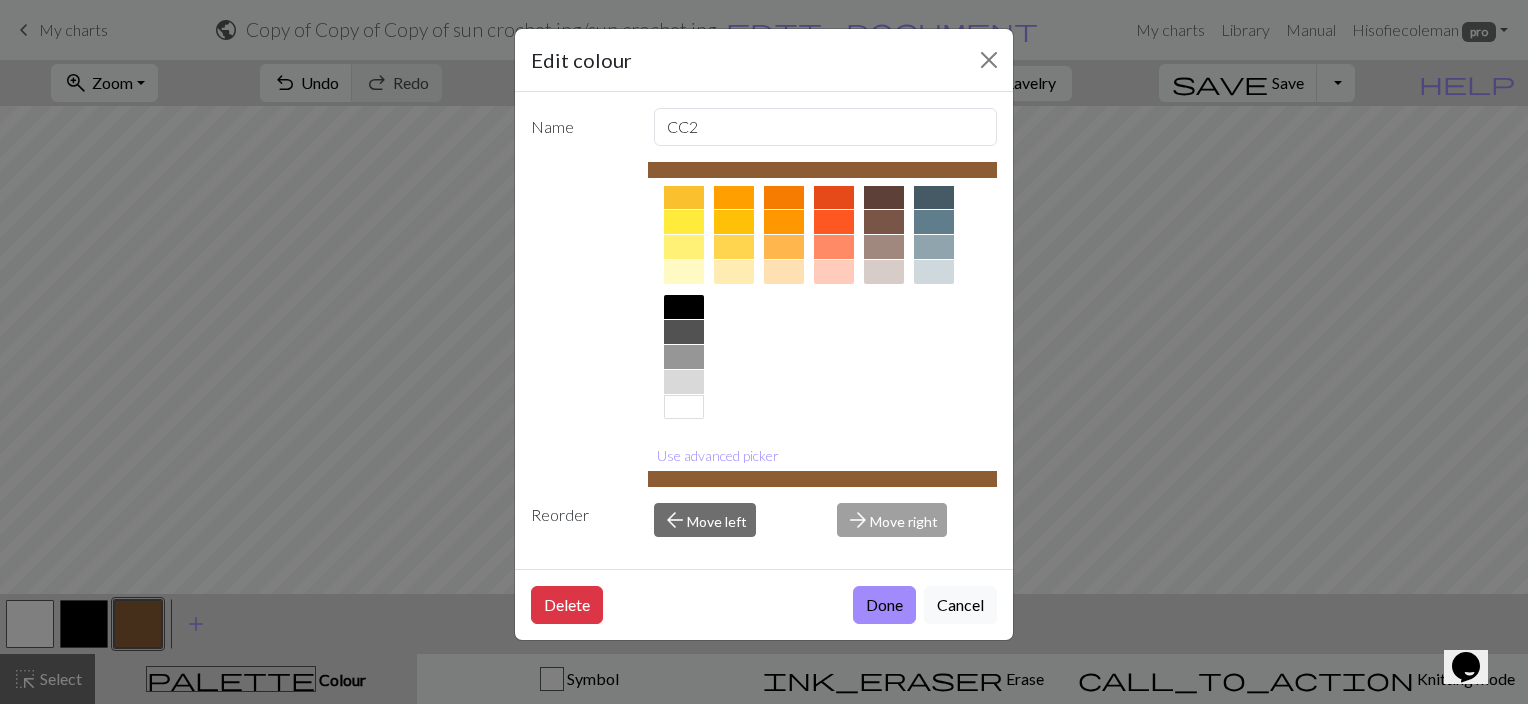 click at bounding box center [684, 307] 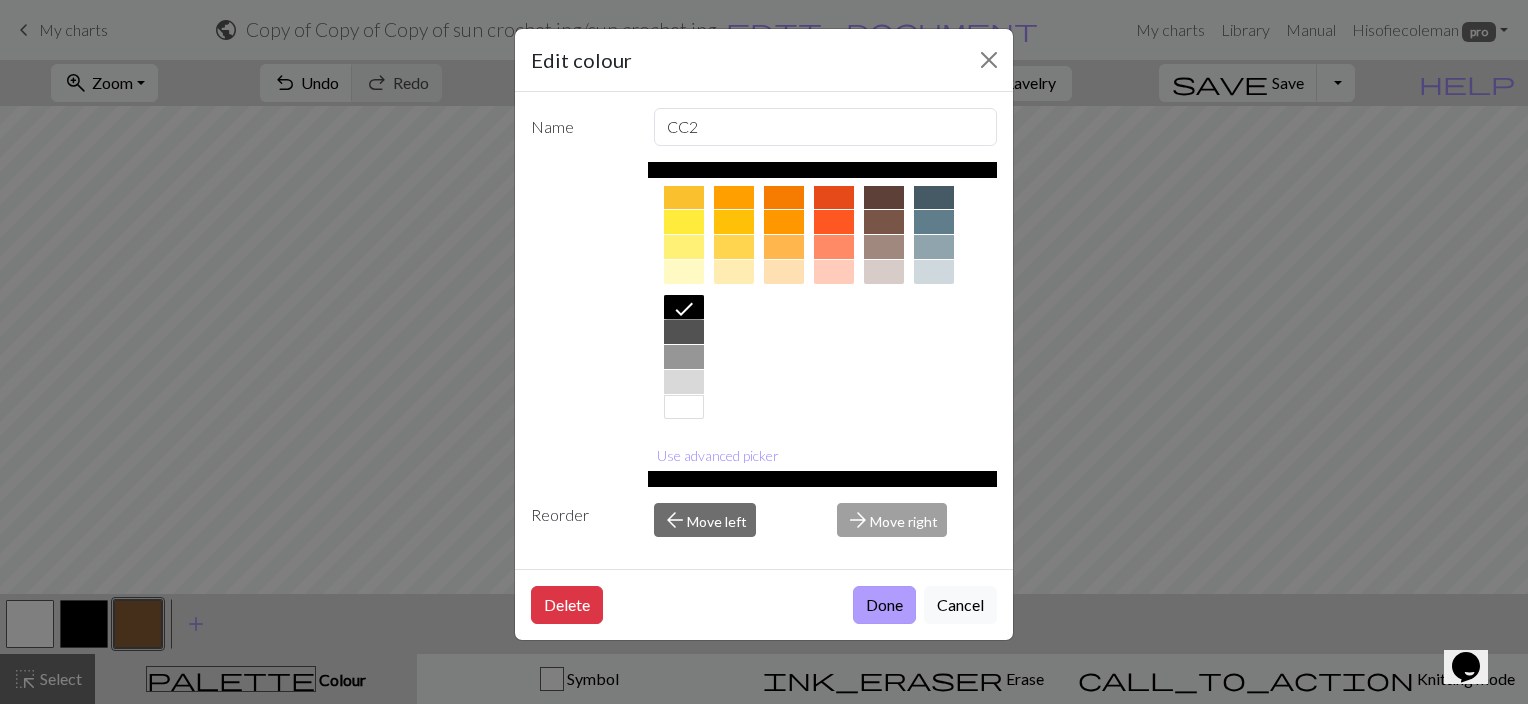 click on "Done" at bounding box center (884, 605) 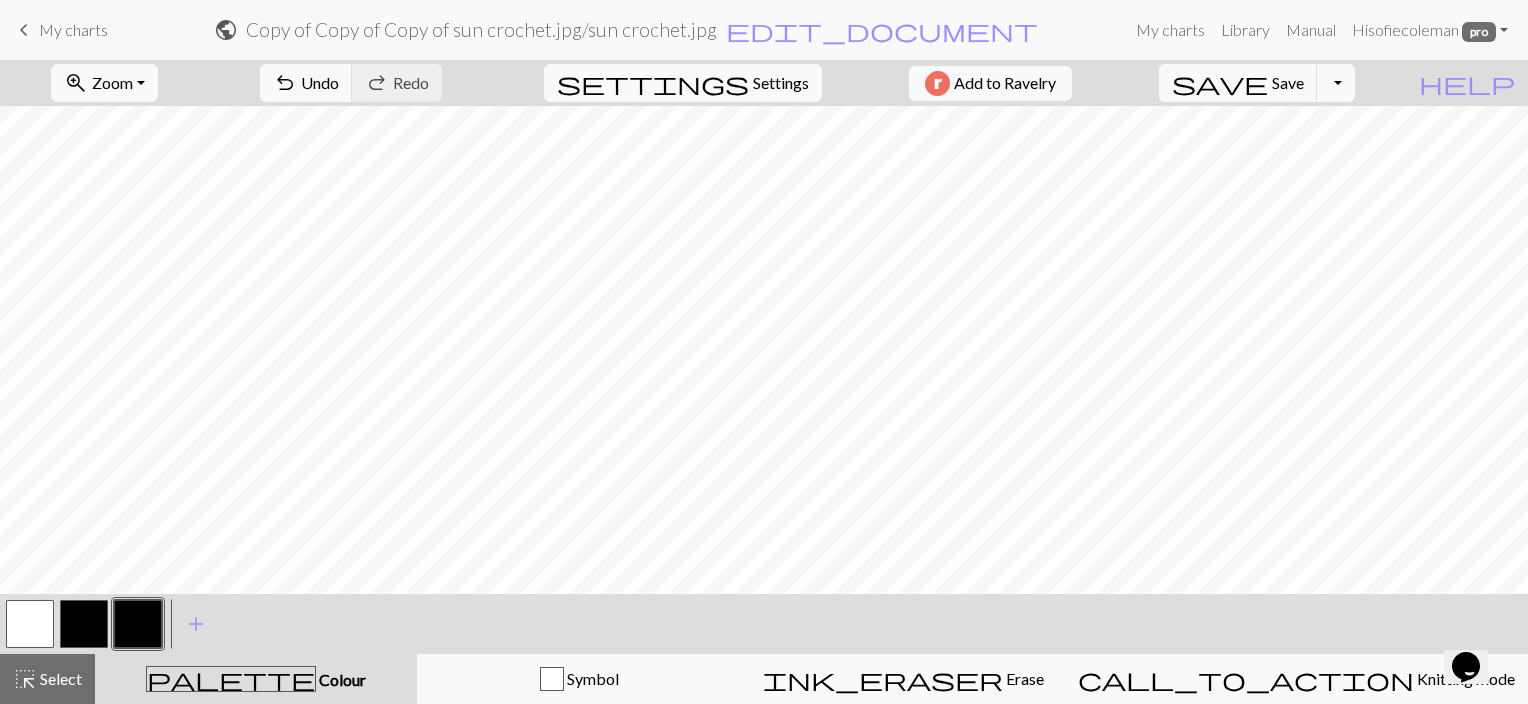 drag, startPoint x: 88, startPoint y: 28, endPoint x: 854, endPoint y: 60, distance: 766.6681 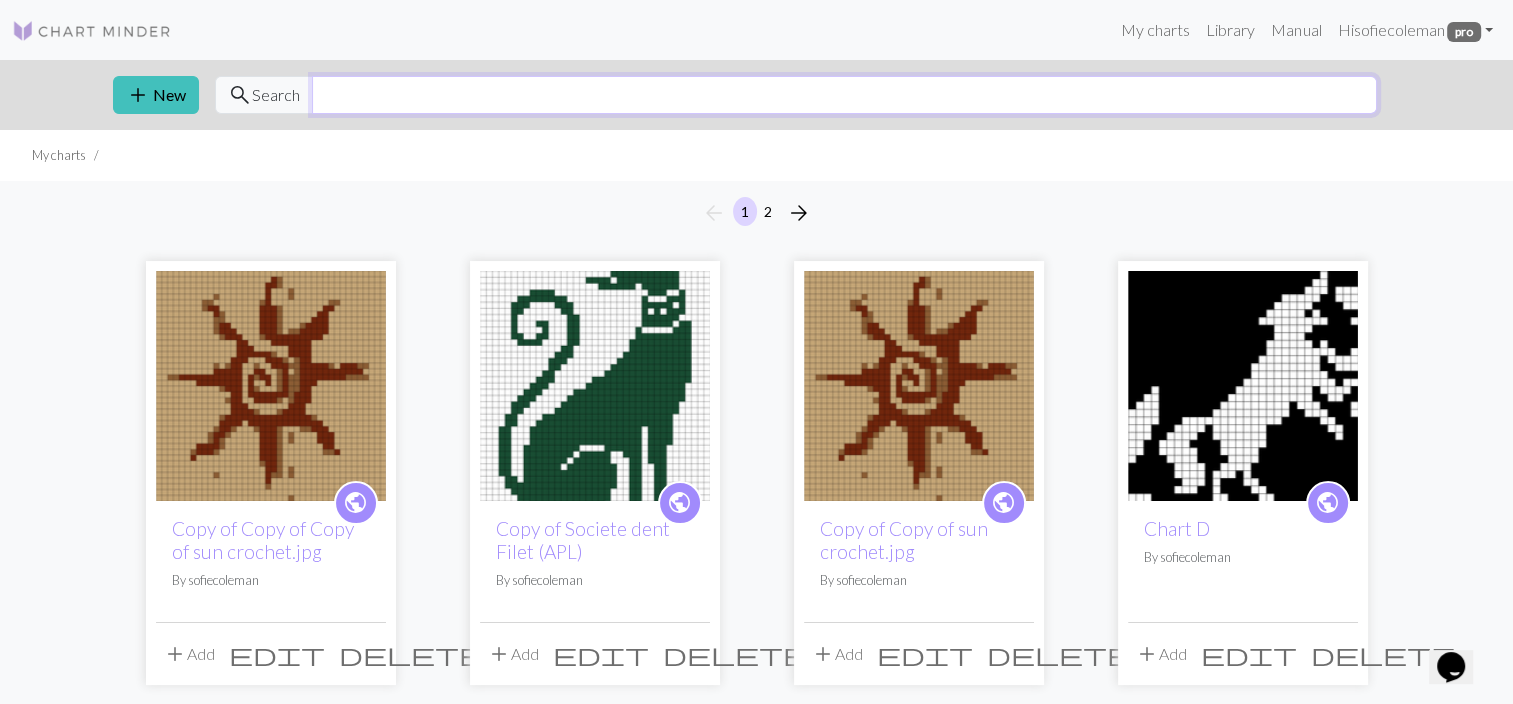 click at bounding box center (844, 95) 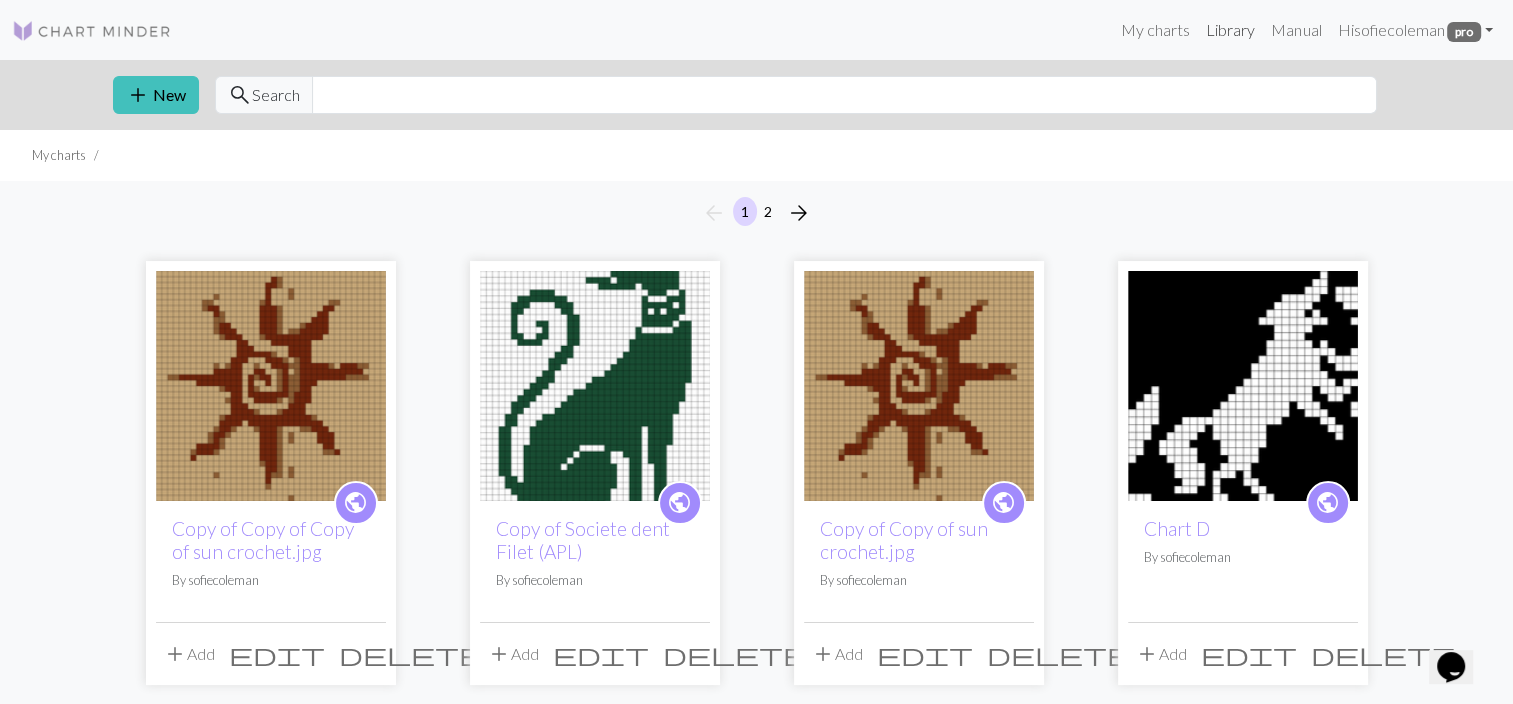 click on "Library" at bounding box center [1230, 30] 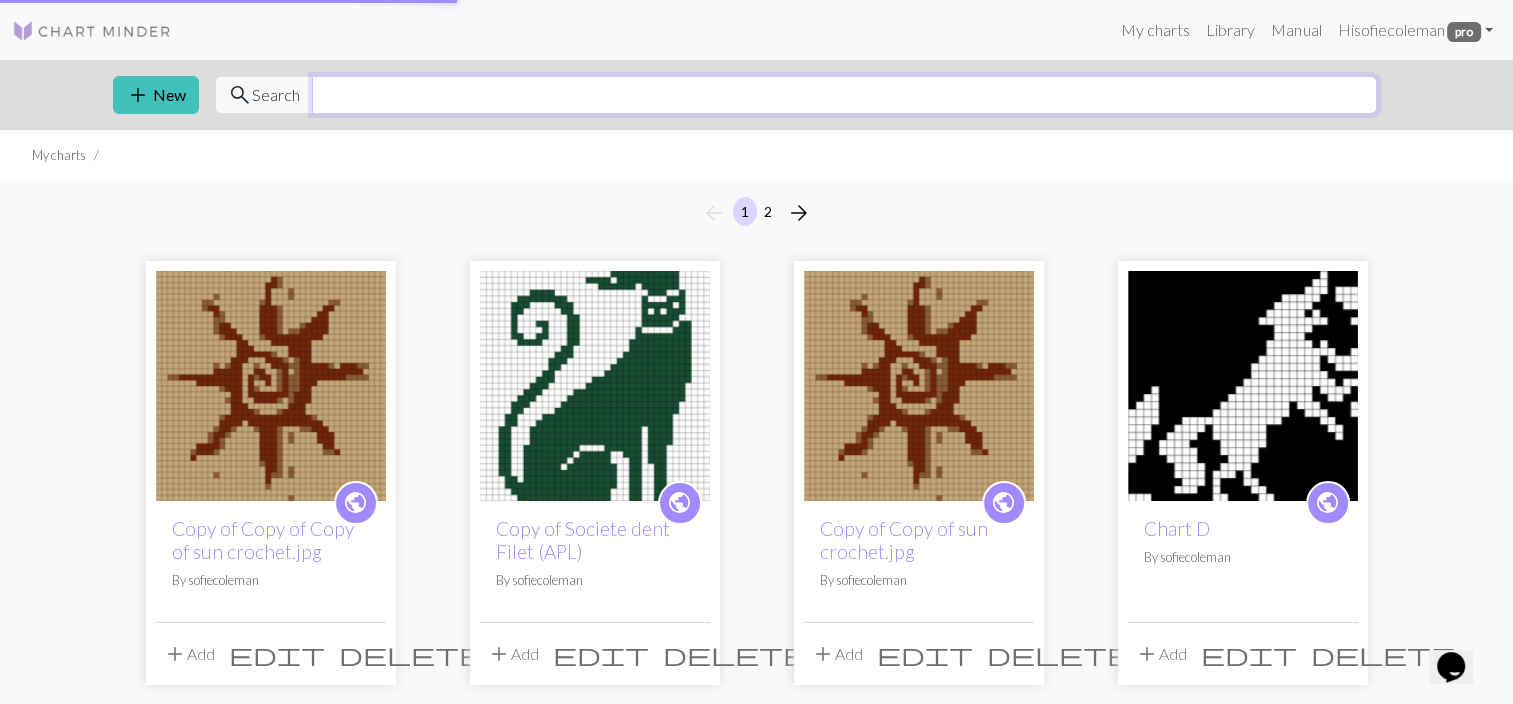 click at bounding box center (844, 95) 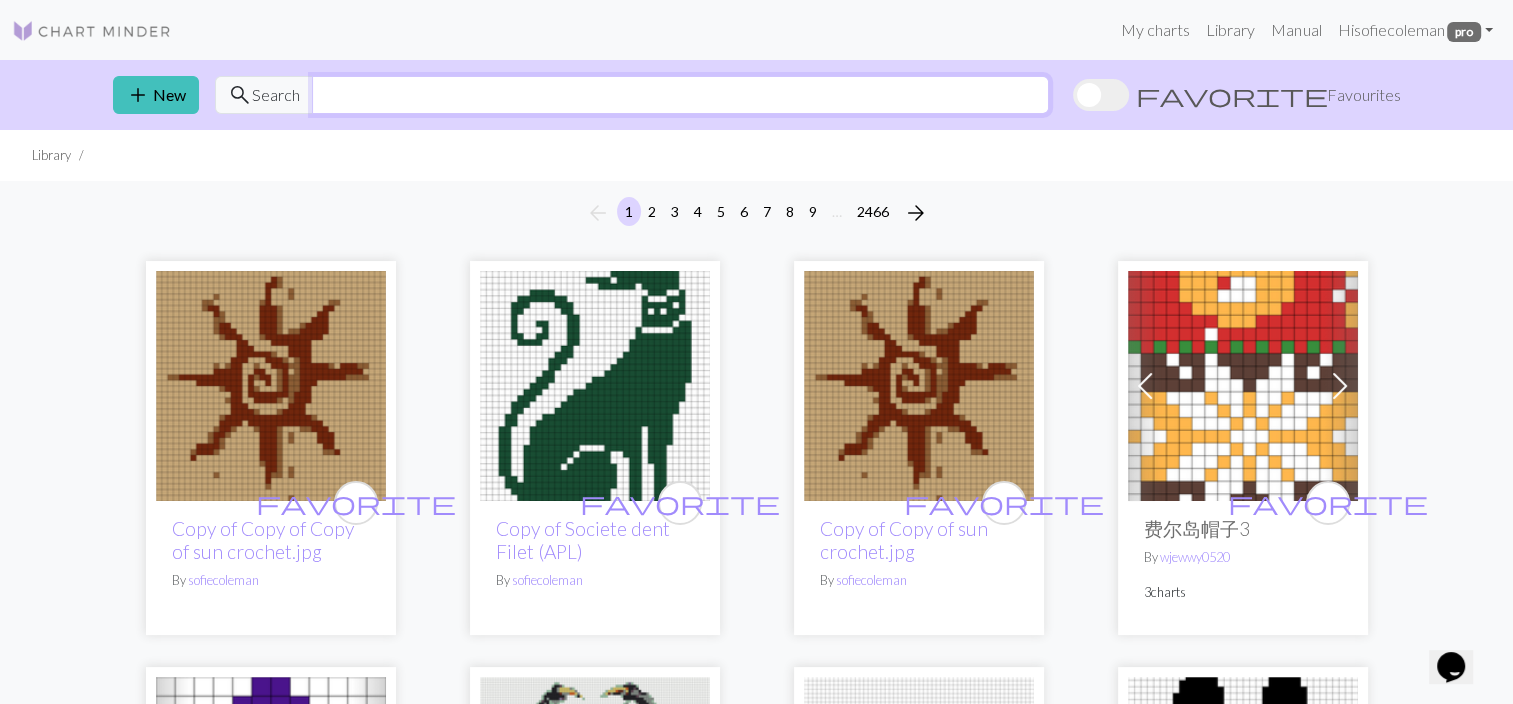 click at bounding box center [680, 95] 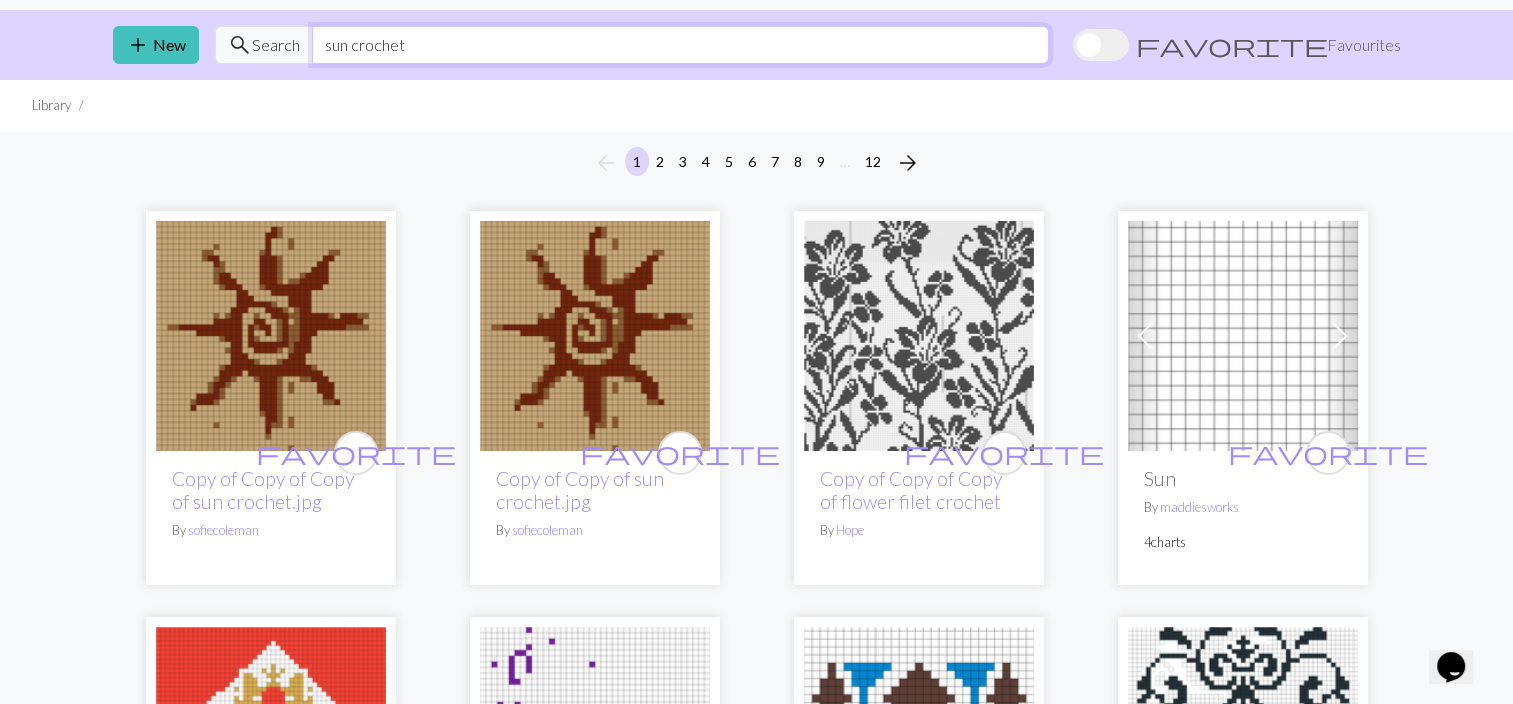 scroll, scrollTop: 0, scrollLeft: 0, axis: both 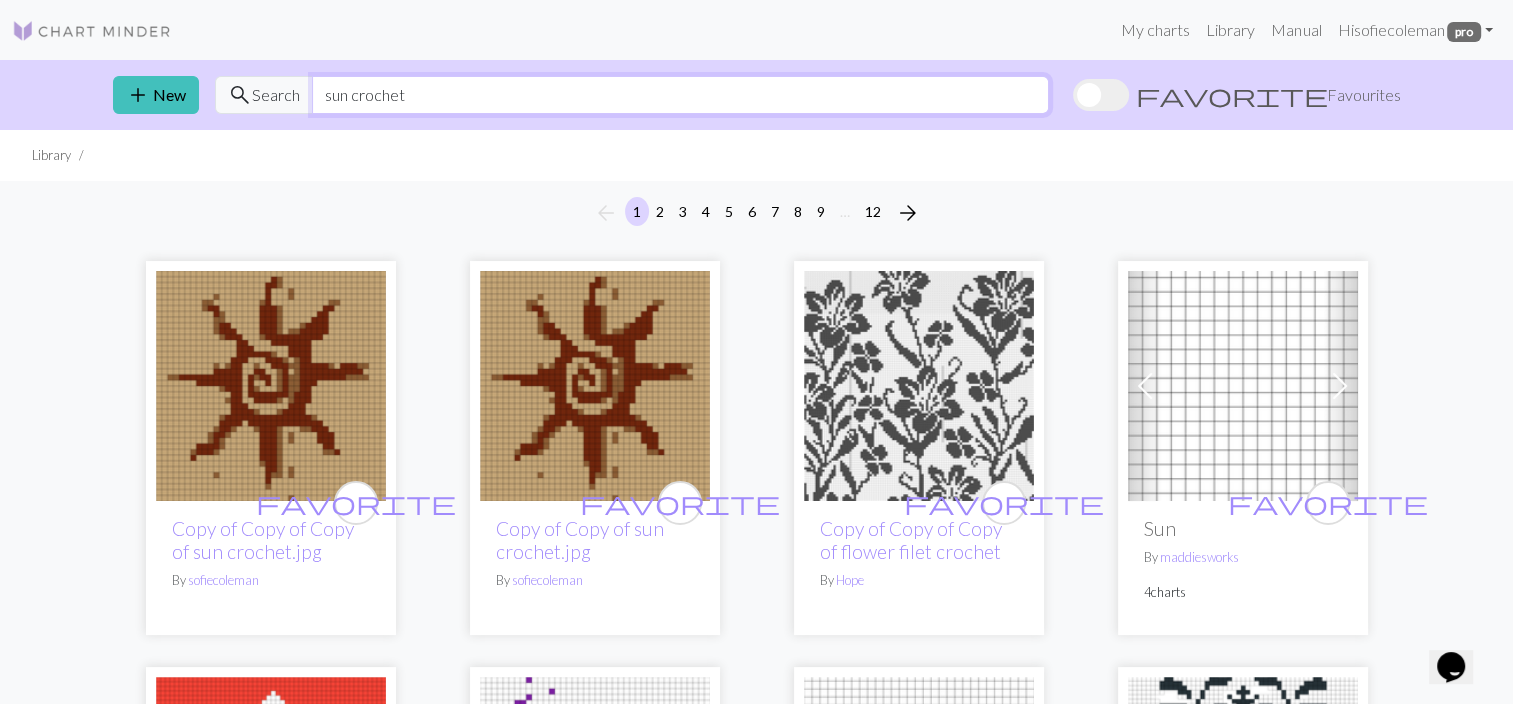 click on "sun crochet" at bounding box center (680, 95) 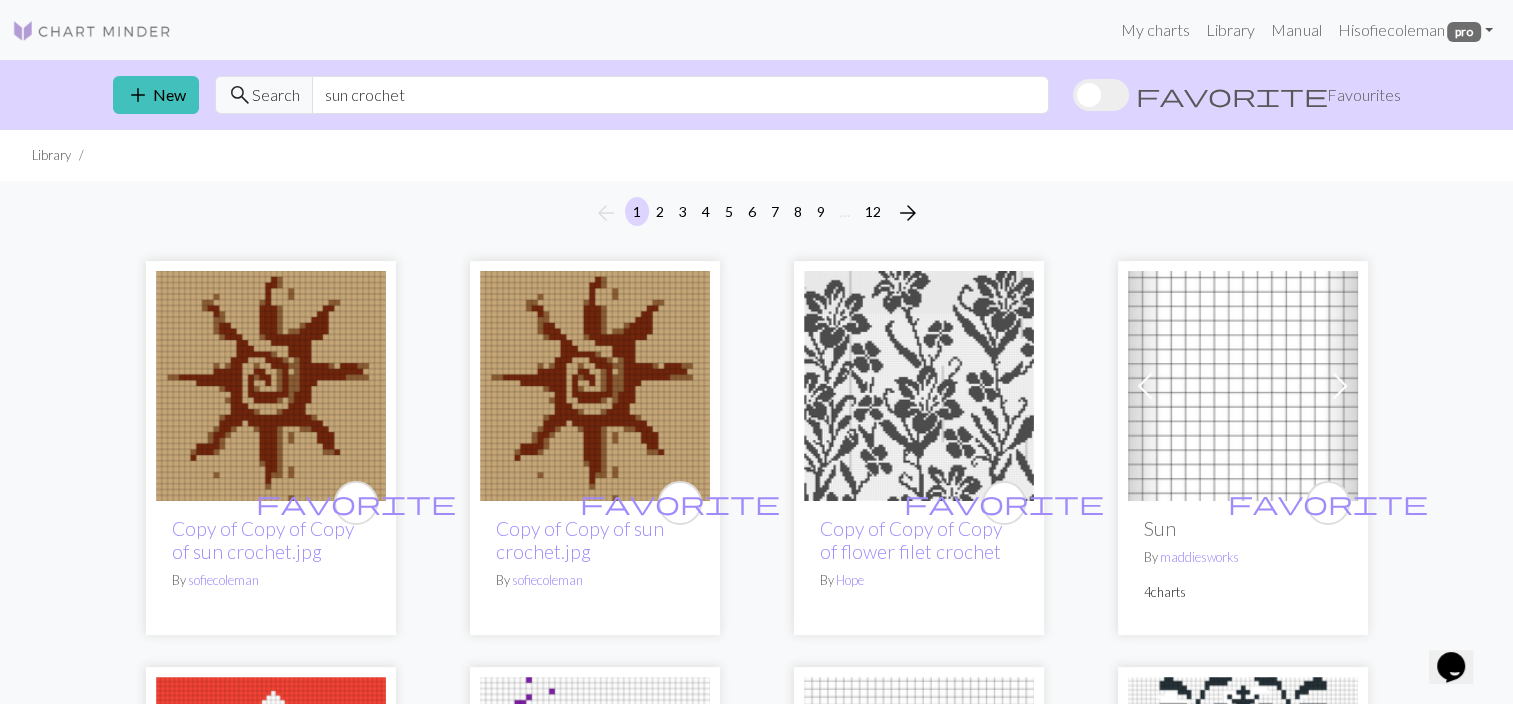 click on "Search" at bounding box center [276, 95] 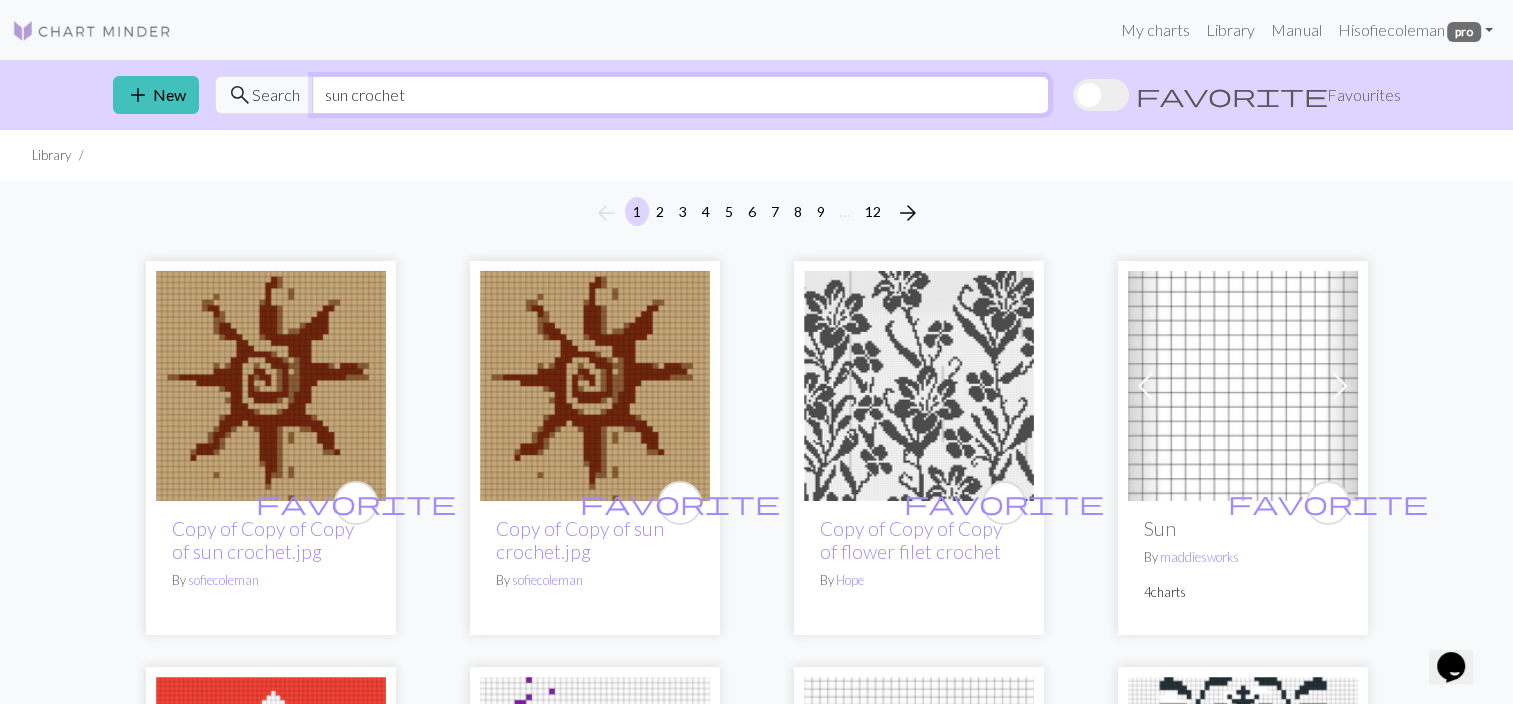 click on "sun crochet" at bounding box center (680, 95) 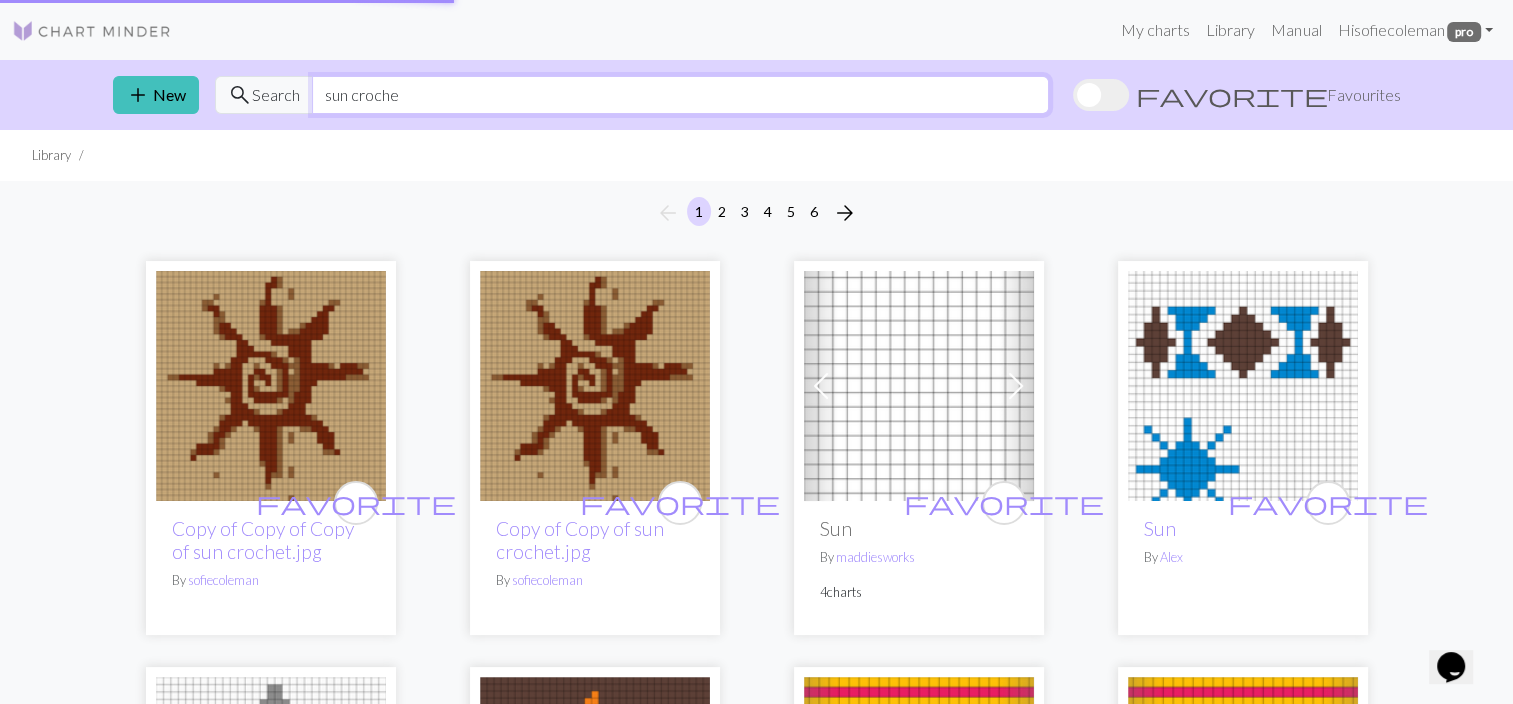 type on "sun crochet" 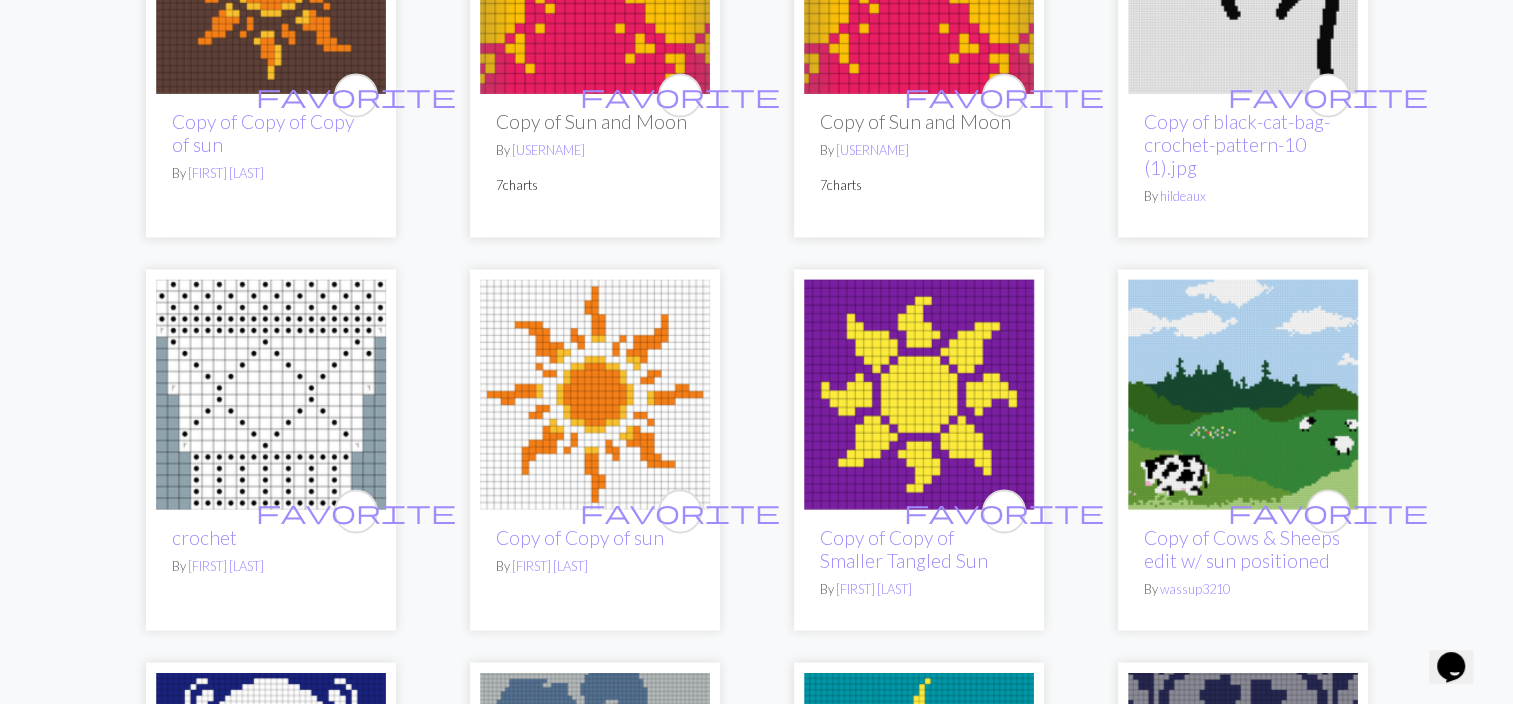 scroll, scrollTop: 3692, scrollLeft: 0, axis: vertical 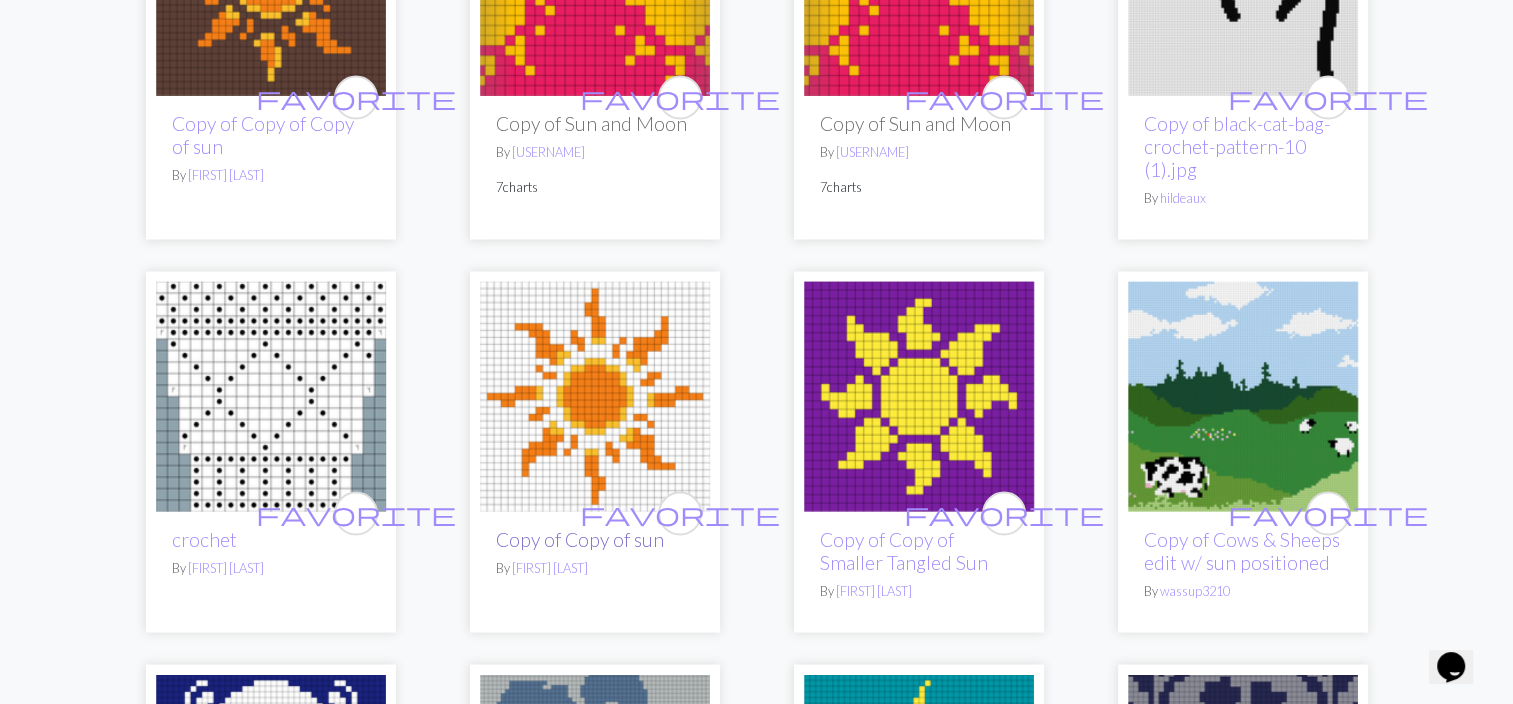 click on "Copy of Copy of sun" at bounding box center (580, 538) 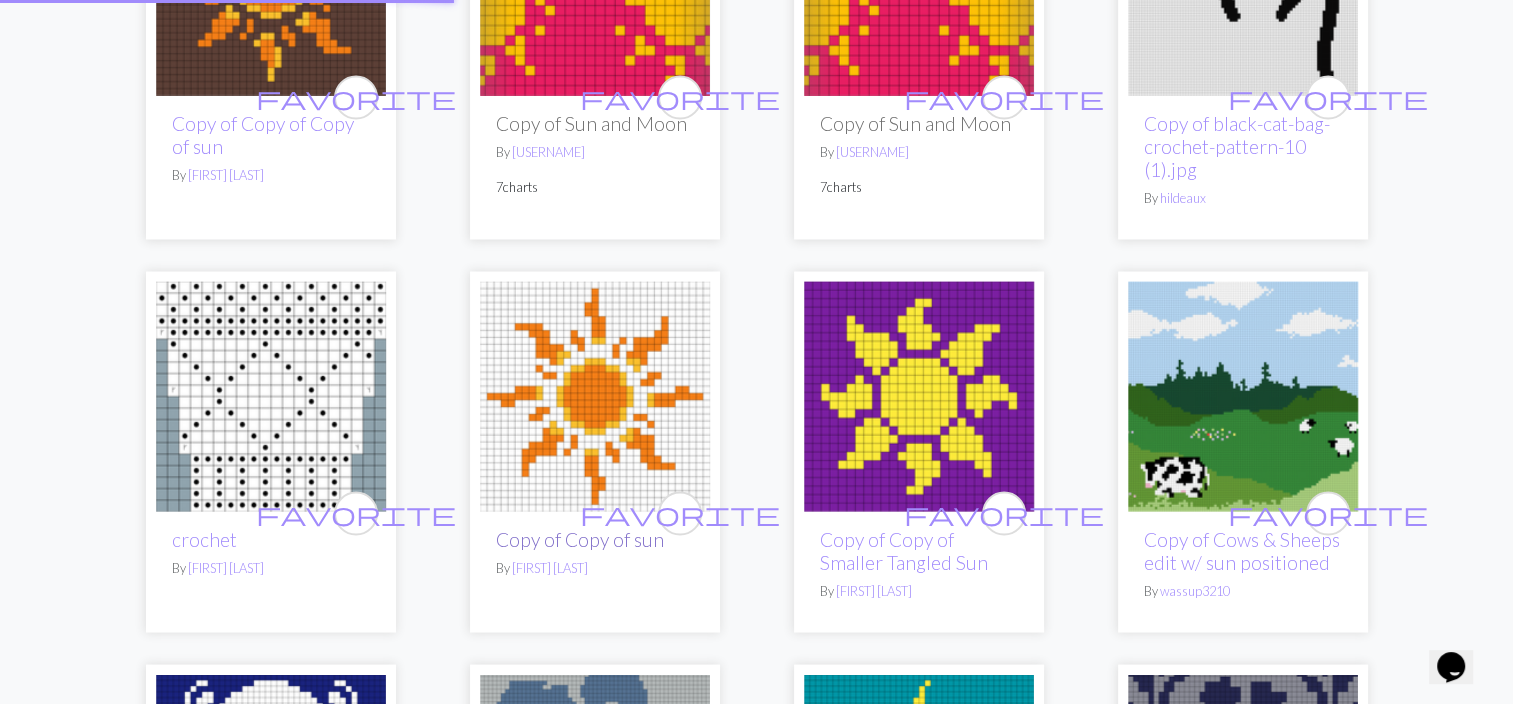 scroll, scrollTop: 0, scrollLeft: 0, axis: both 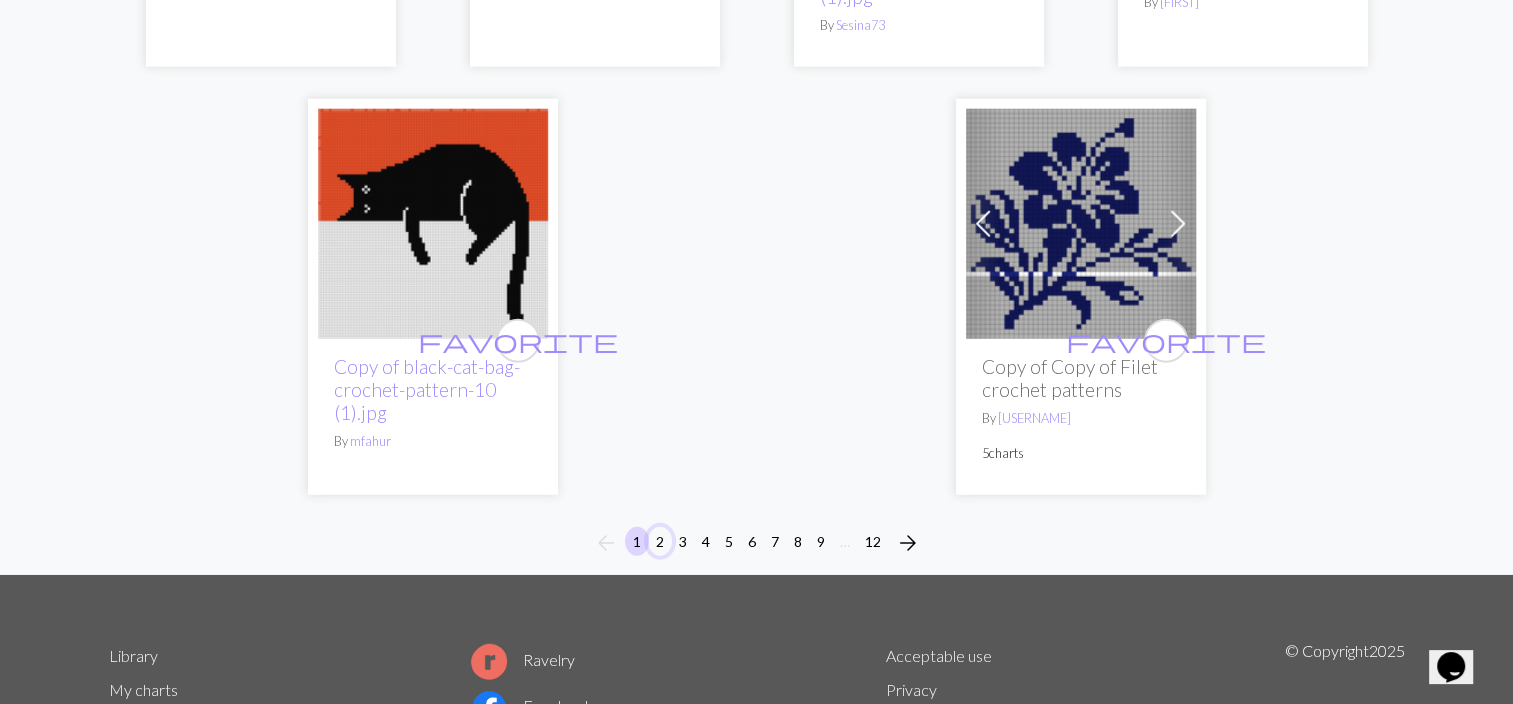 click on "2" at bounding box center (660, 541) 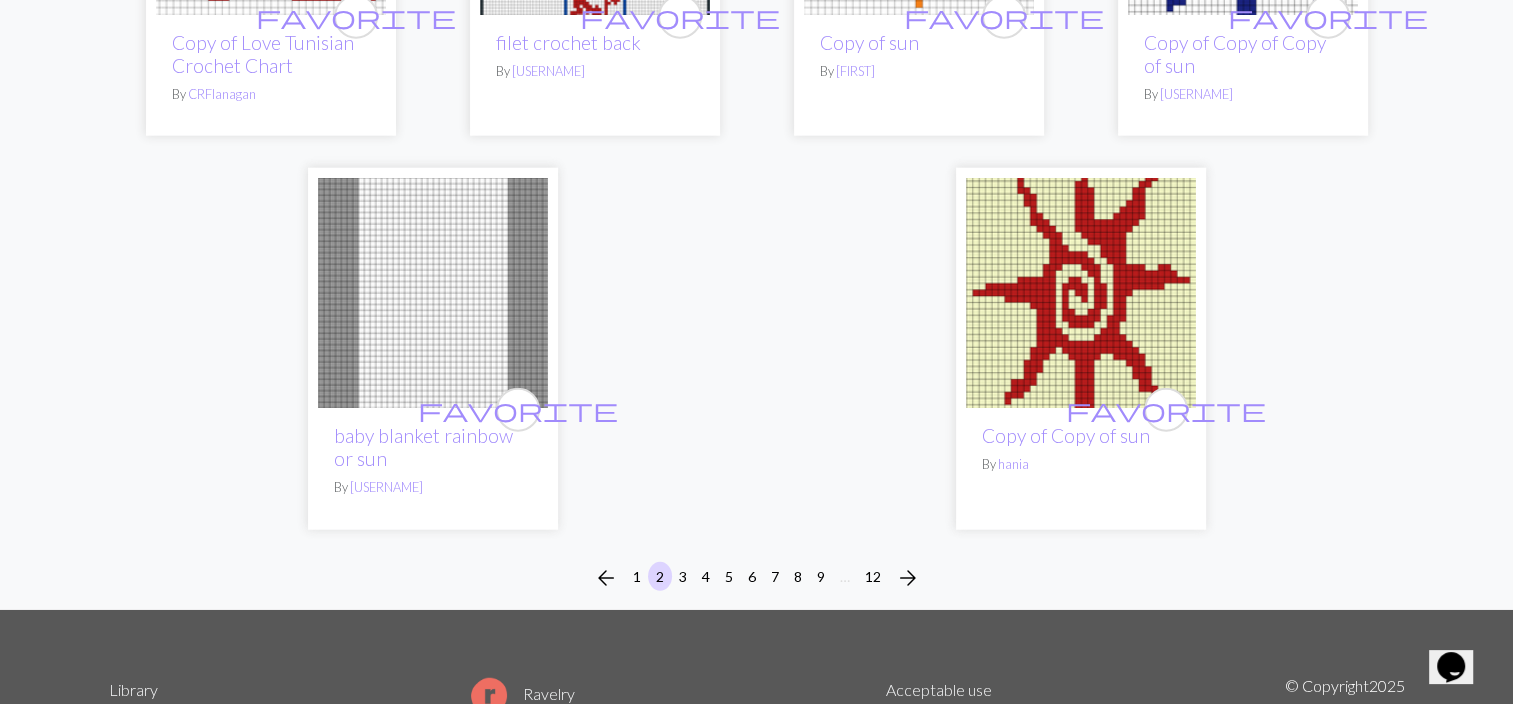 scroll, scrollTop: 5002, scrollLeft: 0, axis: vertical 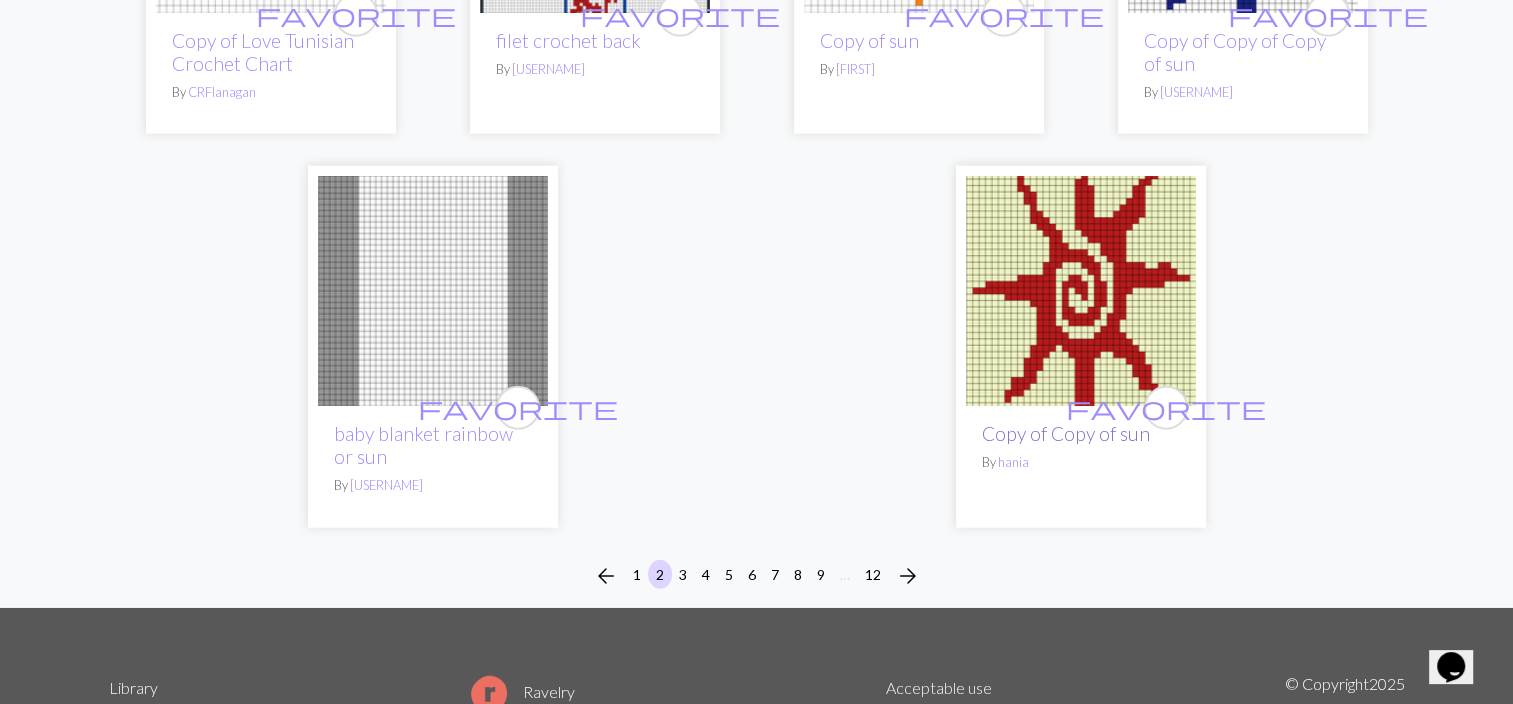 click on "Copy of Copy of sun" at bounding box center [1066, 433] 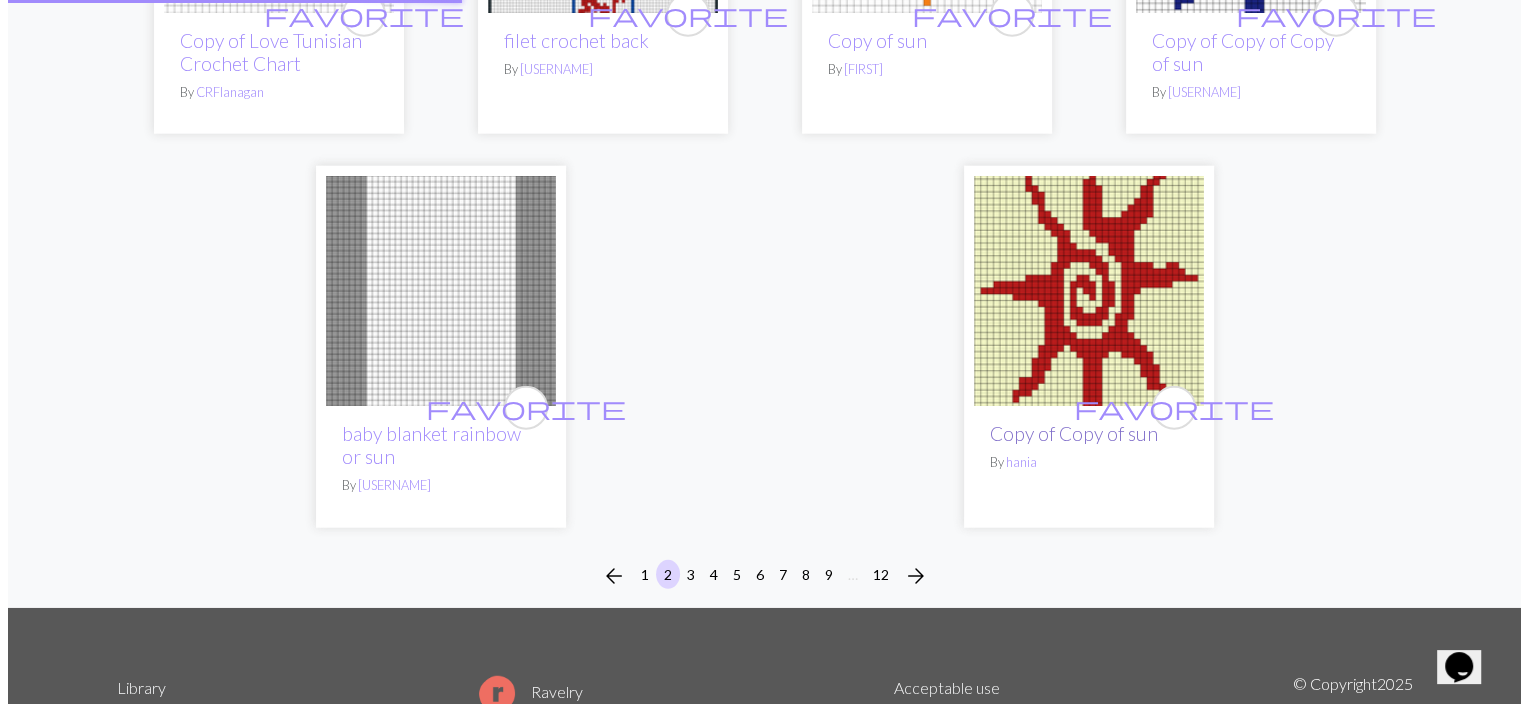 scroll, scrollTop: 0, scrollLeft: 0, axis: both 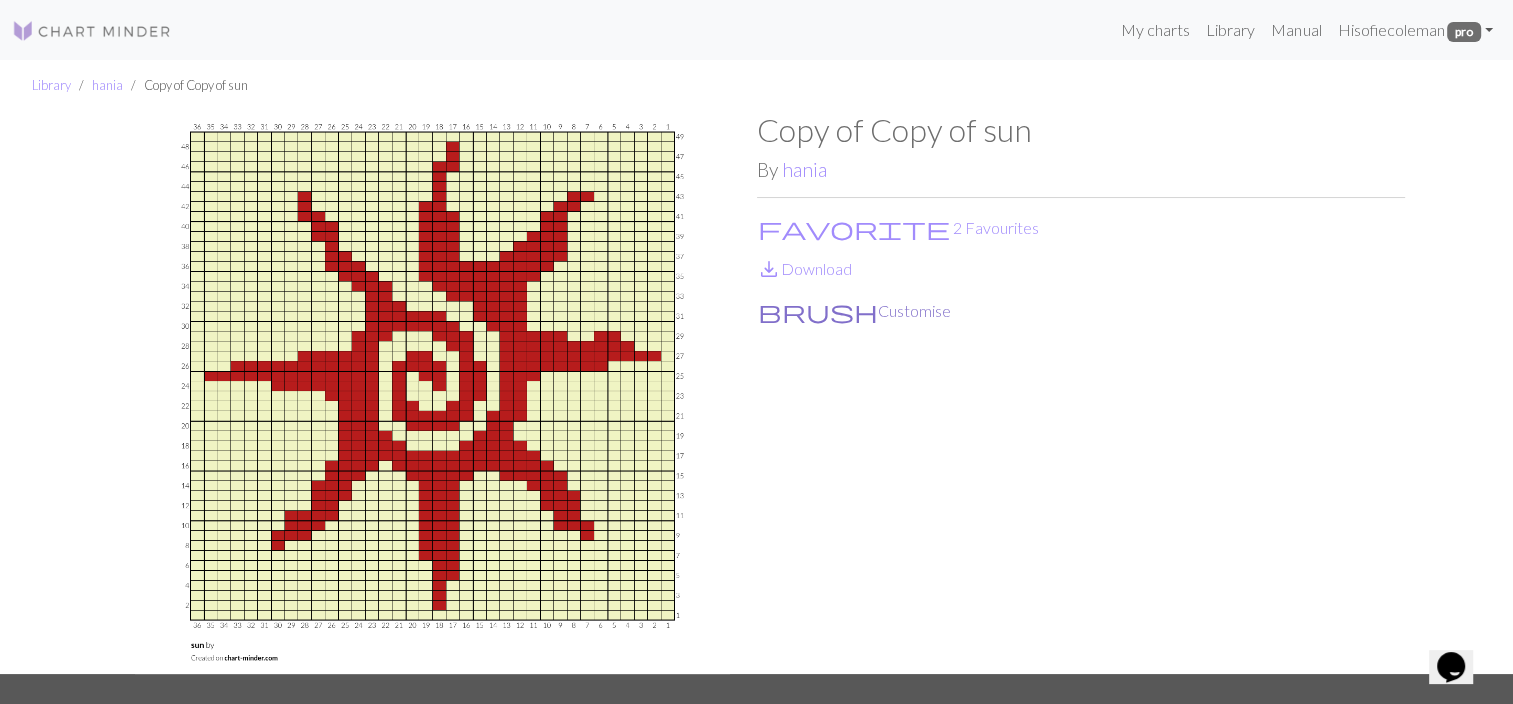 click on "brush Customise" at bounding box center (854, 311) 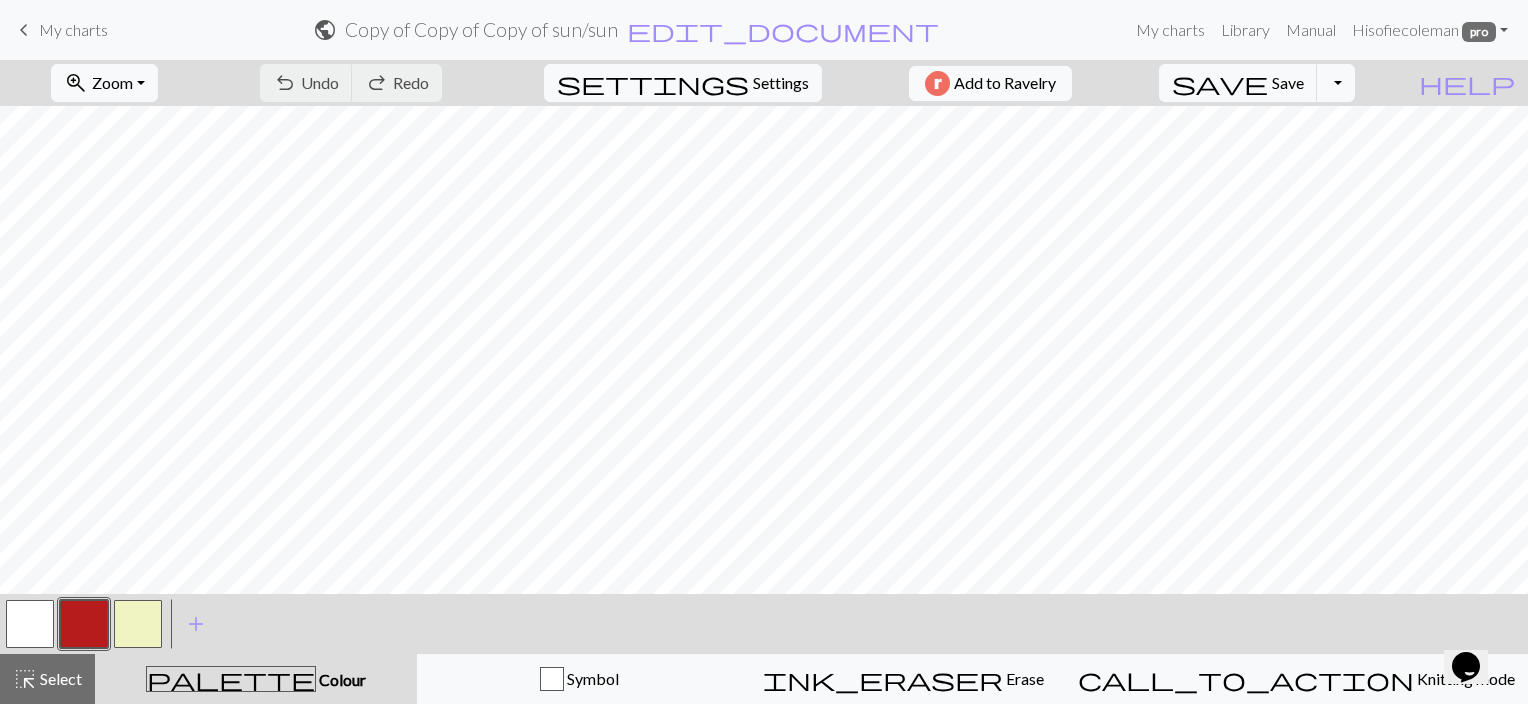 click at bounding box center (84, 624) 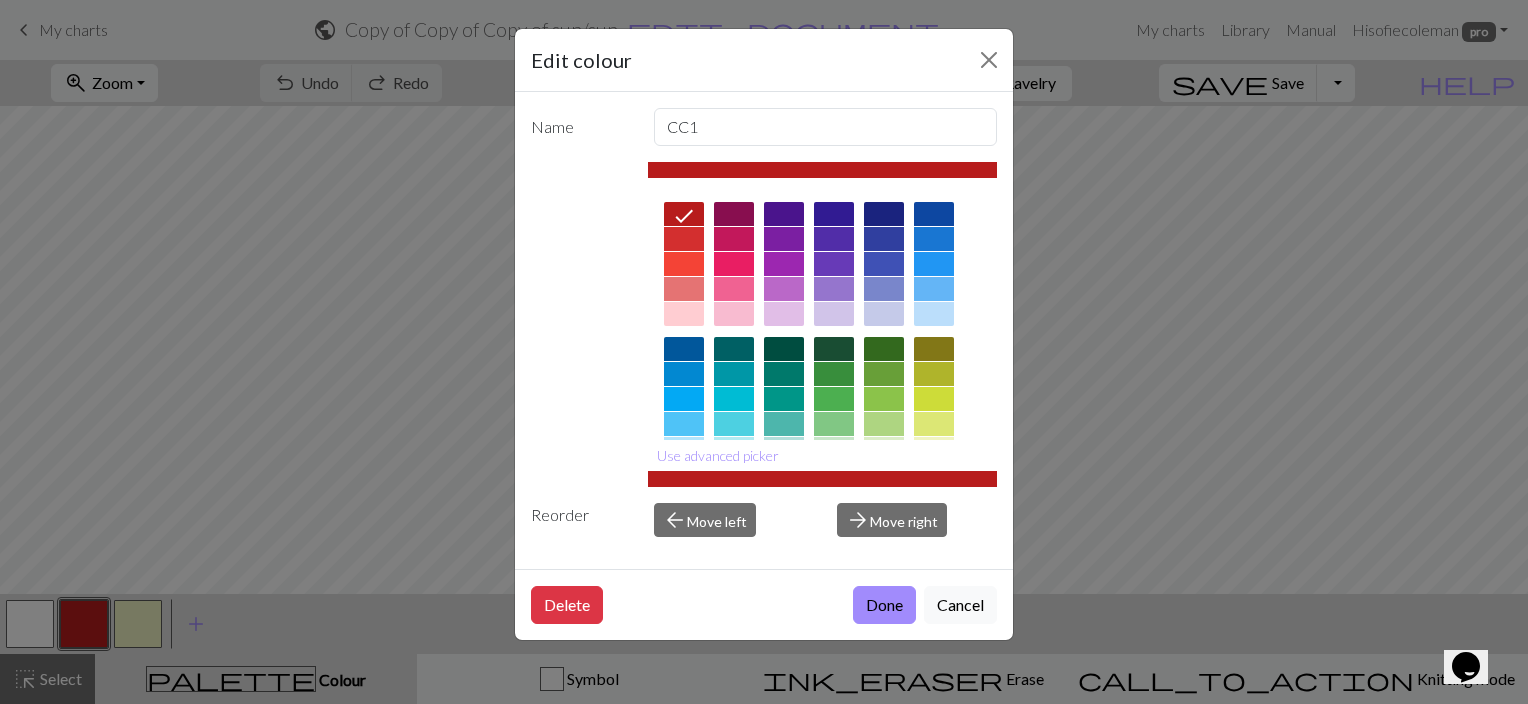 scroll, scrollTop: 313, scrollLeft: 0, axis: vertical 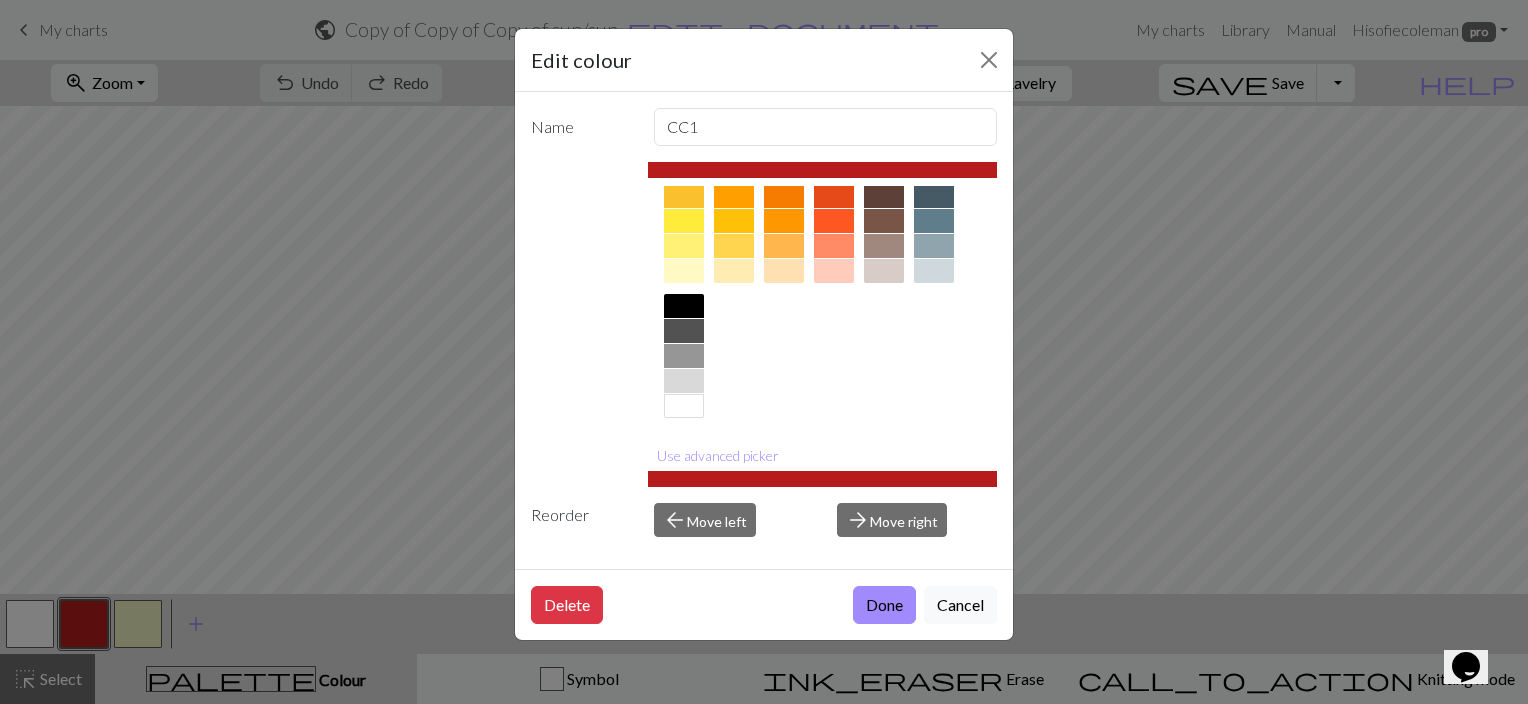 click at bounding box center [684, 406] 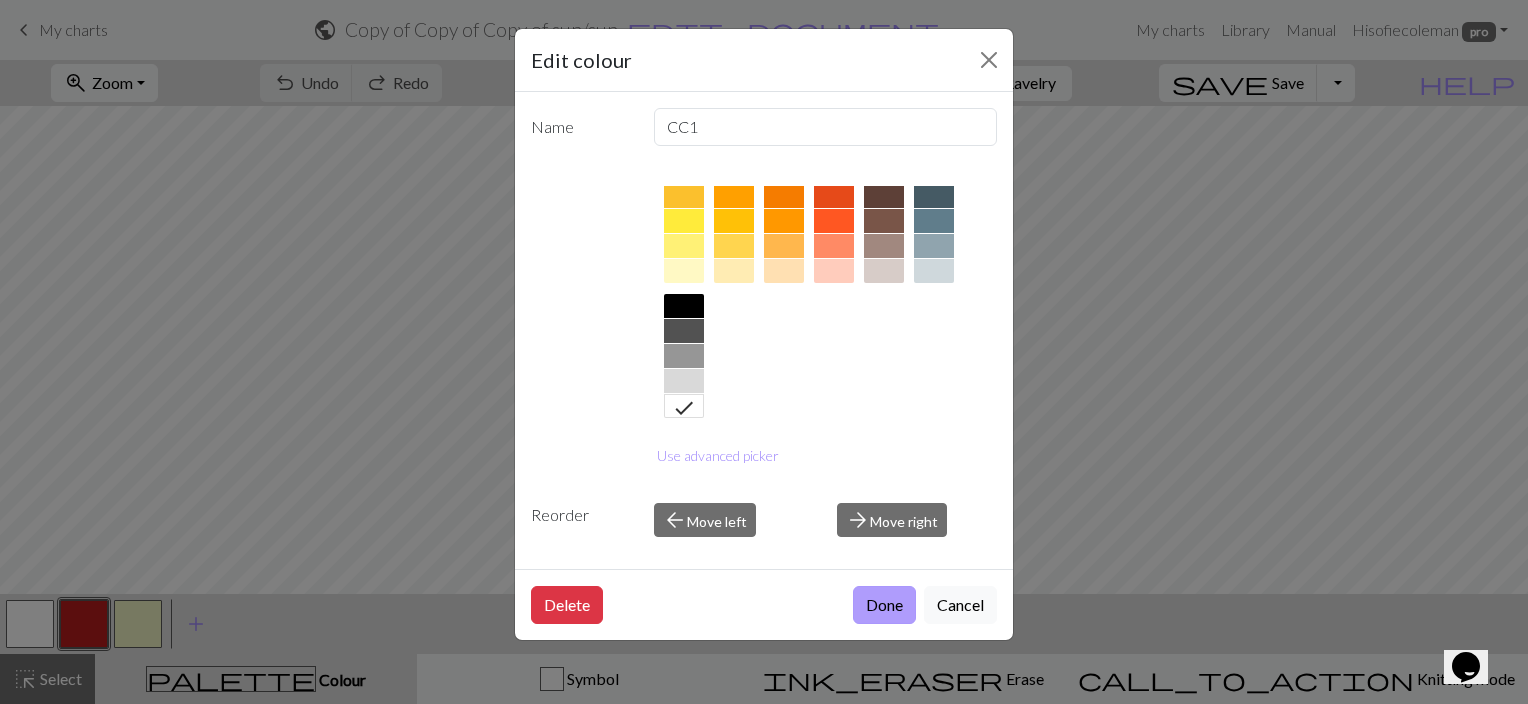 click on "Done" at bounding box center (884, 605) 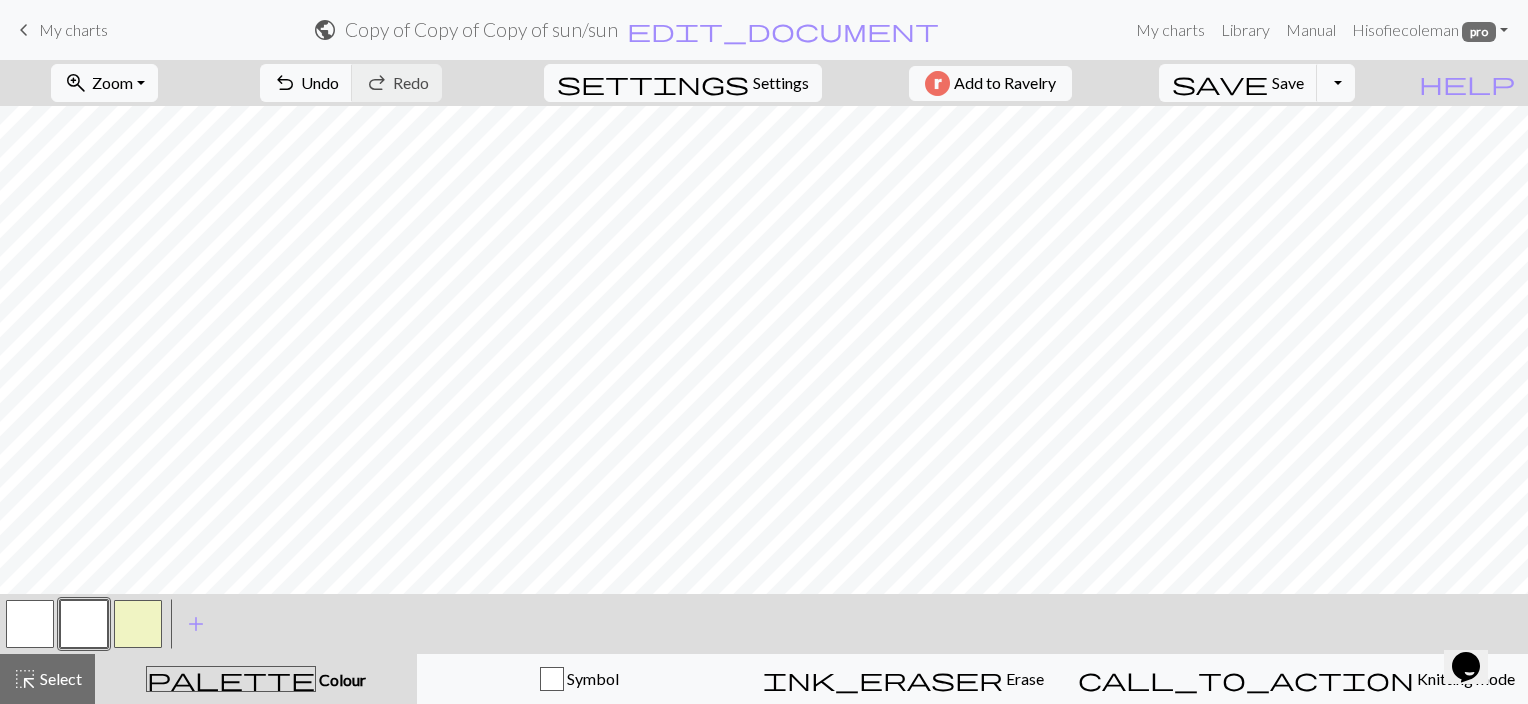 click at bounding box center (84, 624) 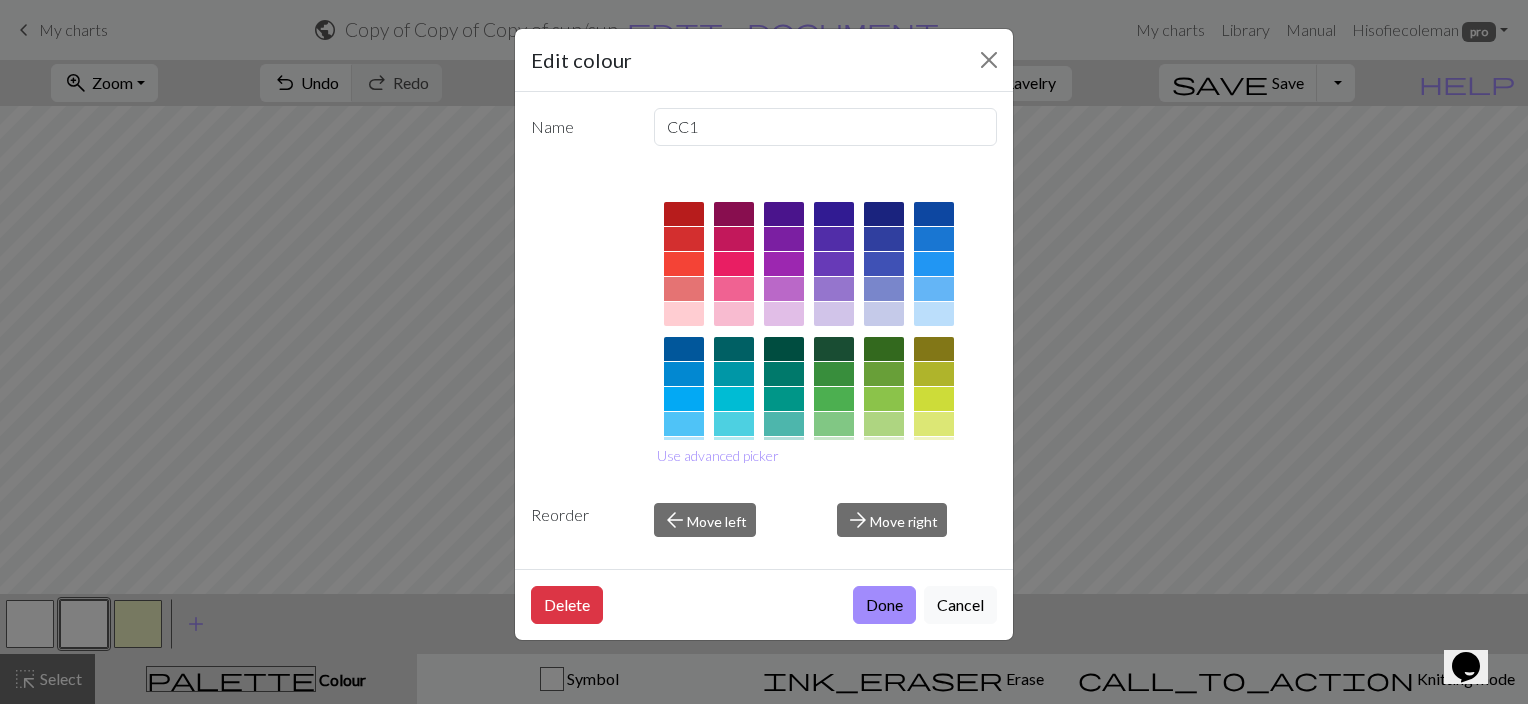 scroll, scrollTop: 313, scrollLeft: 0, axis: vertical 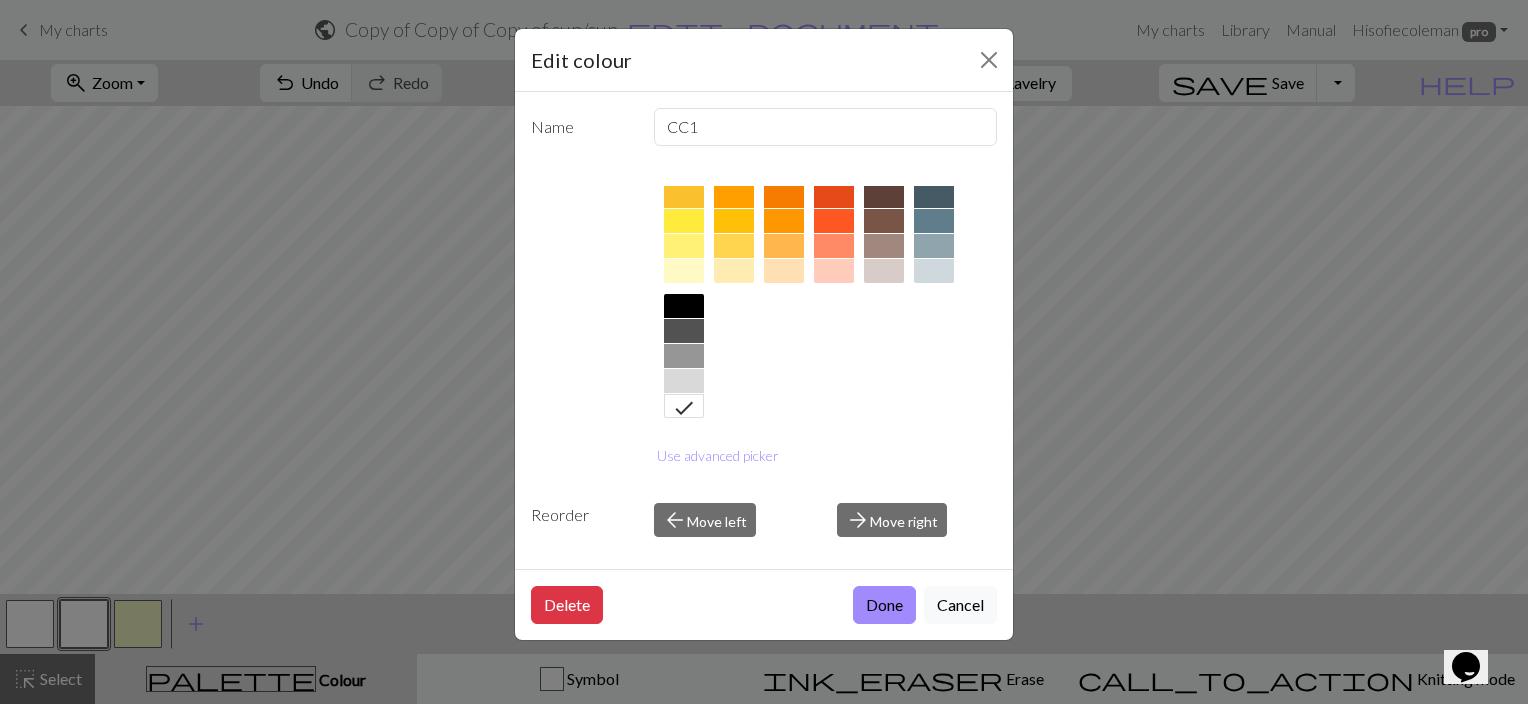 click at bounding box center (684, 306) 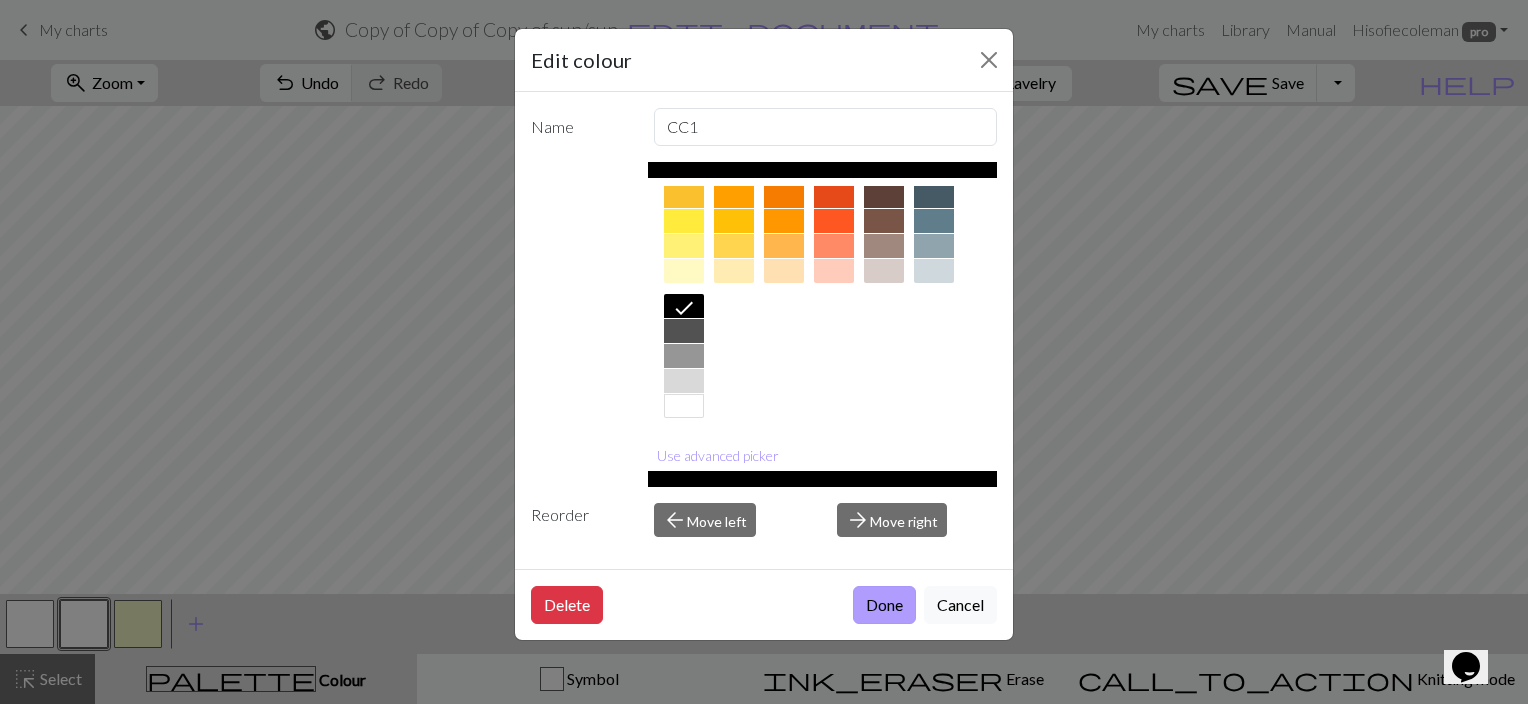 click on "Done" at bounding box center [884, 605] 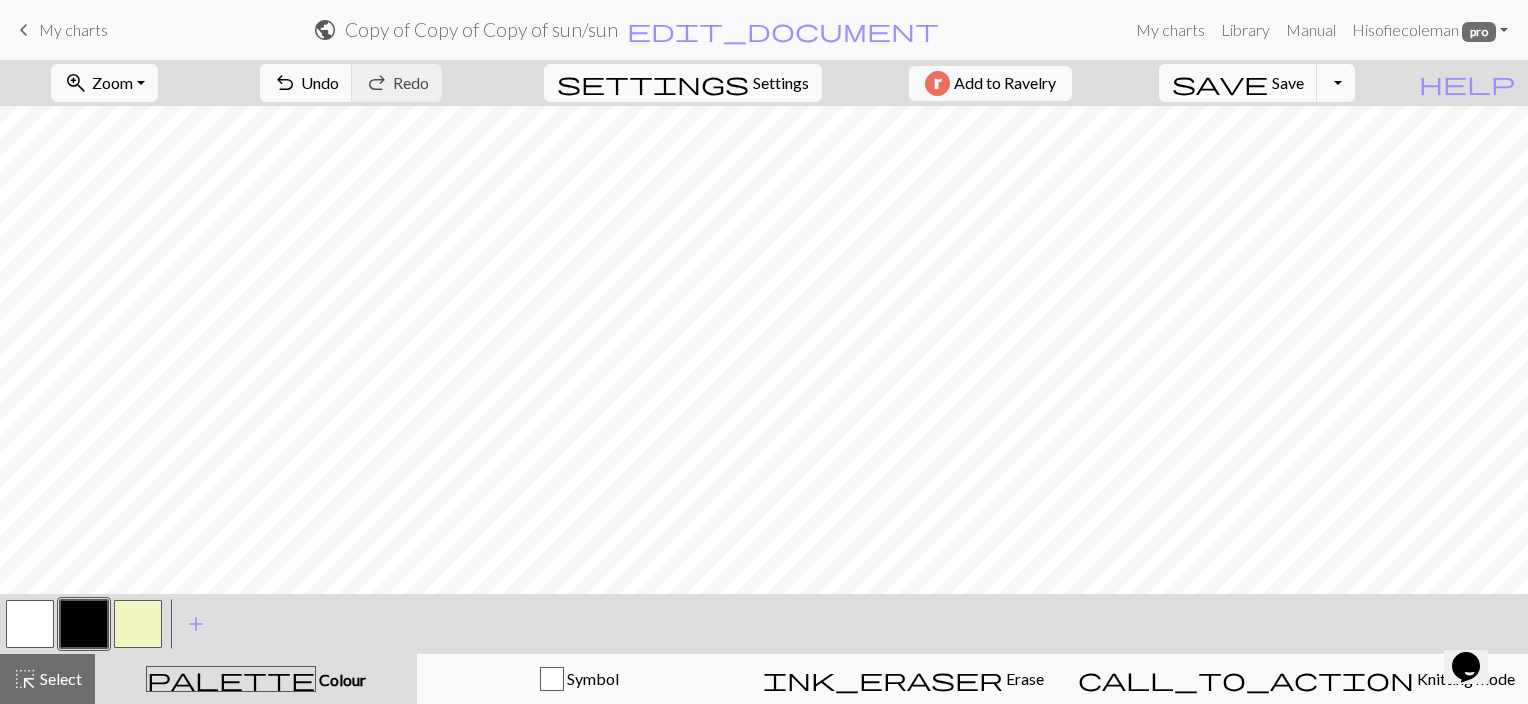 click at bounding box center (30, 624) 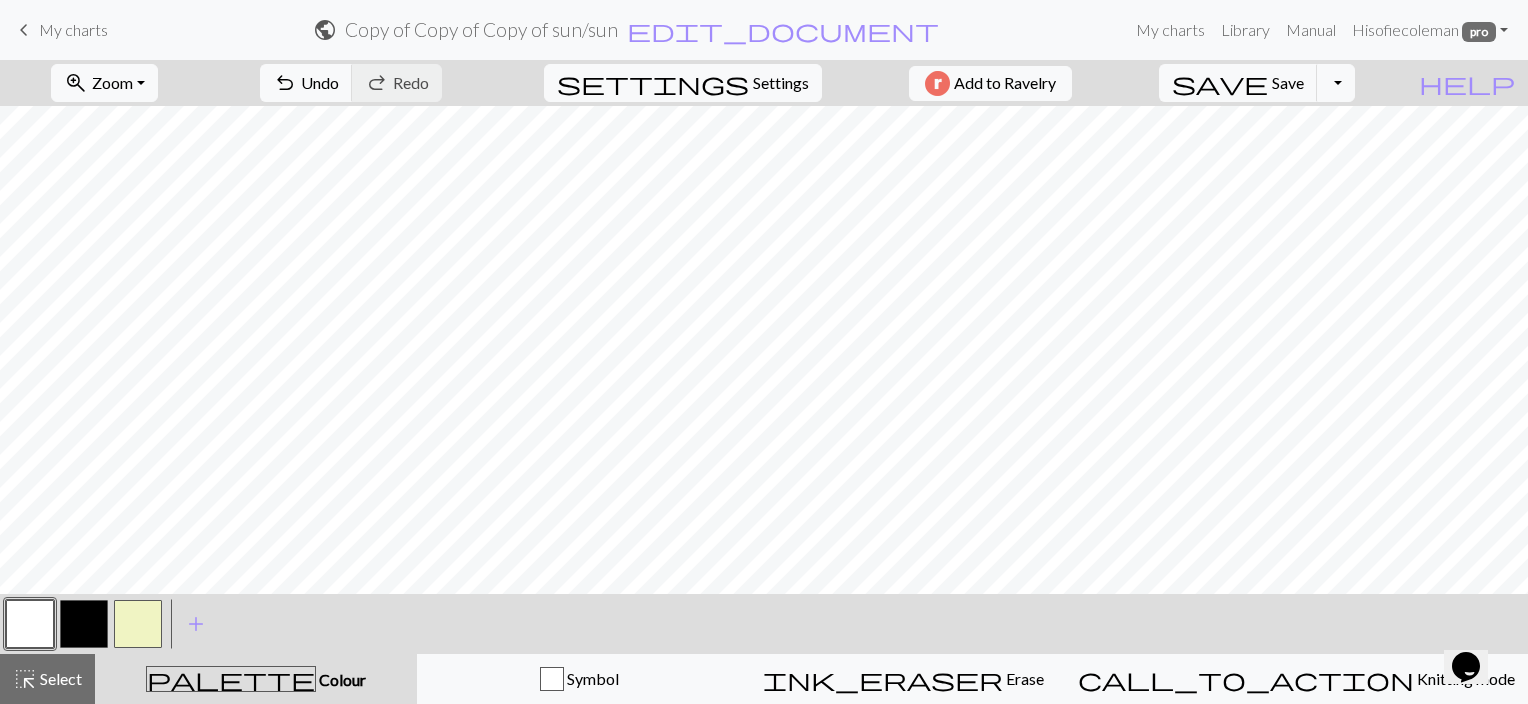 click at bounding box center [30, 624] 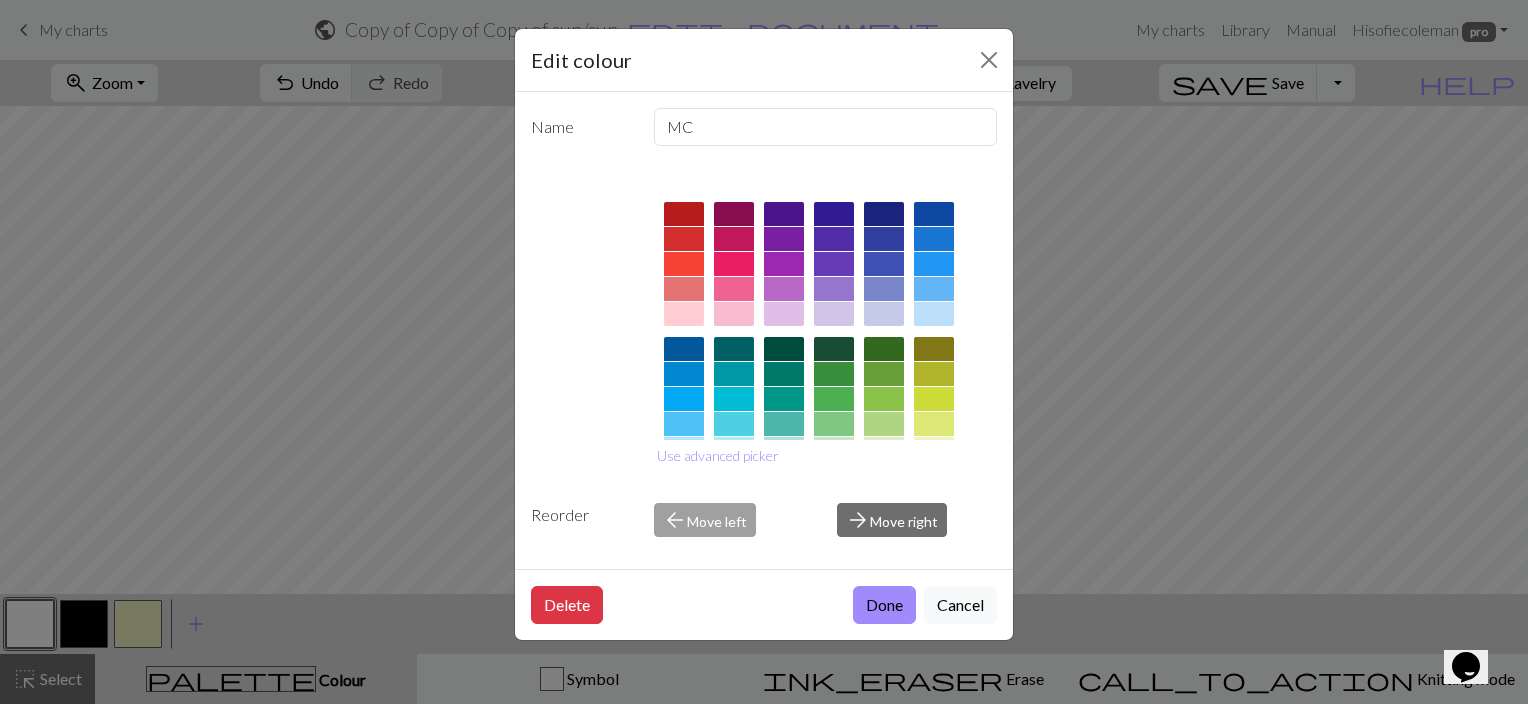 scroll, scrollTop: 313, scrollLeft: 0, axis: vertical 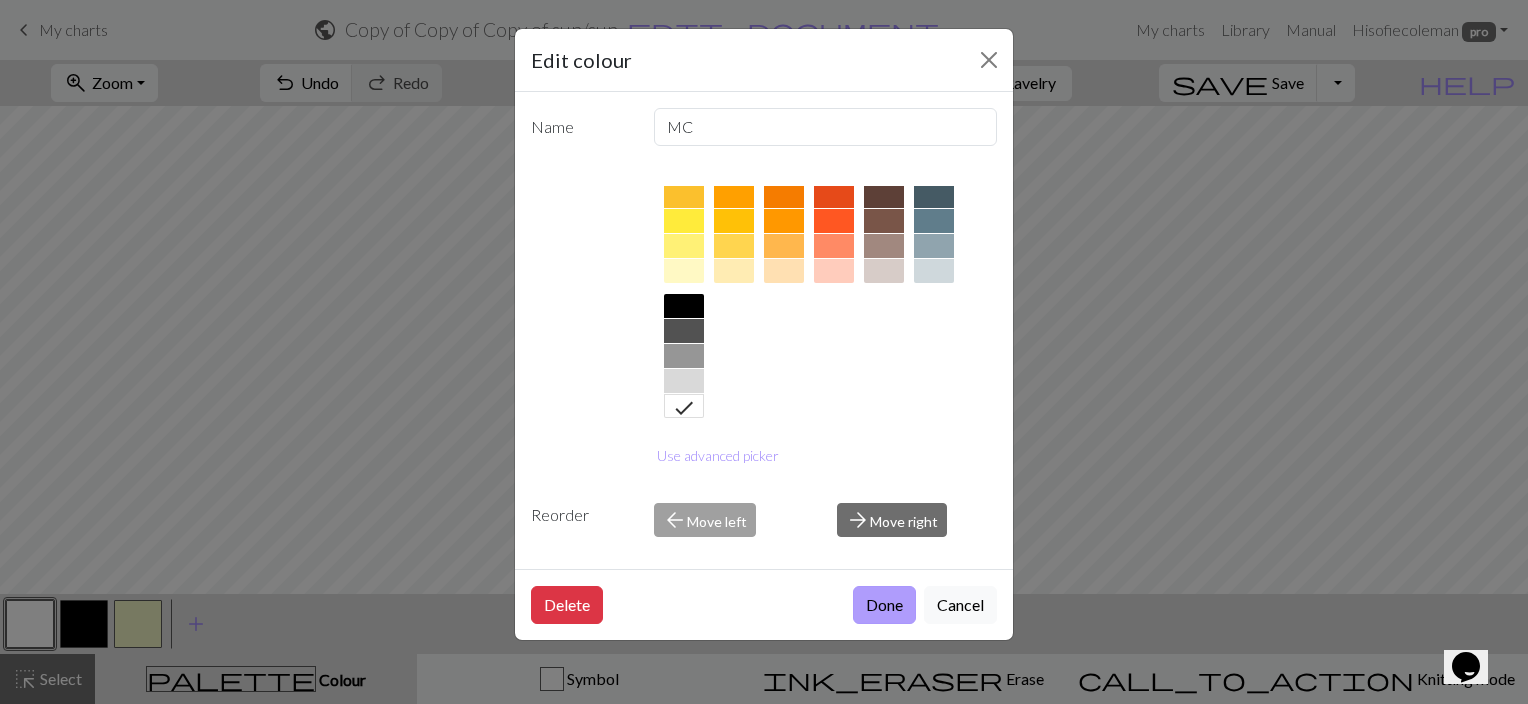 click on "Done" at bounding box center [884, 605] 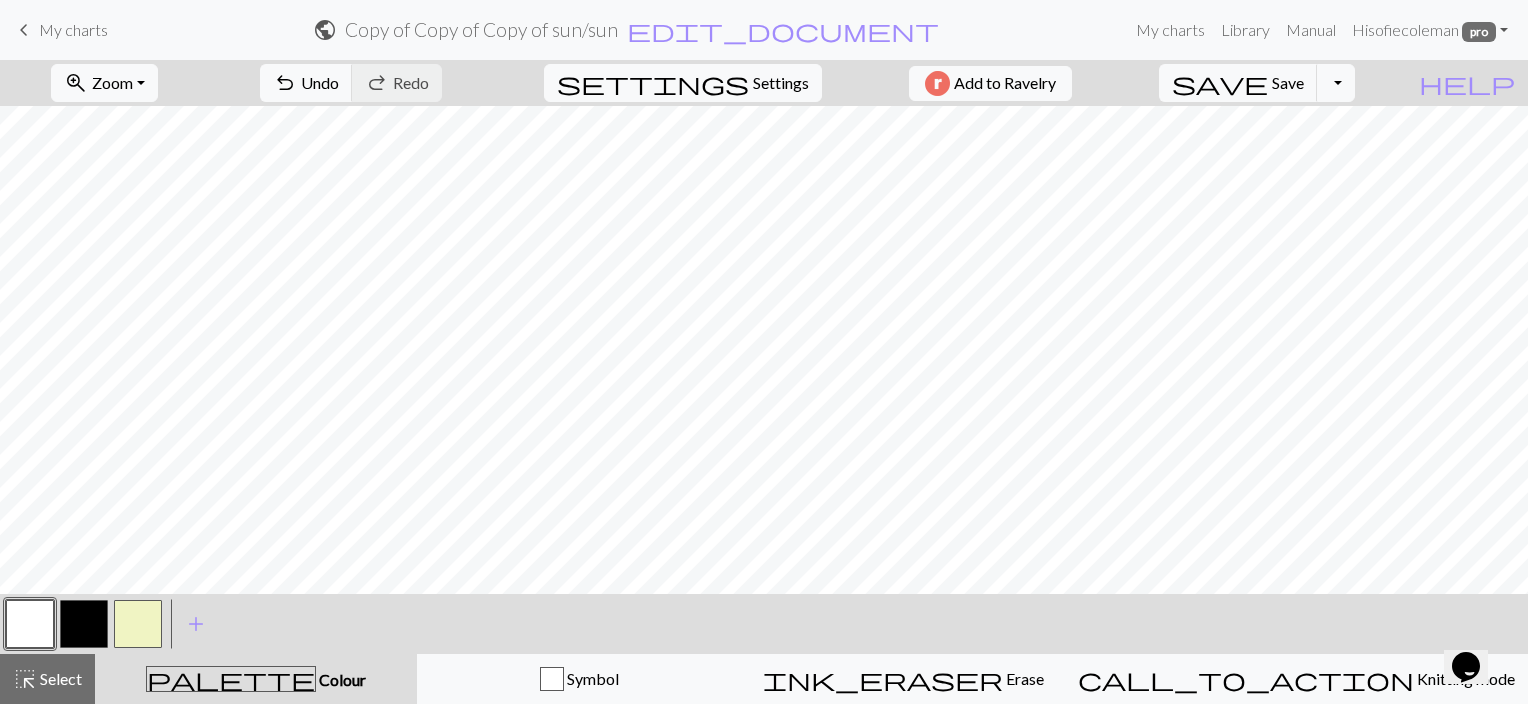 click at bounding box center (138, 624) 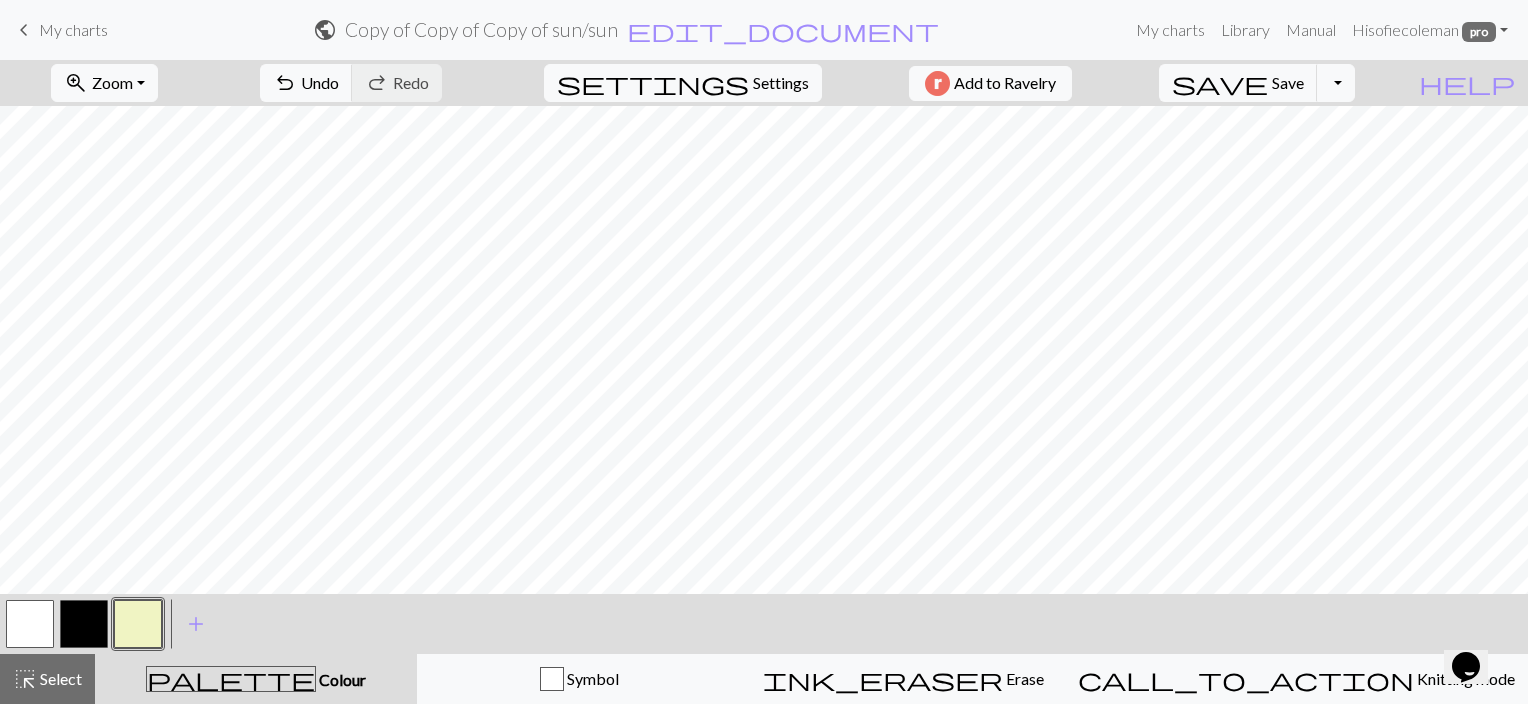 click at bounding box center (138, 624) 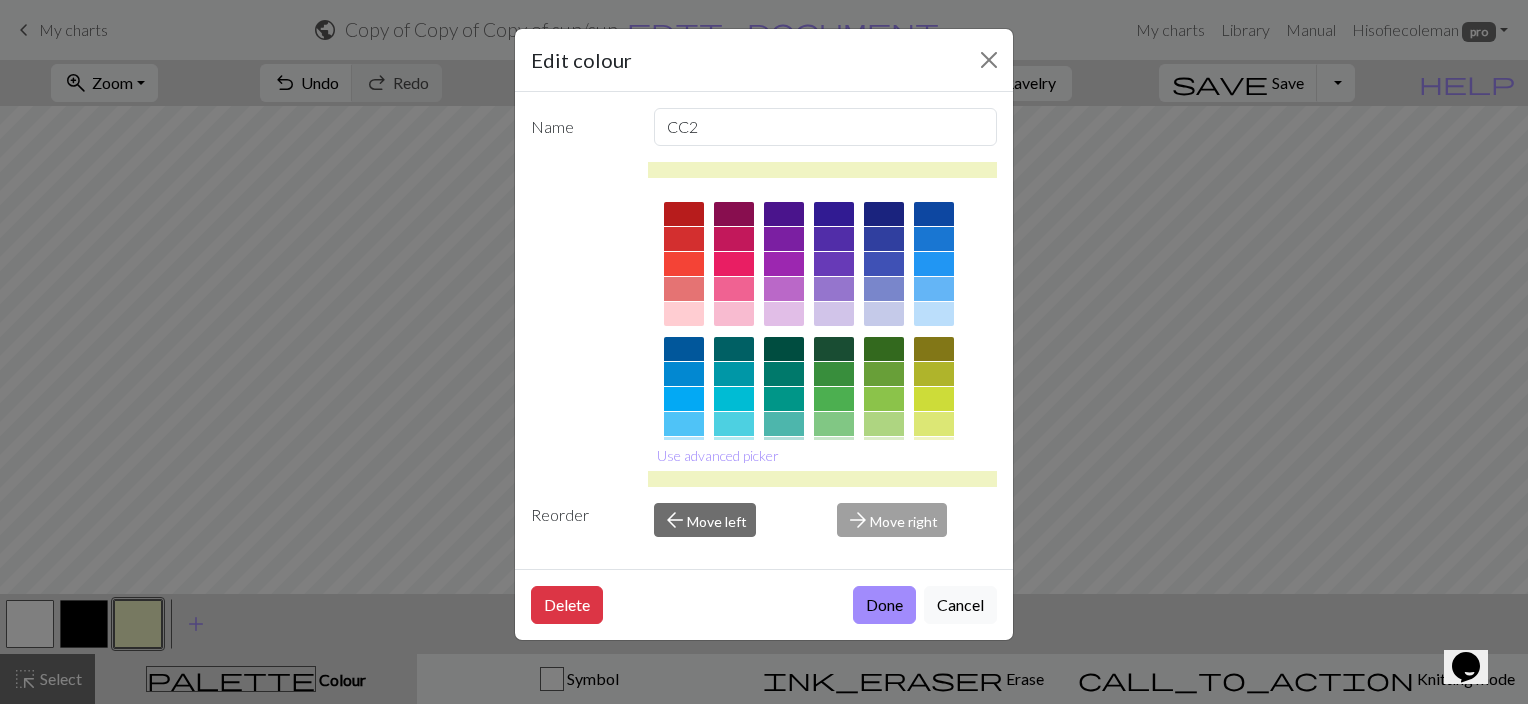 scroll, scrollTop: 313, scrollLeft: 0, axis: vertical 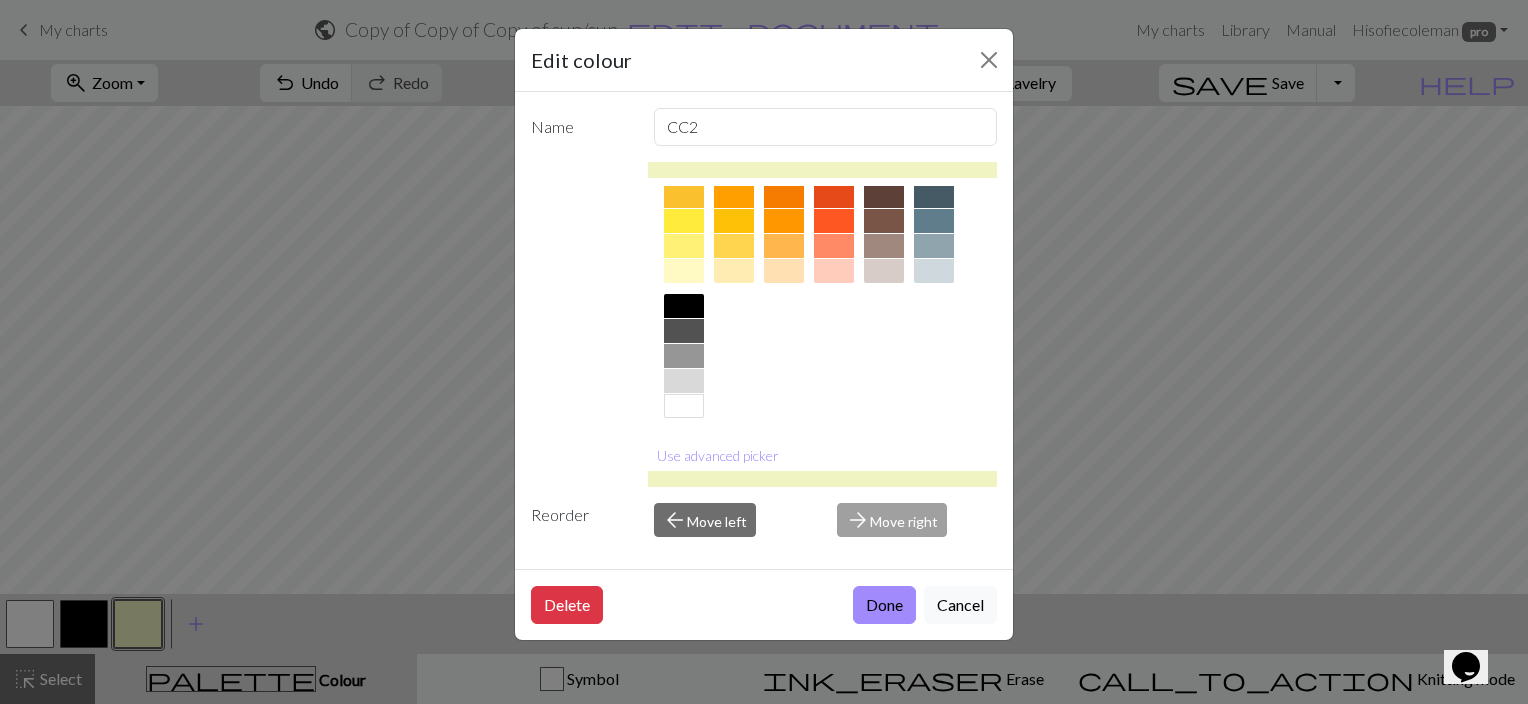 click at bounding box center [684, 406] 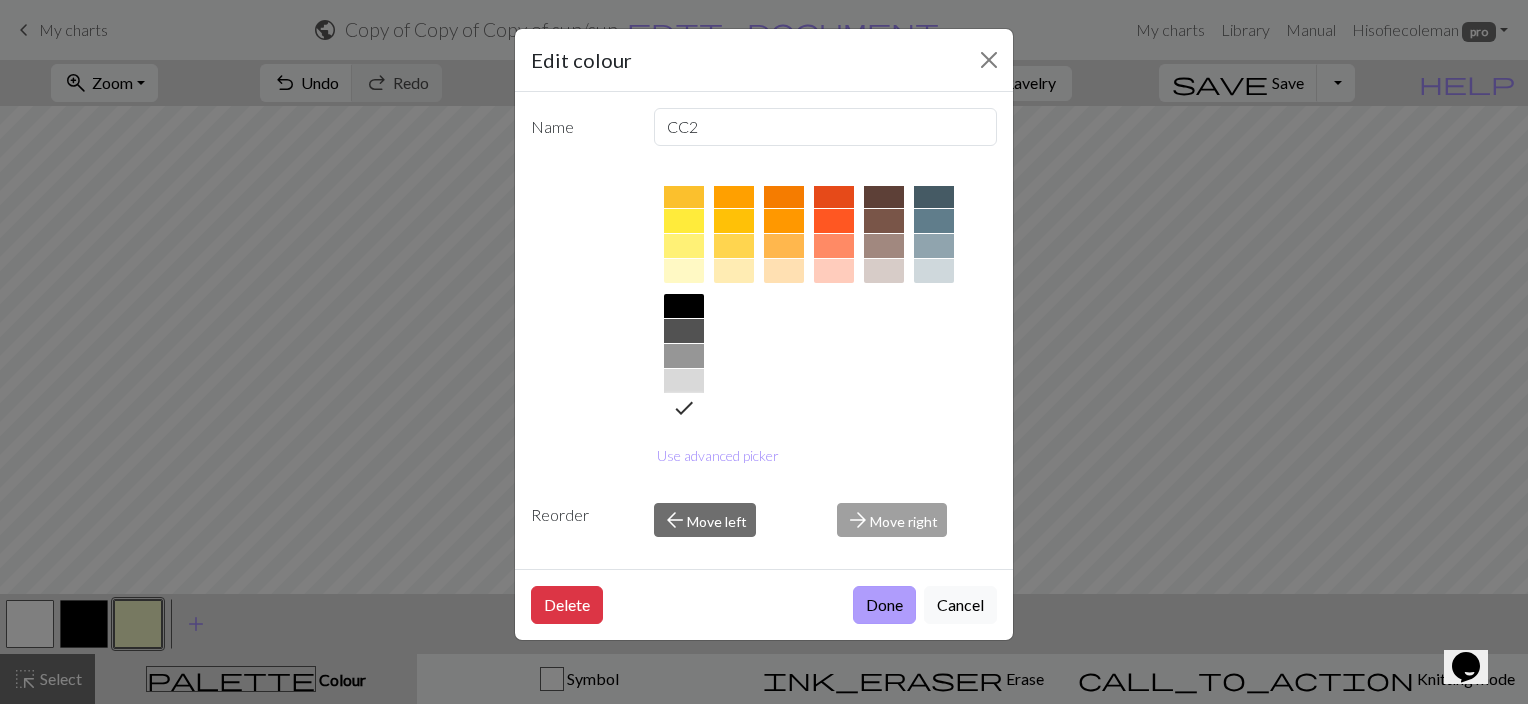 click on "Done" at bounding box center [884, 605] 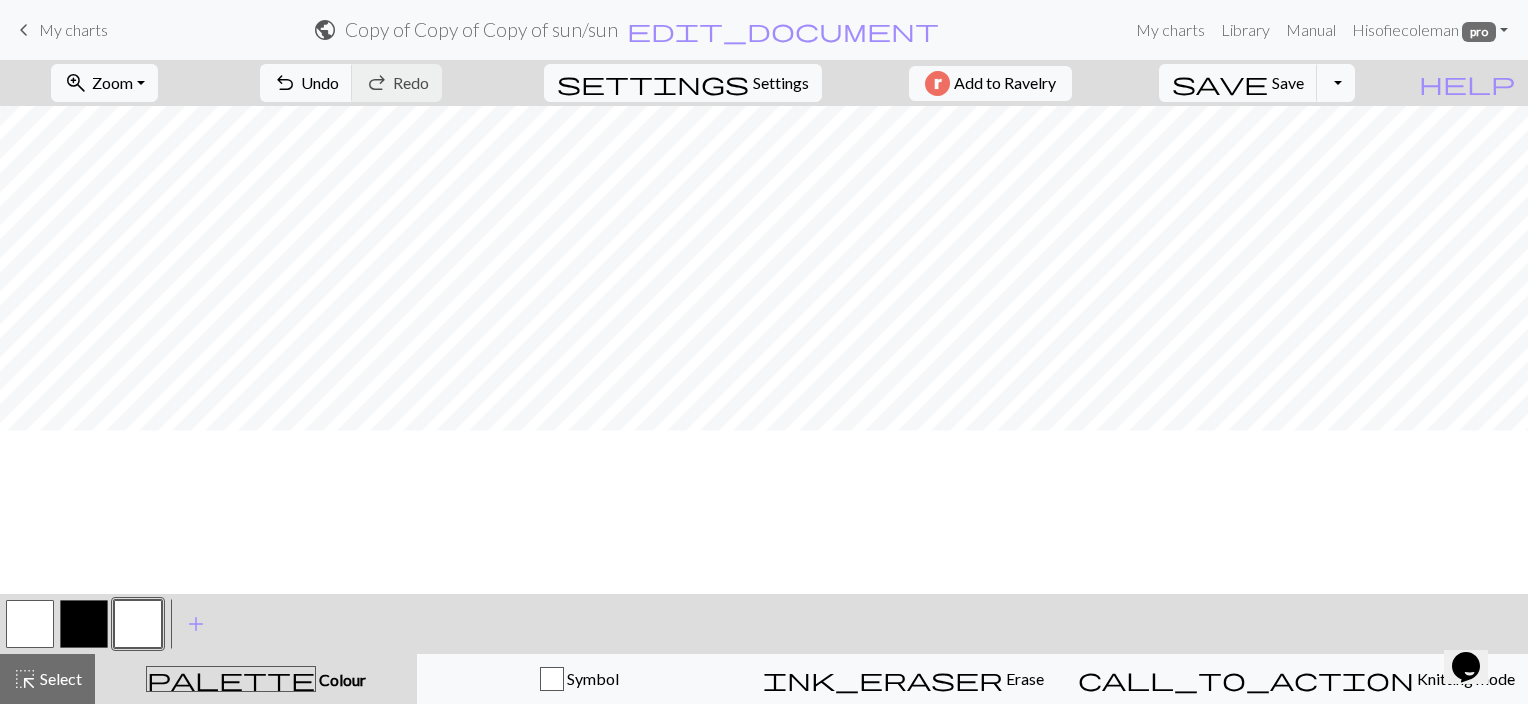 scroll, scrollTop: 396, scrollLeft: 0, axis: vertical 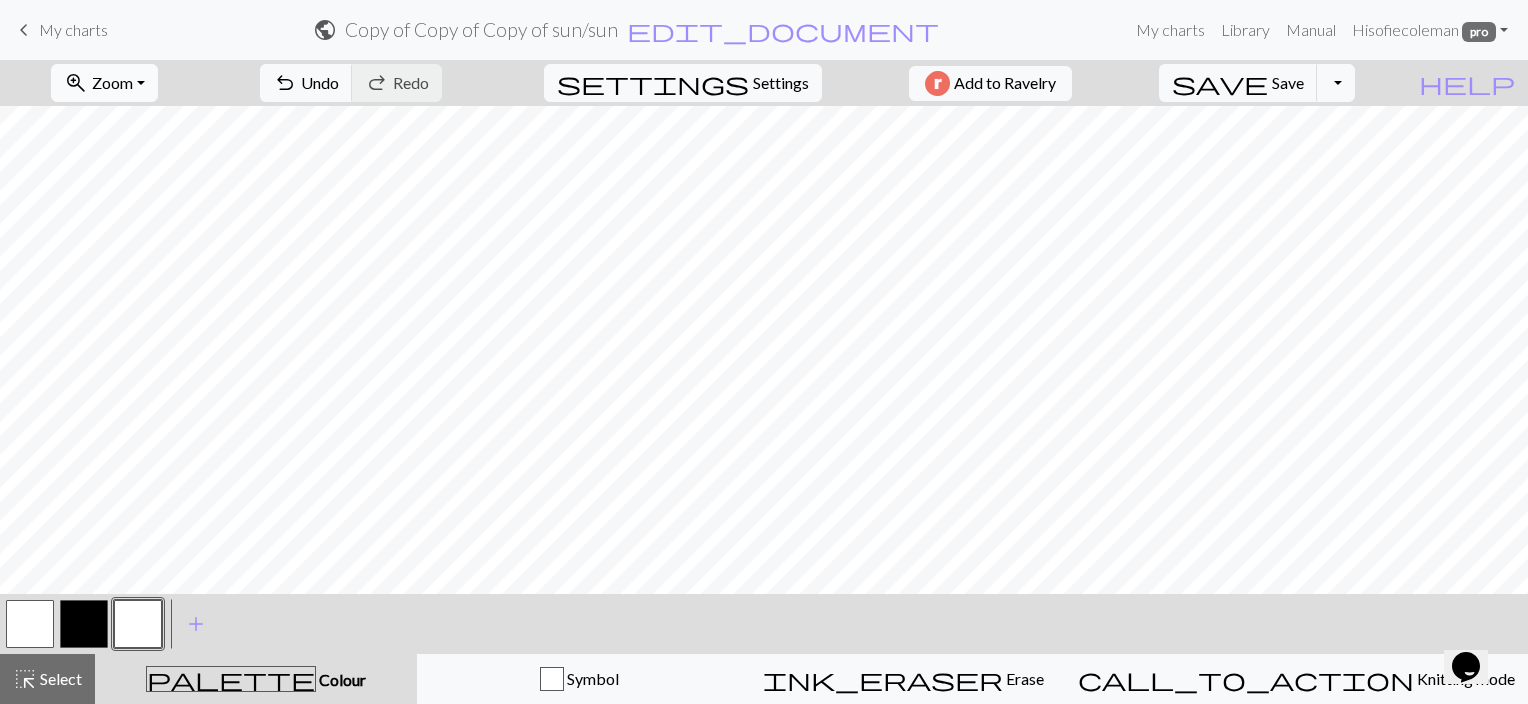 click on "zoom_in Zoom Zoom" at bounding box center [104, 83] 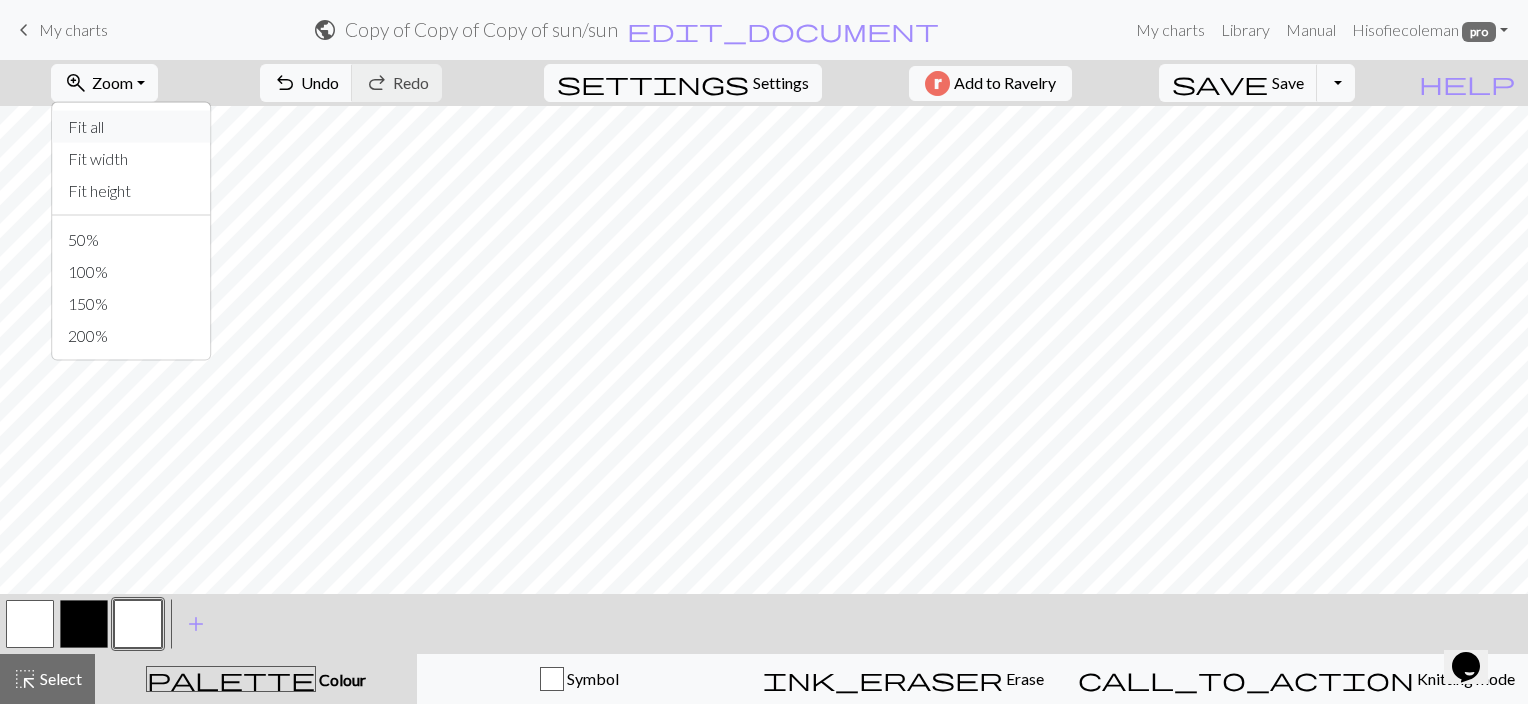 click on "Fit all" at bounding box center [131, 127] 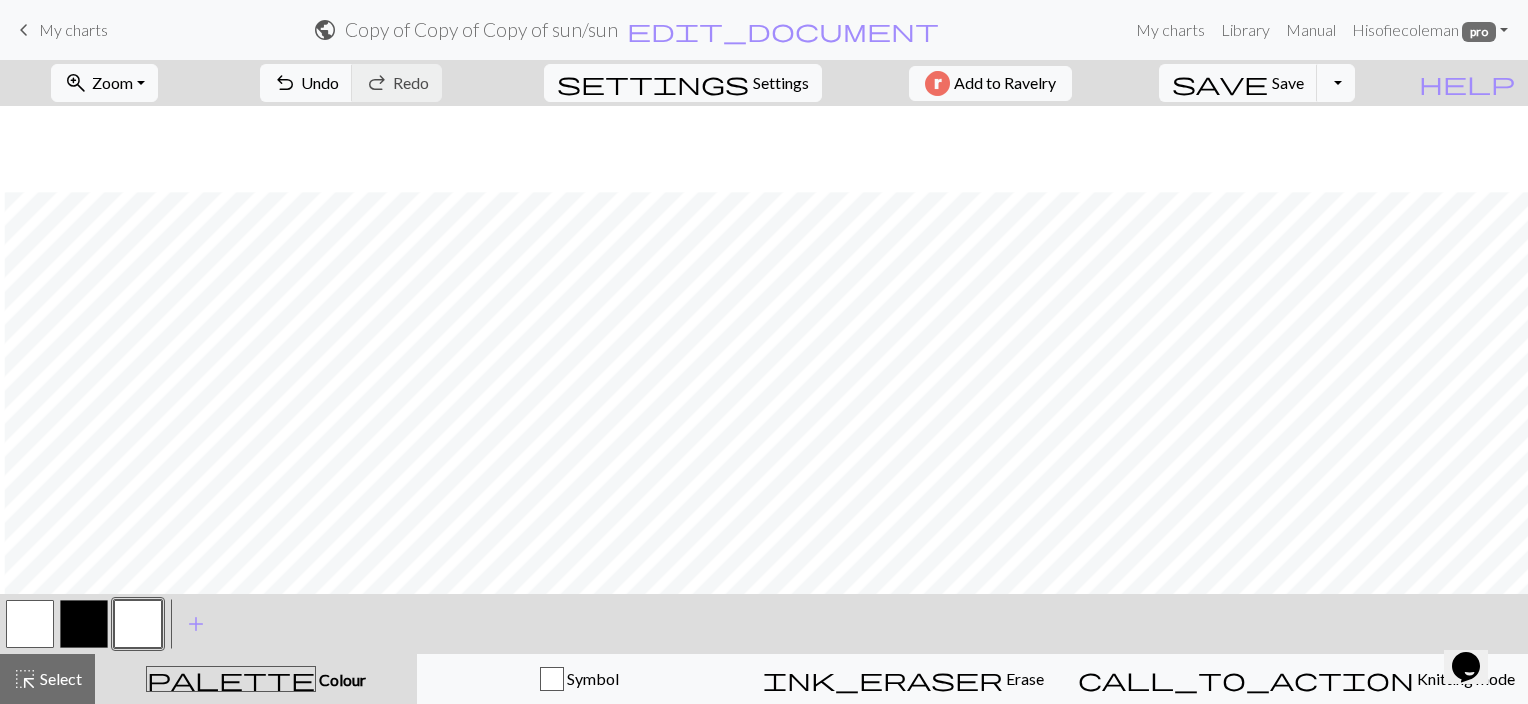 scroll, scrollTop: 86, scrollLeft: 4, axis: both 